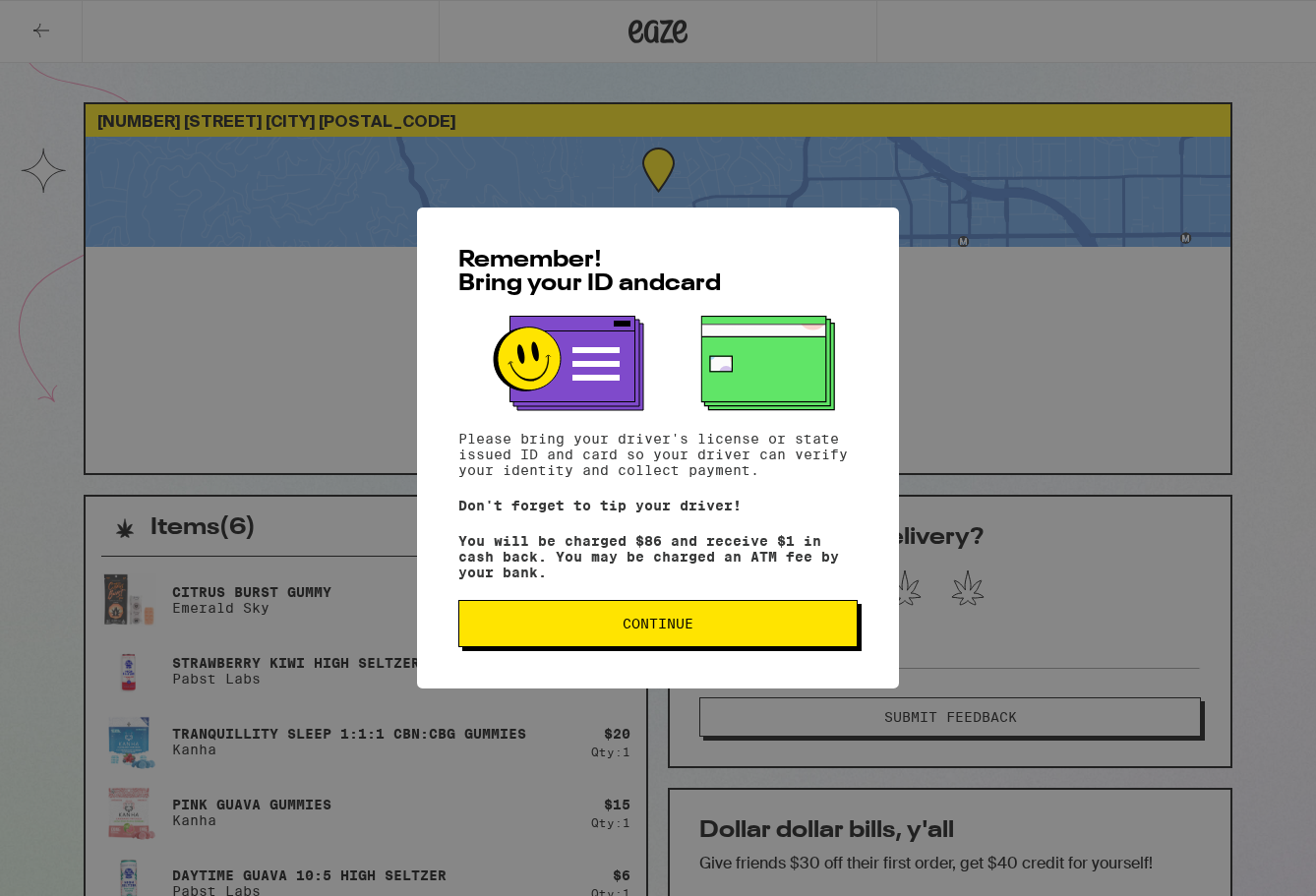 scroll, scrollTop: 0, scrollLeft: 0, axis: both 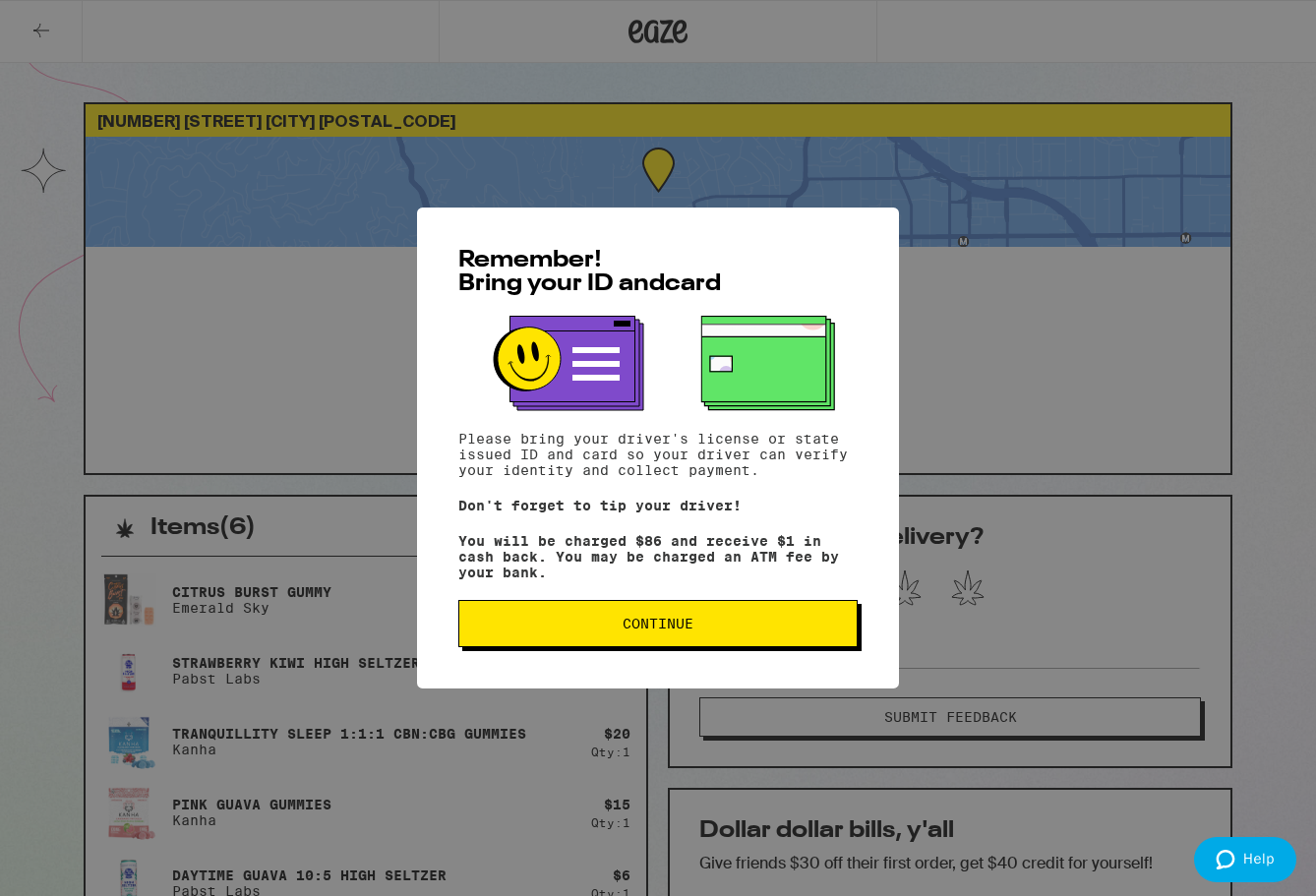 click on "Continue" at bounding box center (658, 624) 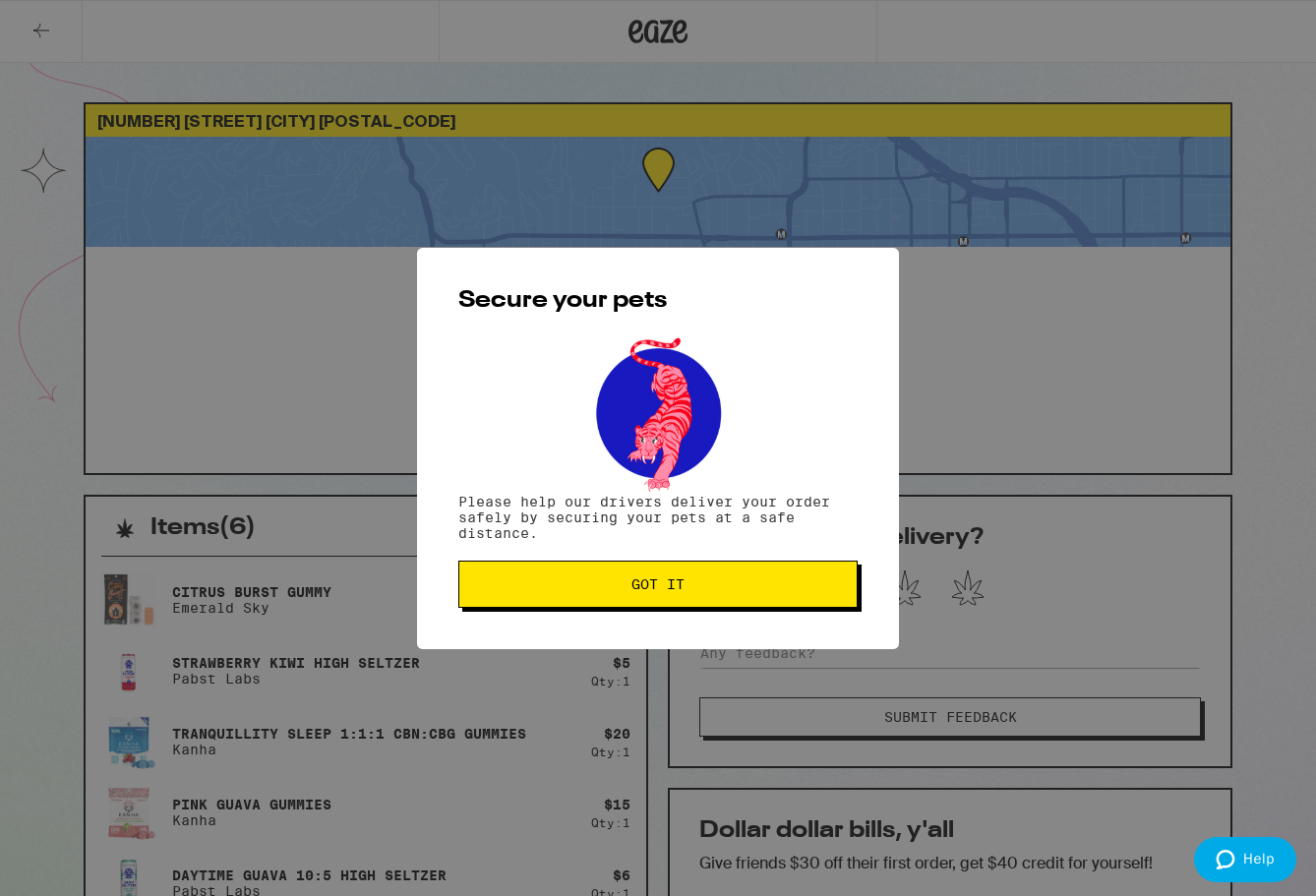 click on "Got it" at bounding box center (658, 584) 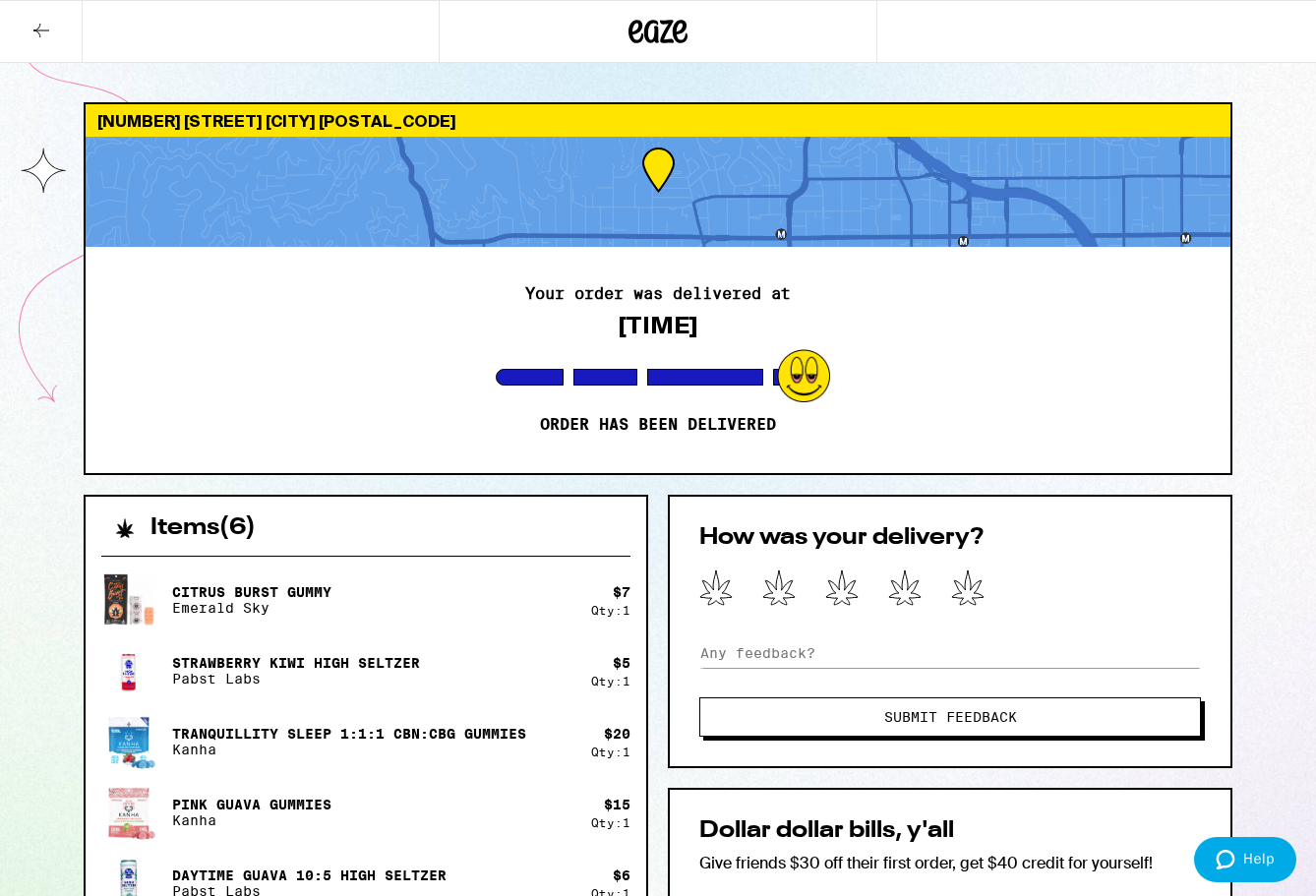 scroll, scrollTop: 0, scrollLeft: 0, axis: both 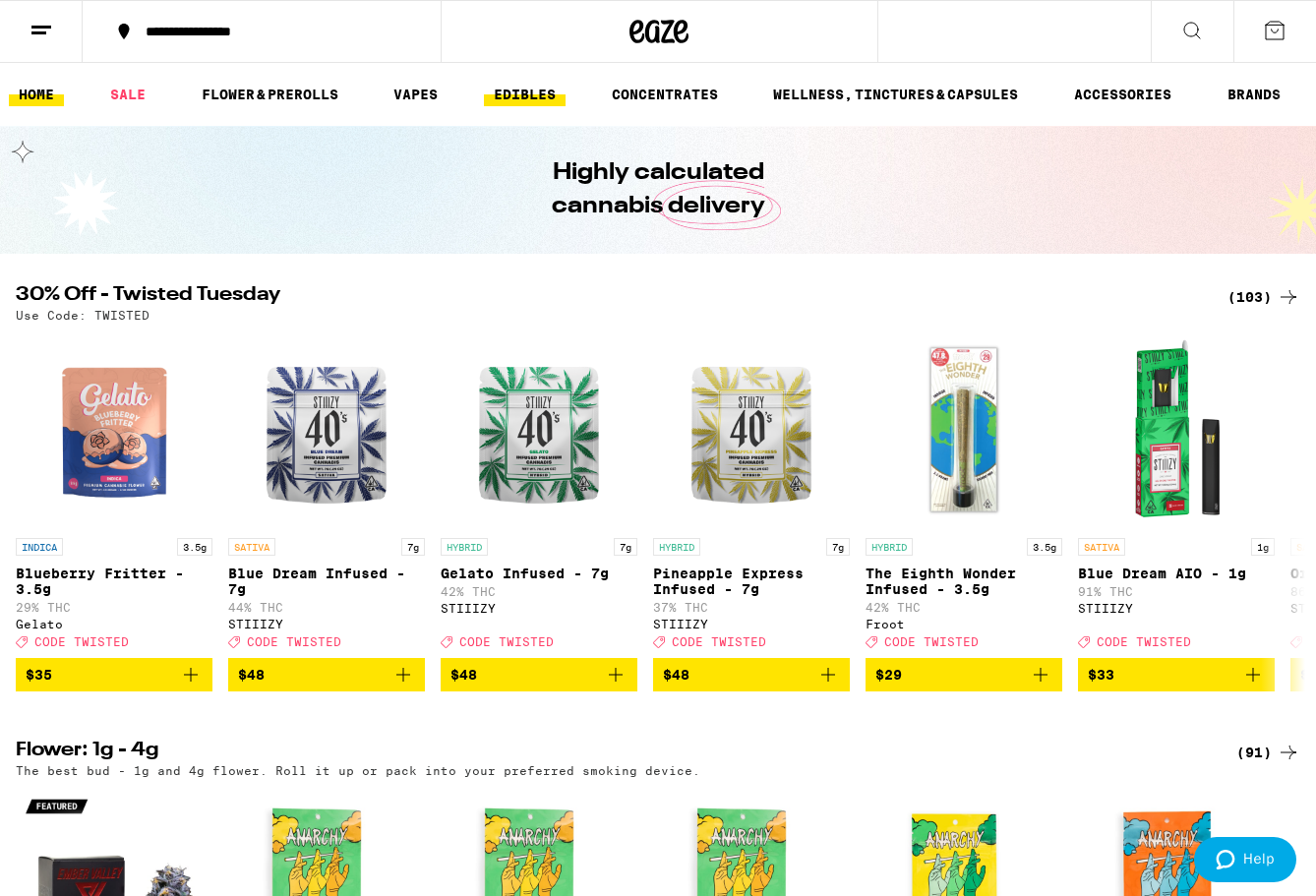 click on "EDIBLES" at bounding box center (524, 94) 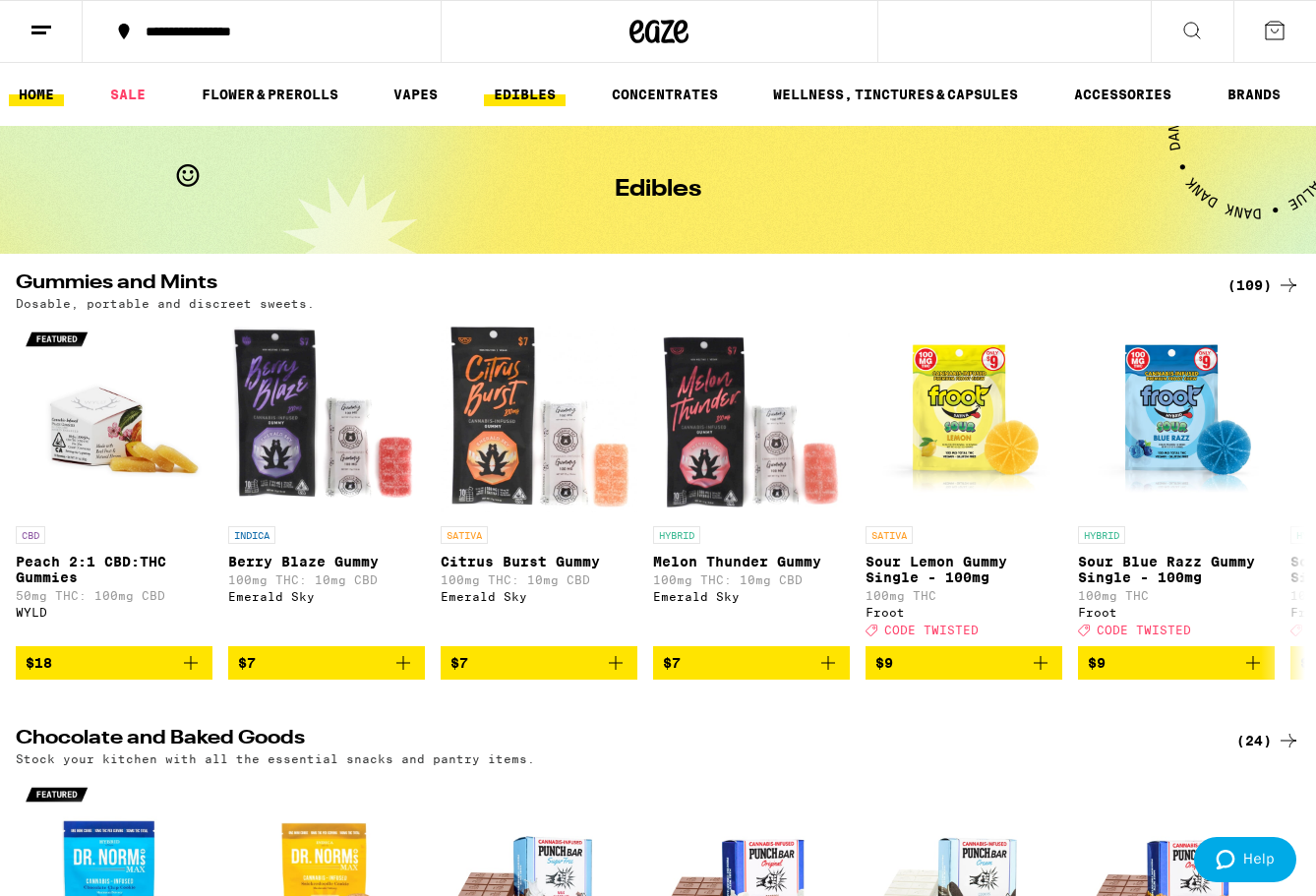 click on "HOME" at bounding box center [36, 94] 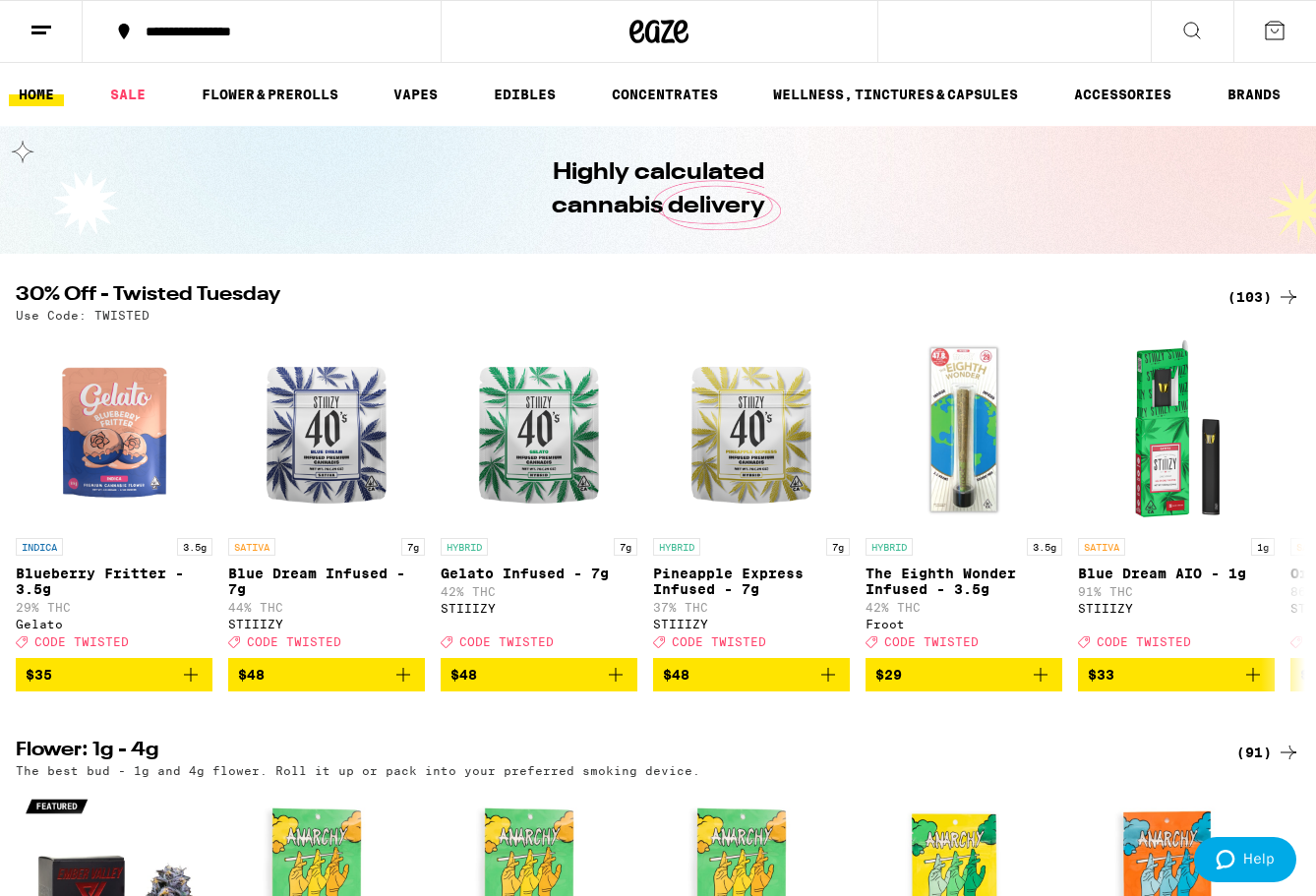 scroll, scrollTop: 0, scrollLeft: 0, axis: both 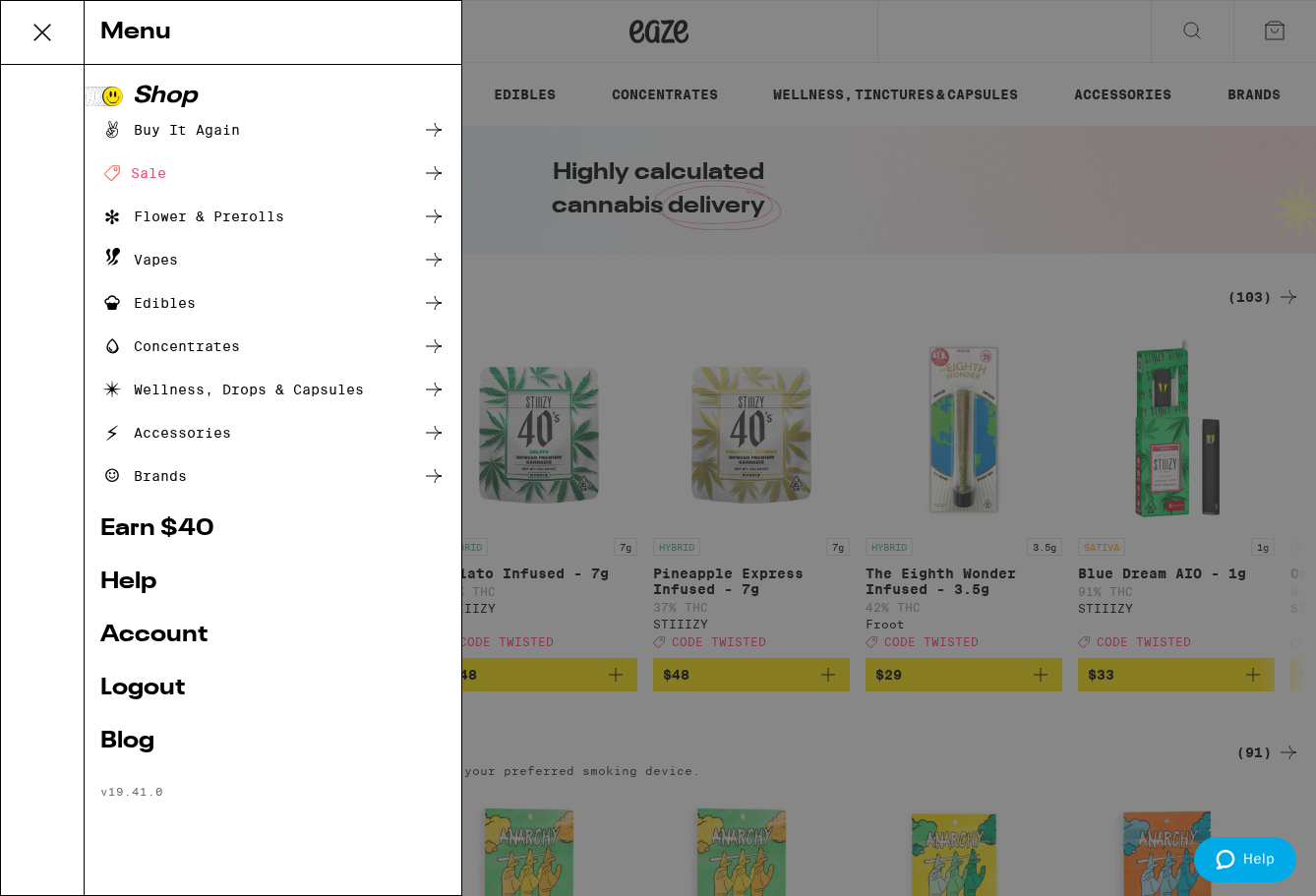 click on "Menu Shop Buy It Again Deal Created with Sketch. Sale Flower & Prerolls Vapes Edibles Concentrates Wellness, Drops & Capsules Accessories Brands Earn $ 40 Help Account Logout Blog v  19.41.0" at bounding box center [658, 448] 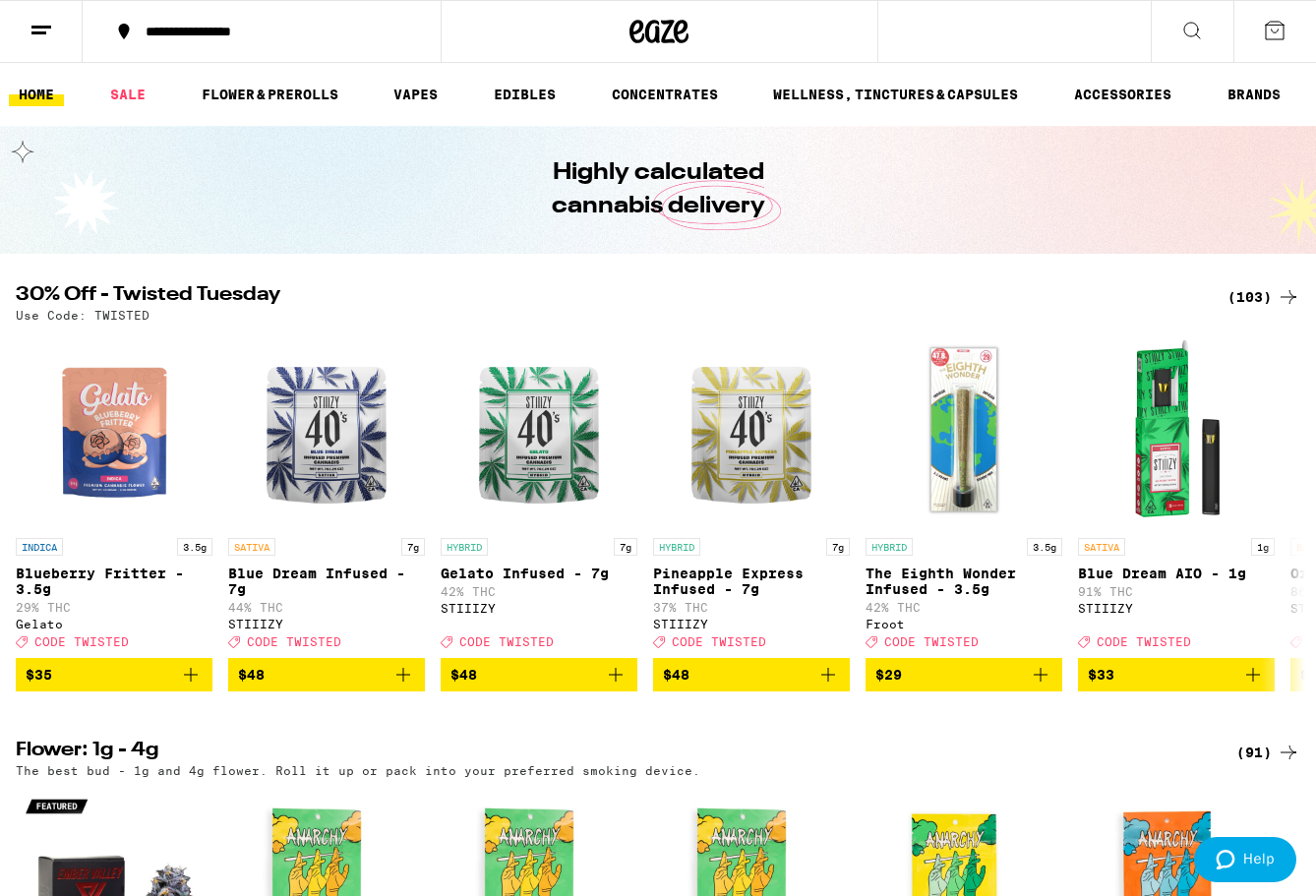 click at bounding box center (41, 31) 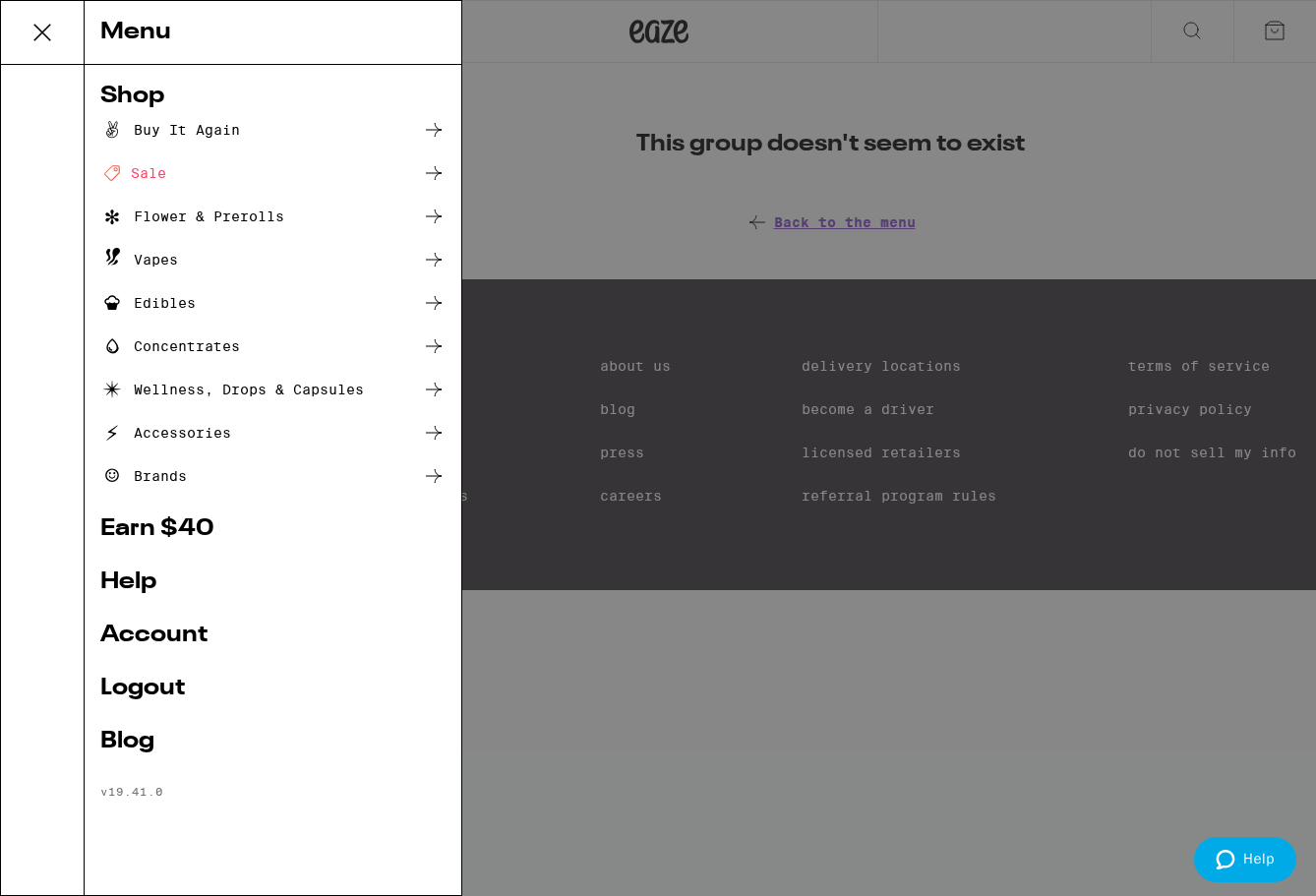 click on "Buy It Again" at bounding box center (170, 130) 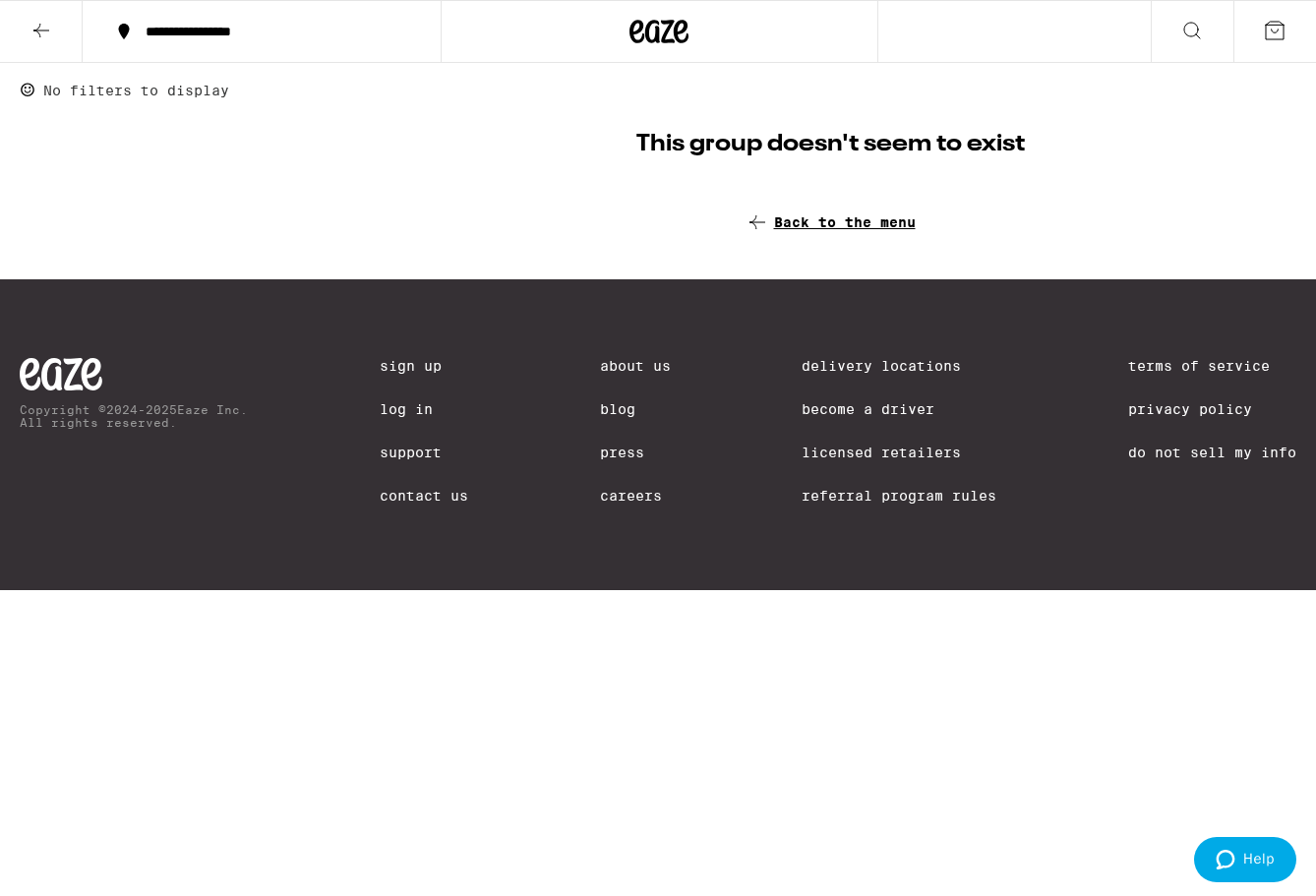 click on "Back to the menu" at bounding box center (845, 222) 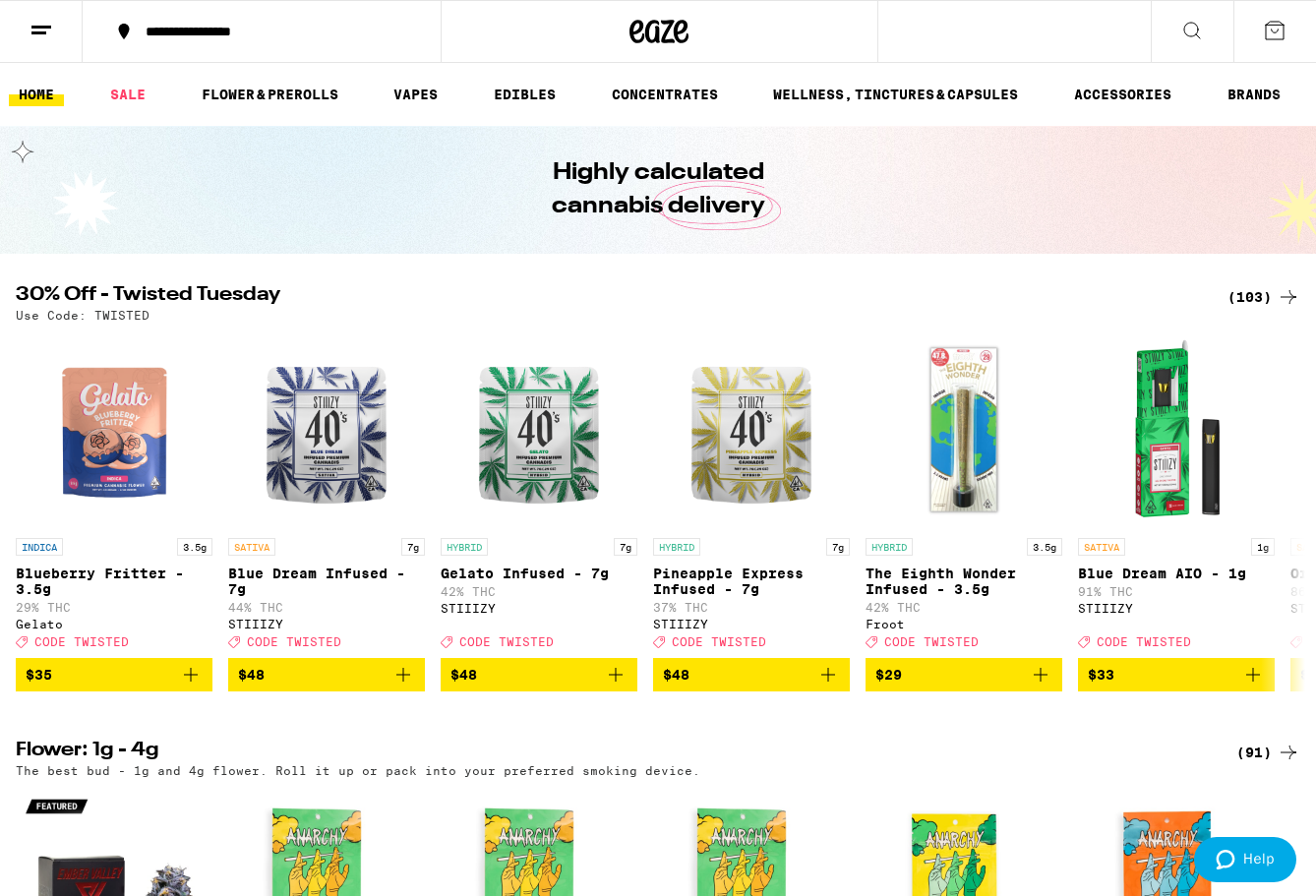 scroll, scrollTop: 0, scrollLeft: 0, axis: both 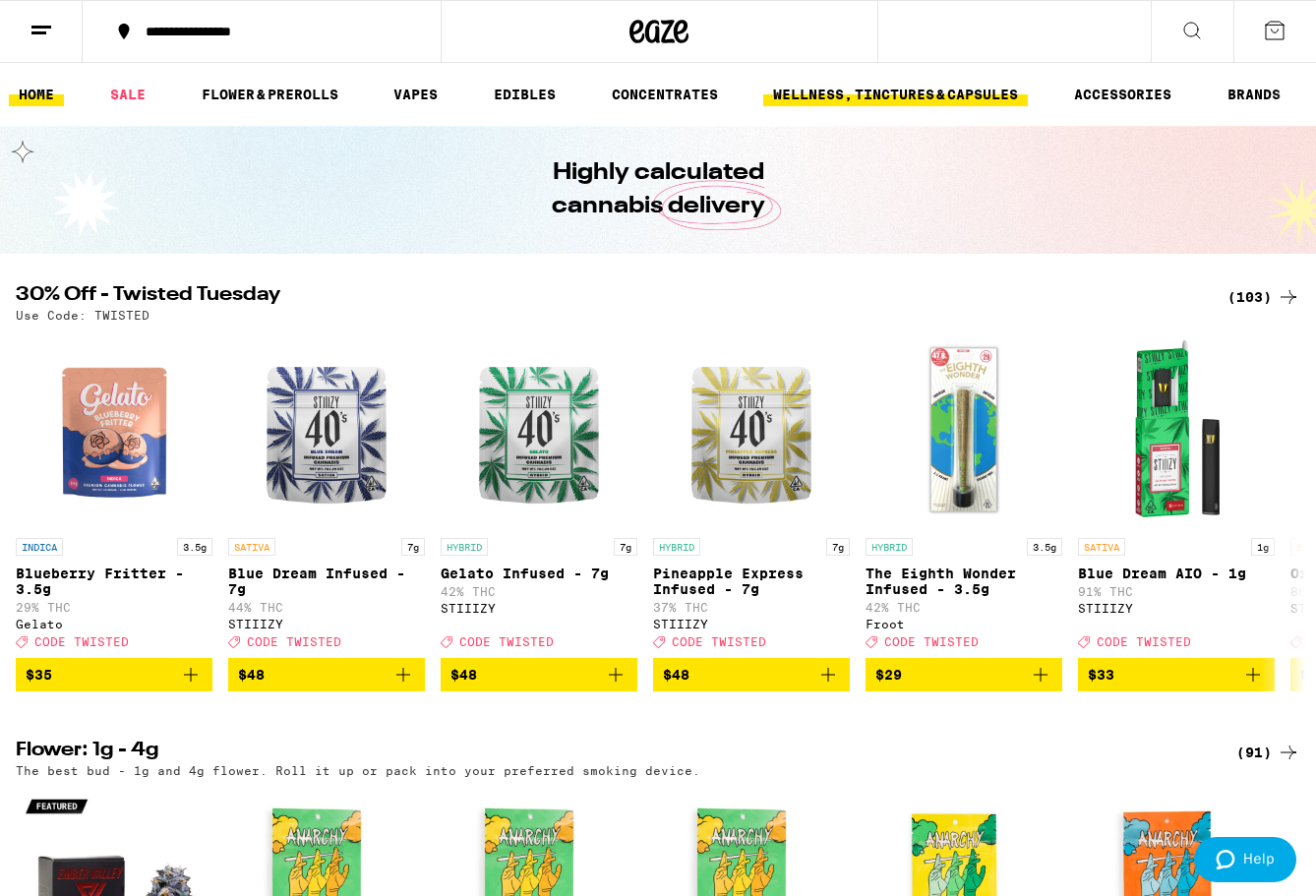 click on "WELLNESS, TINCTURES & CAPSULES" at bounding box center [895, 94] 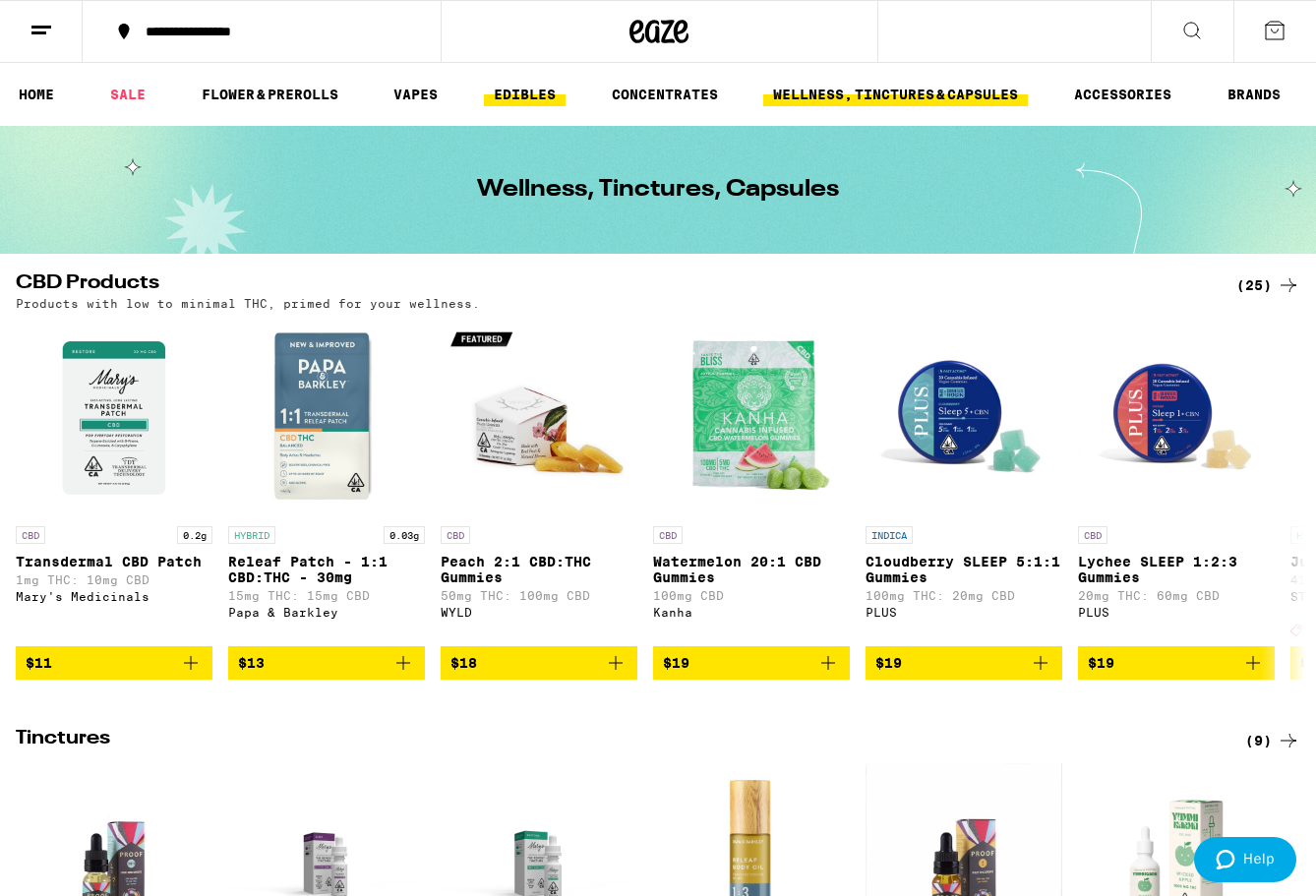 click on "EDIBLES" at bounding box center (524, 94) 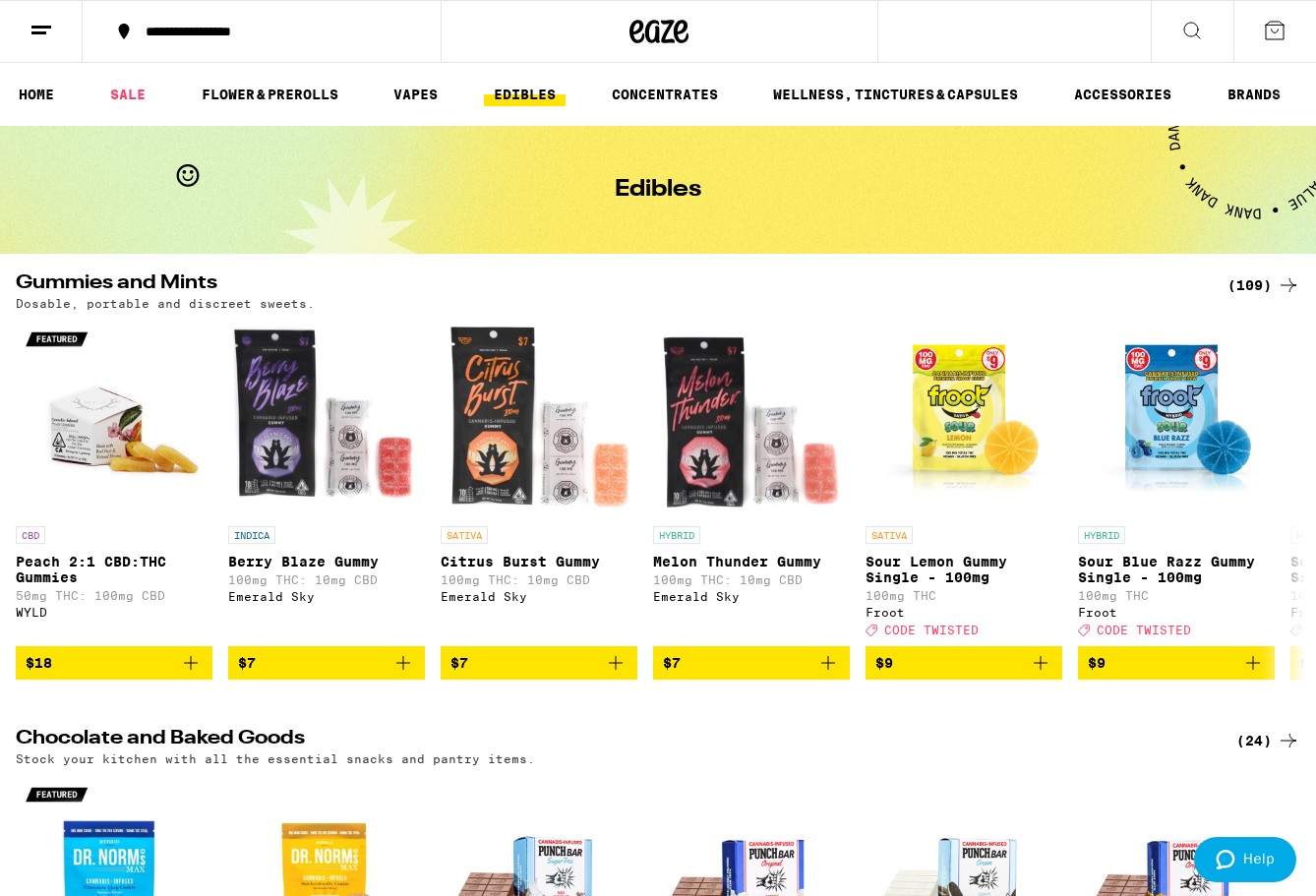 click on "(109)" at bounding box center (1264, 285) 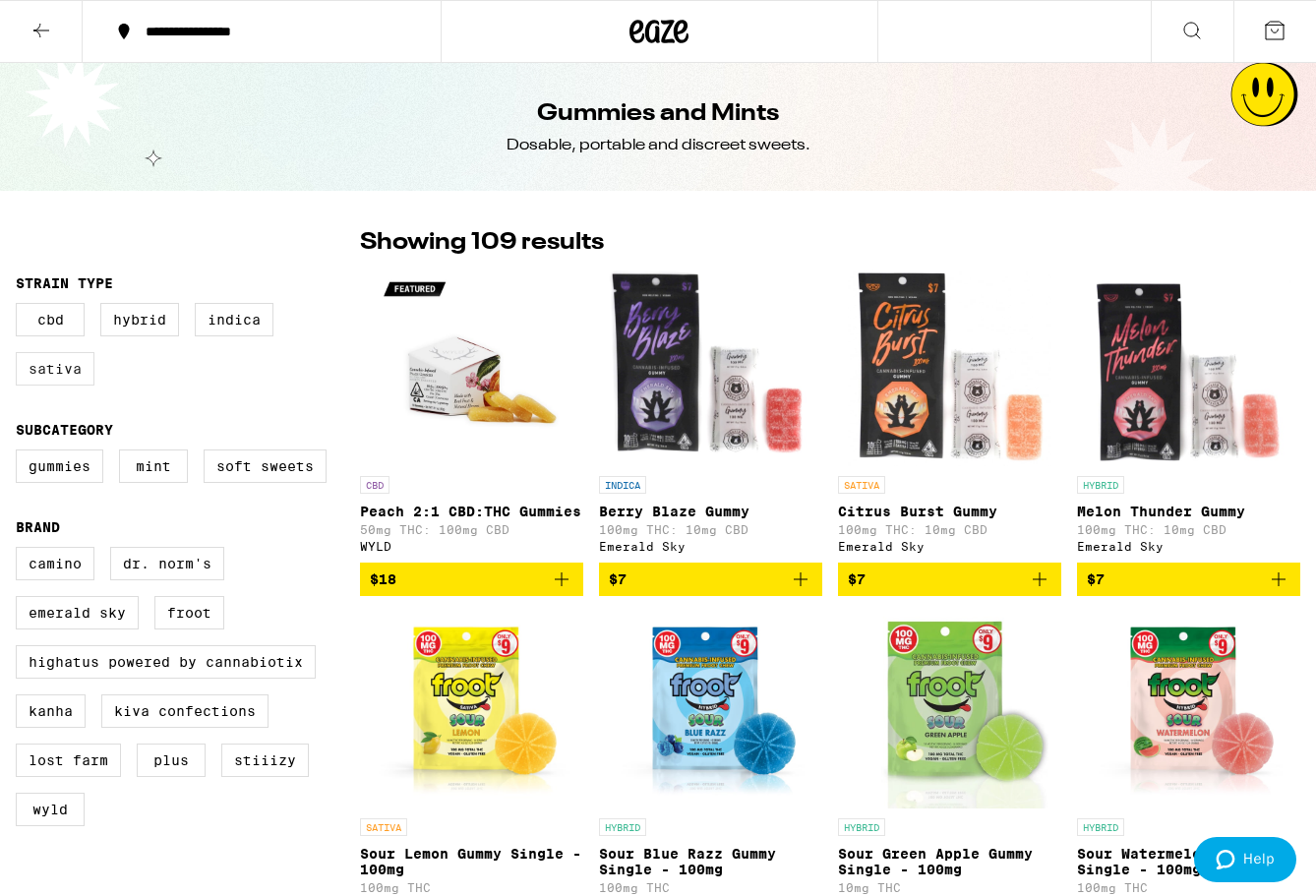 click on "Sativa" at bounding box center [55, 369] 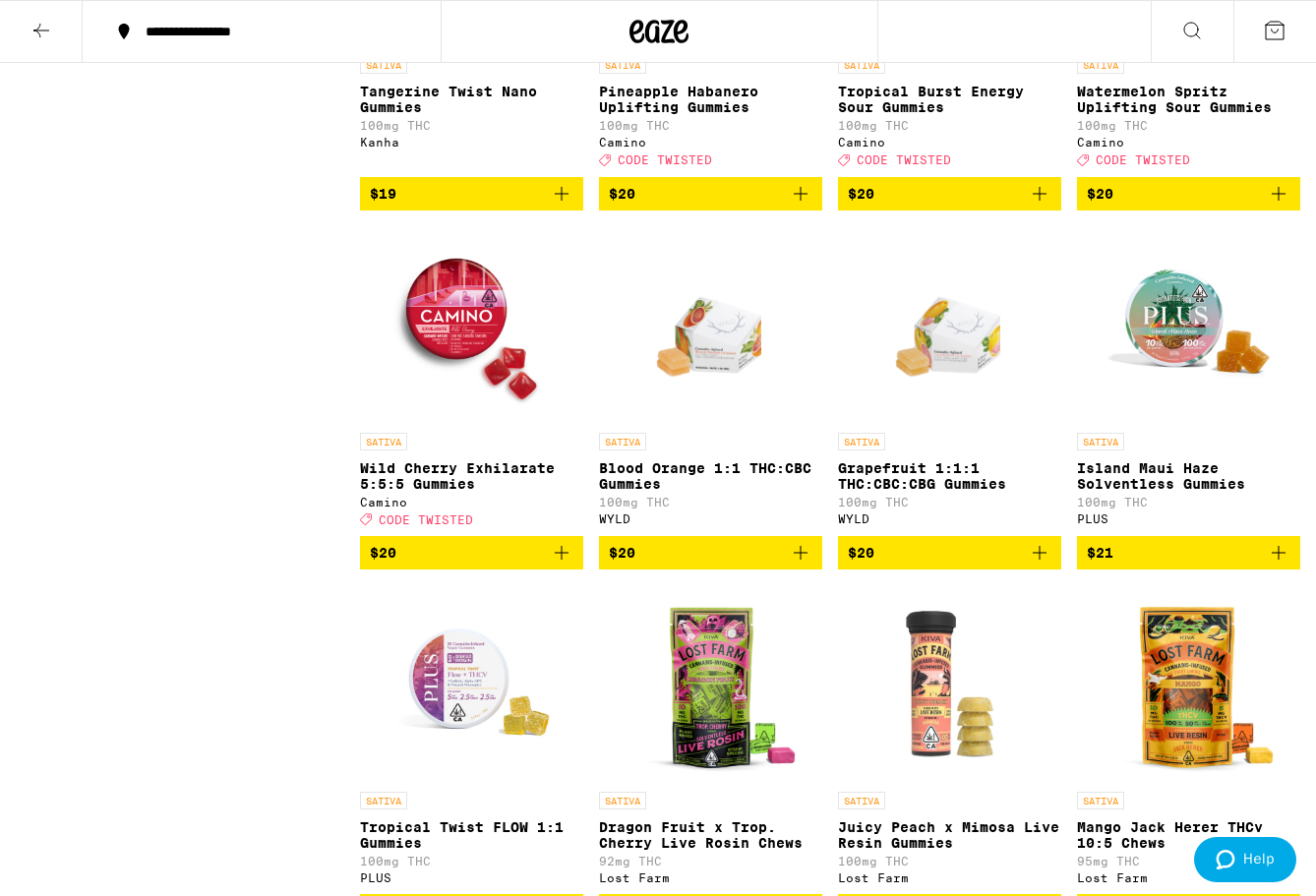 scroll, scrollTop: 1704, scrollLeft: 0, axis: vertical 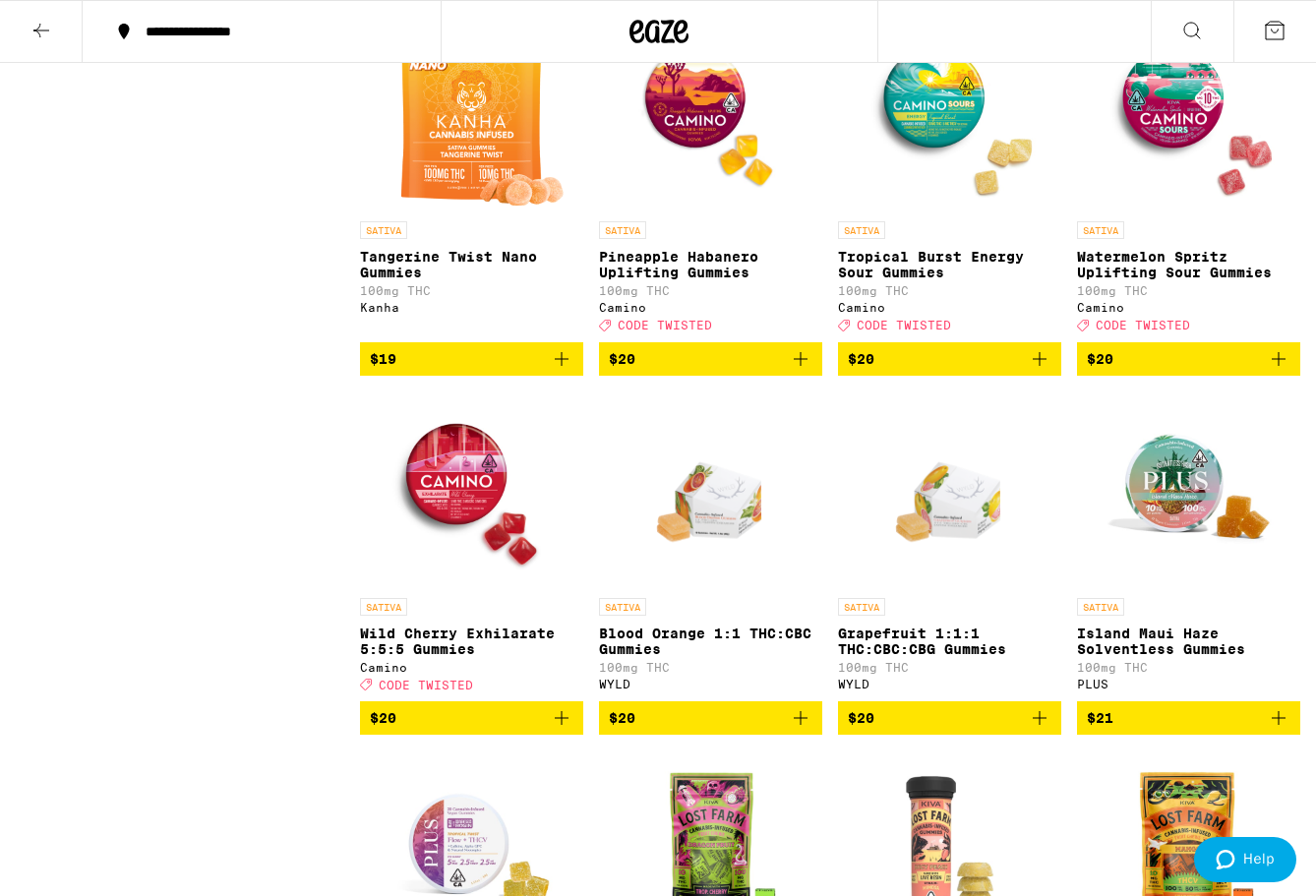 click 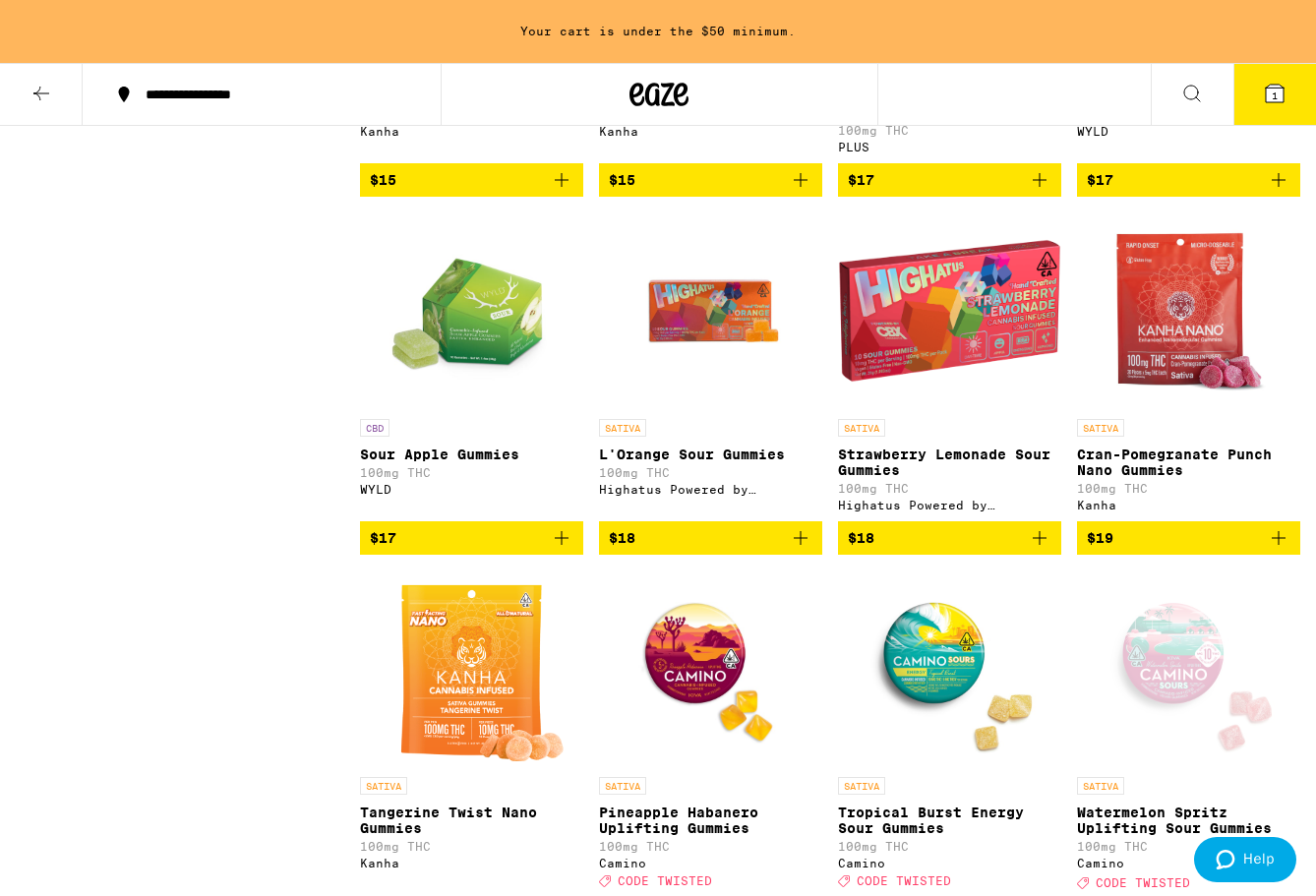 scroll, scrollTop: 1207, scrollLeft: 0, axis: vertical 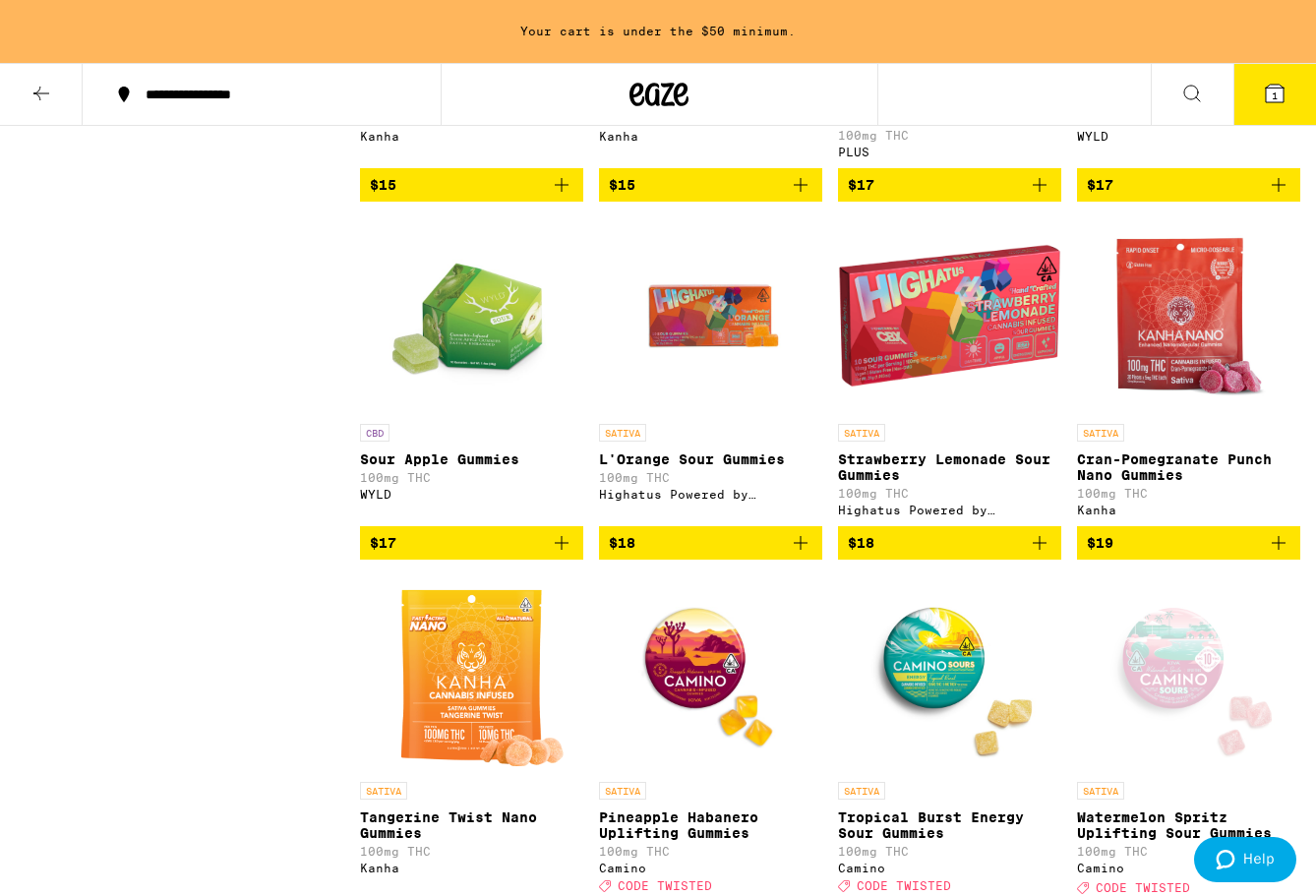 click at bounding box center [949, 316] 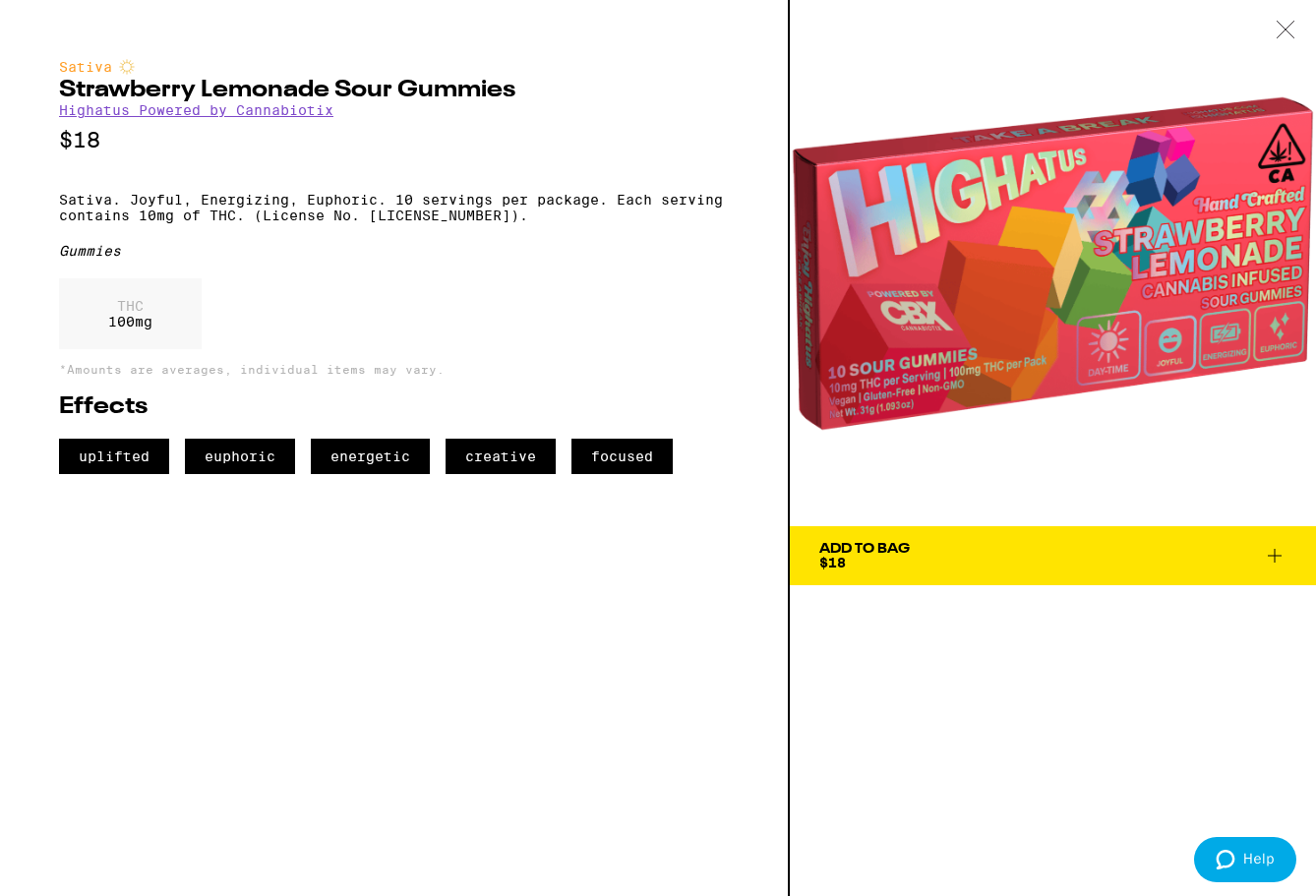 click 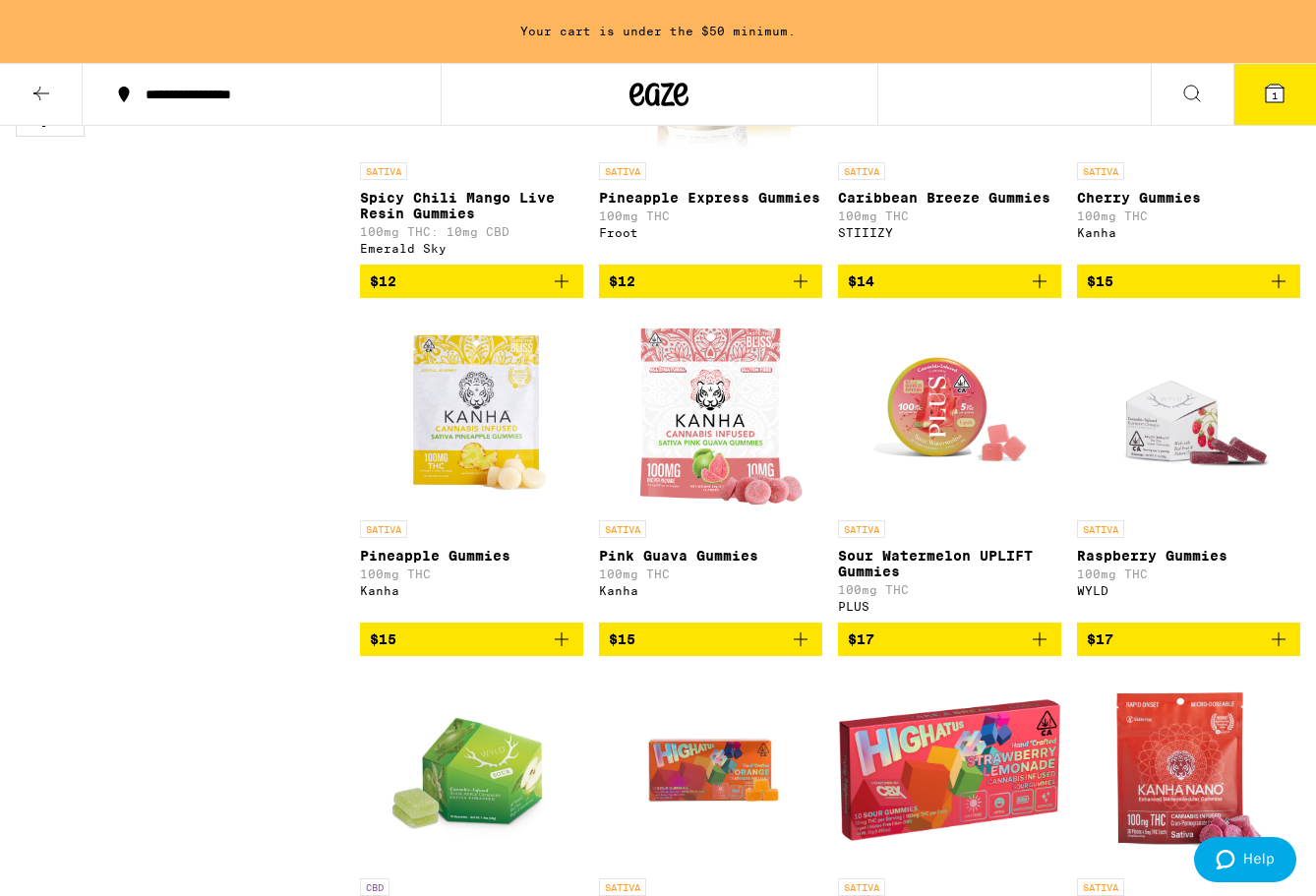 scroll, scrollTop: 692, scrollLeft: 0, axis: vertical 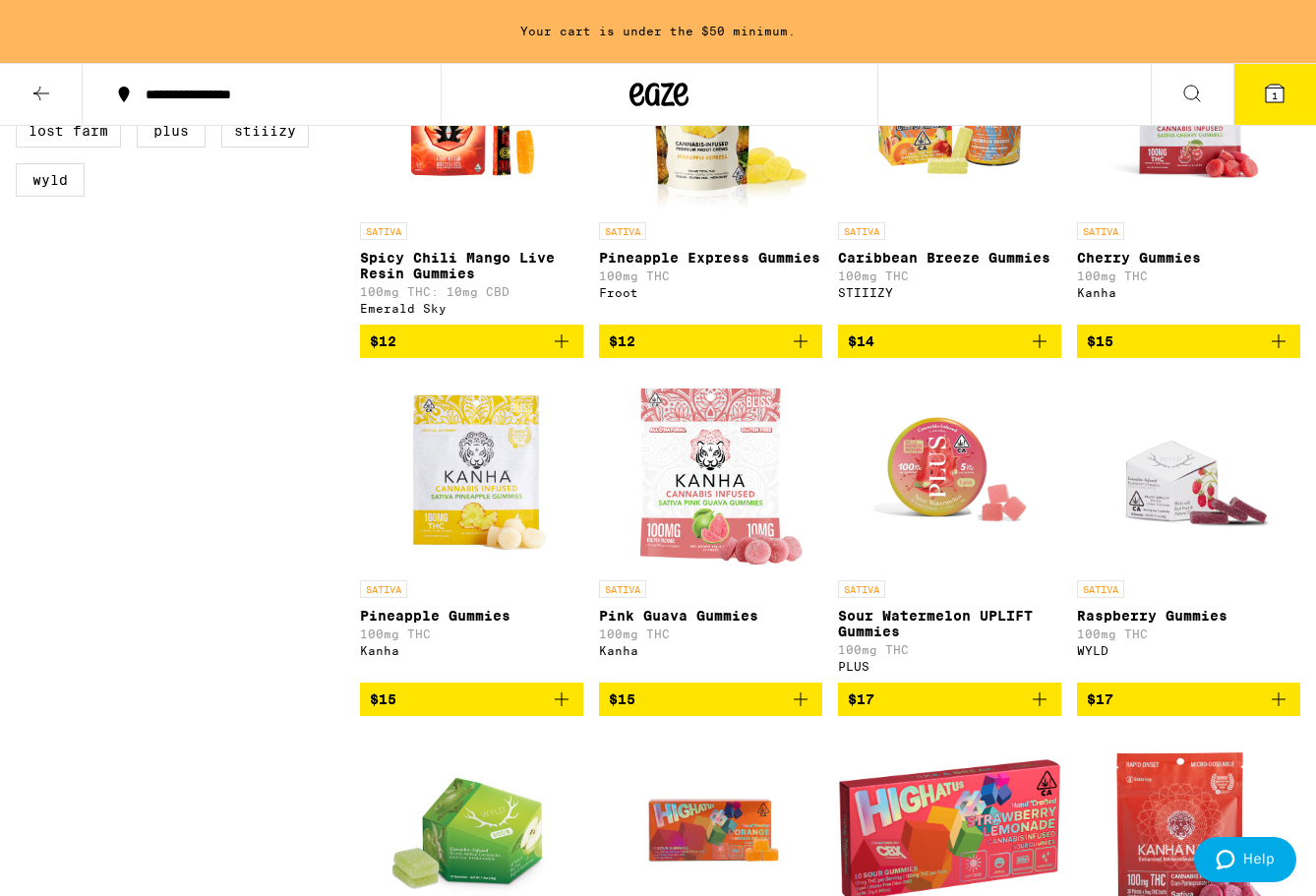 click on "$15" at bounding box center (710, 699) 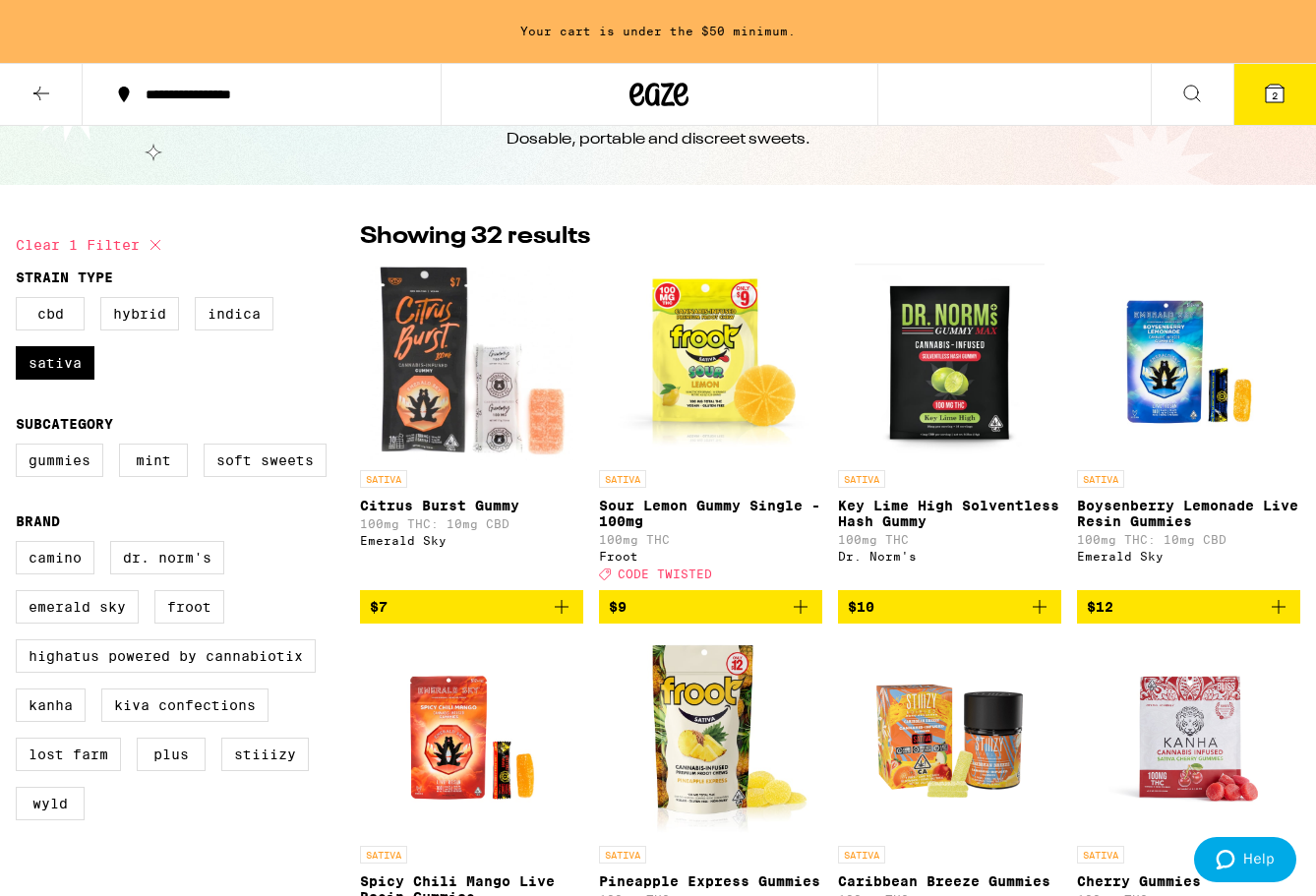 scroll, scrollTop: 0, scrollLeft: 0, axis: both 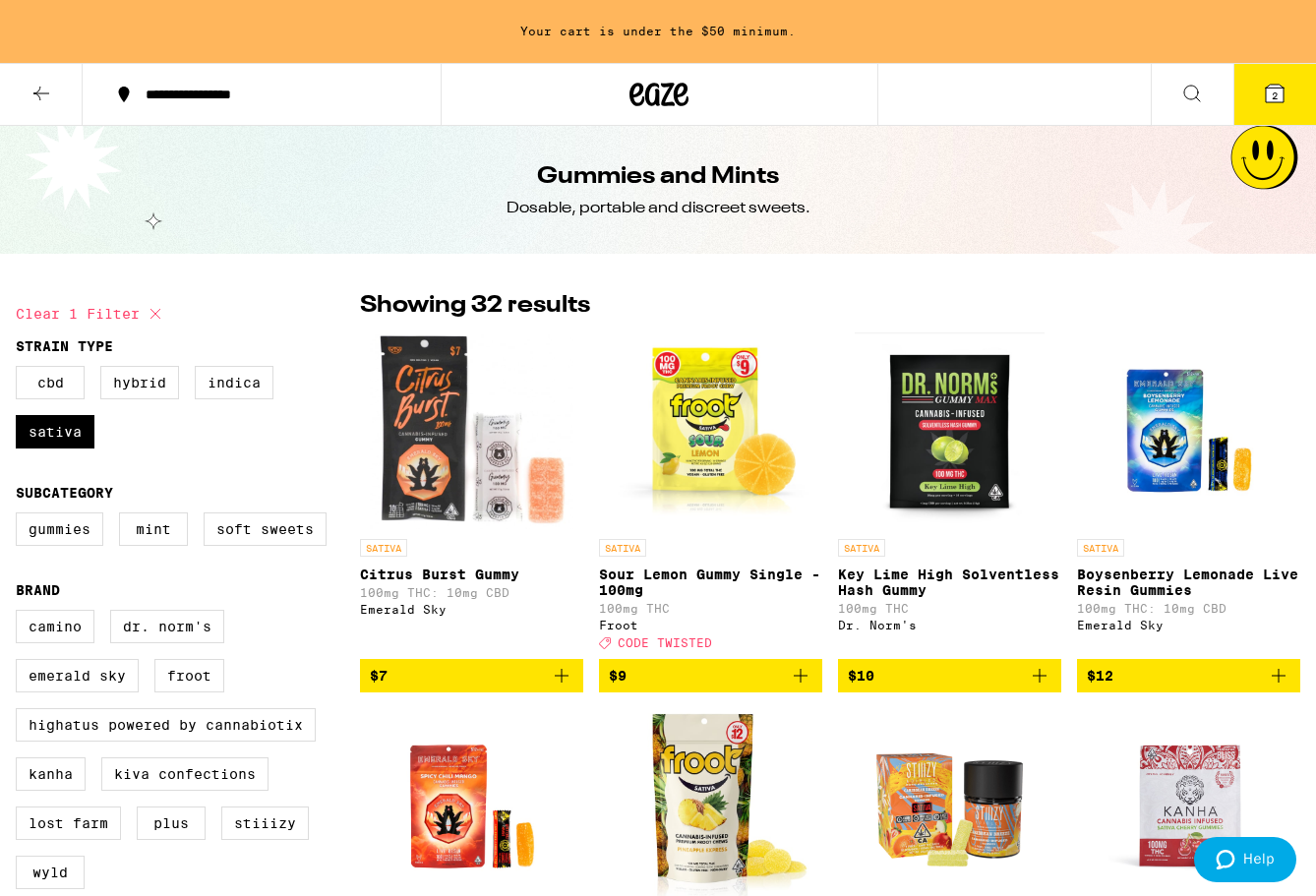 click 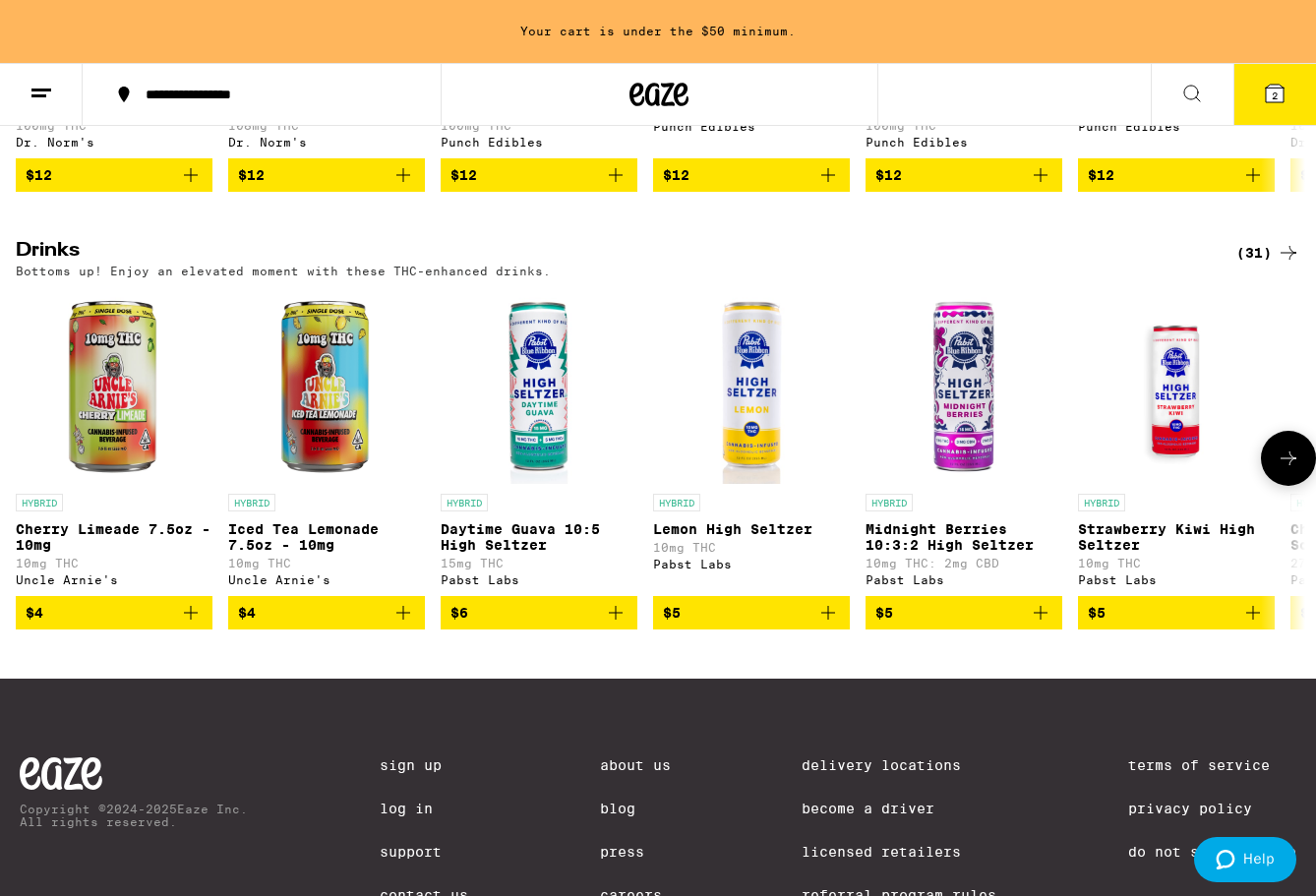 scroll, scrollTop: 959, scrollLeft: 0, axis: vertical 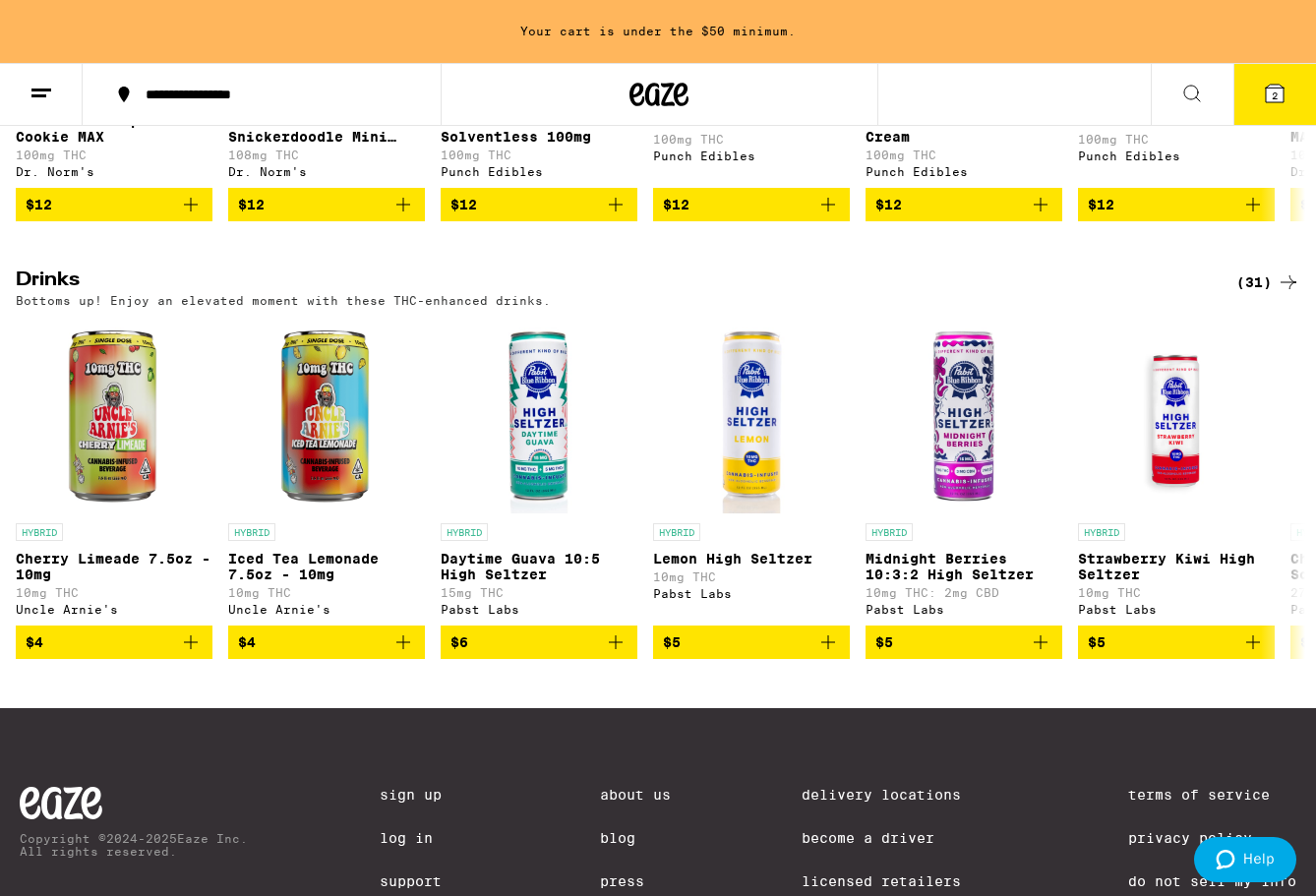 click on "(31)" at bounding box center (1268, 282) 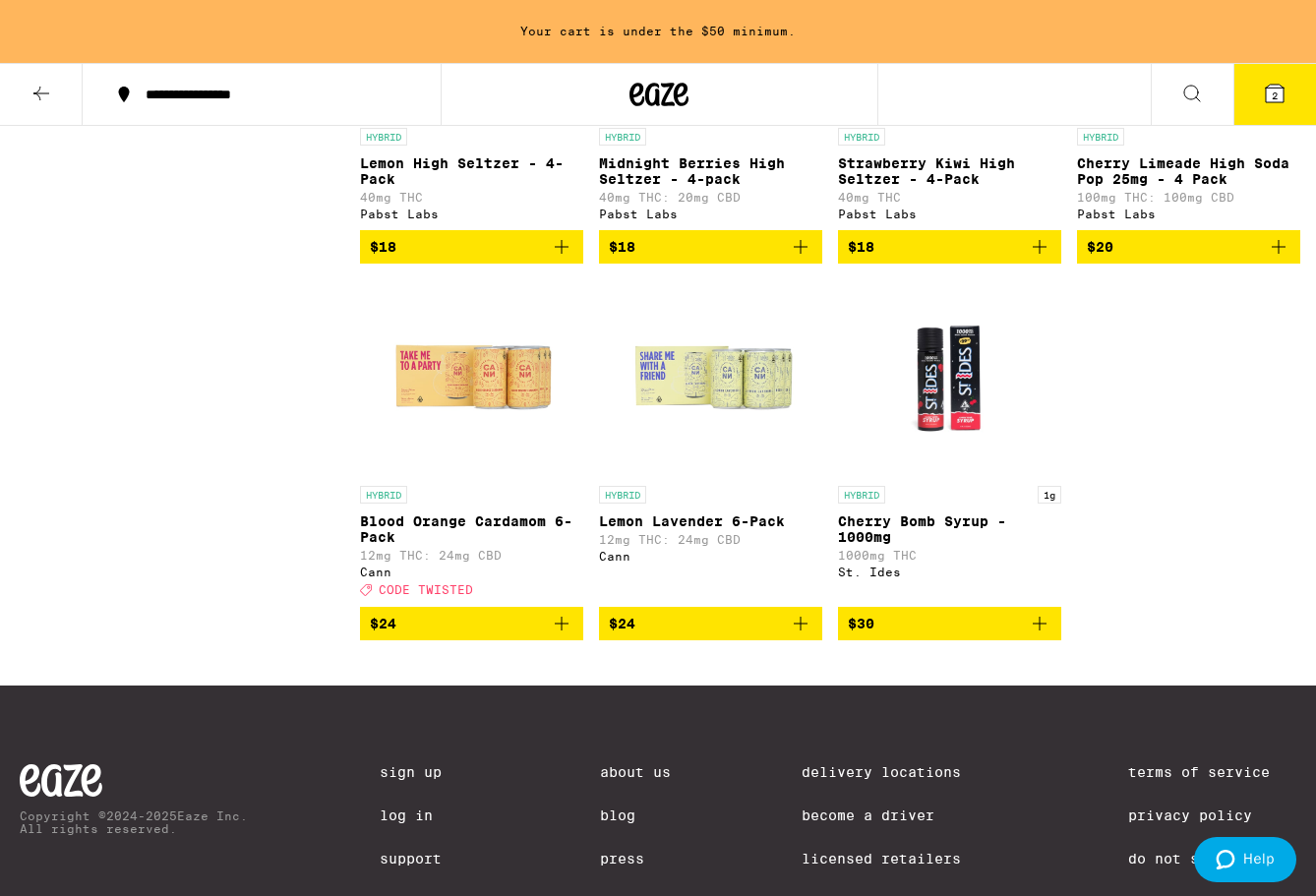 scroll, scrollTop: 2371, scrollLeft: 0, axis: vertical 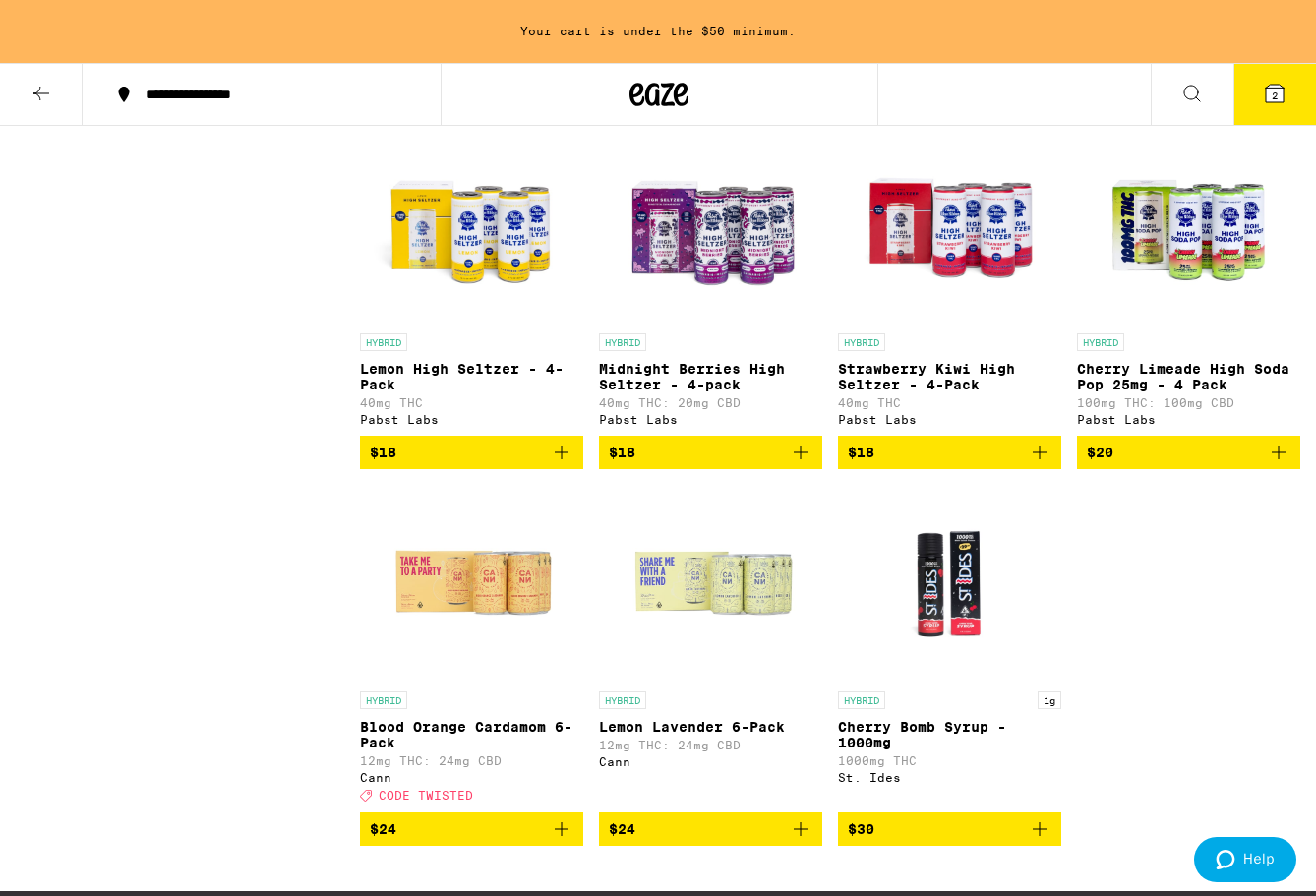 click on "$20" at bounding box center [1188, 452] 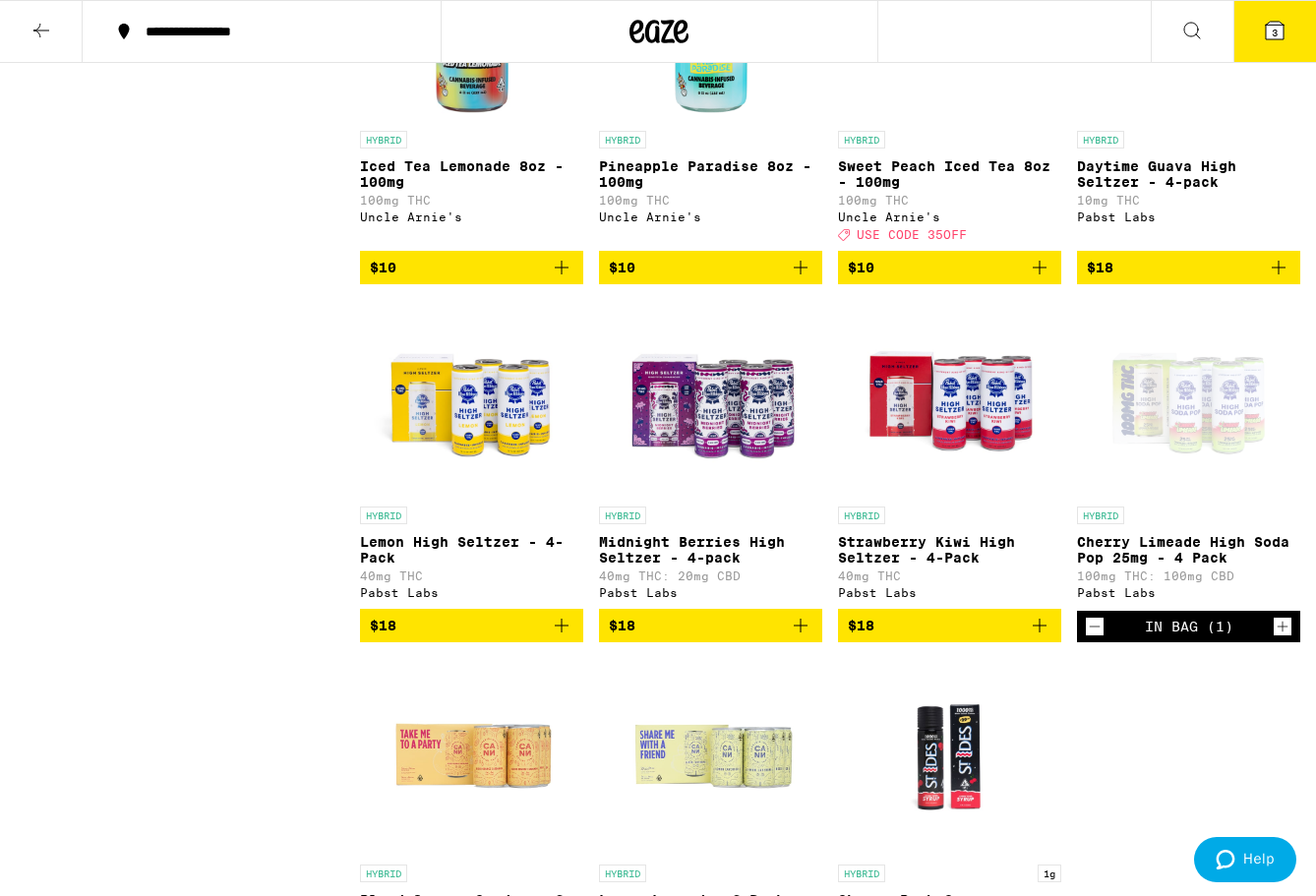 scroll, scrollTop: 1984, scrollLeft: 0, axis: vertical 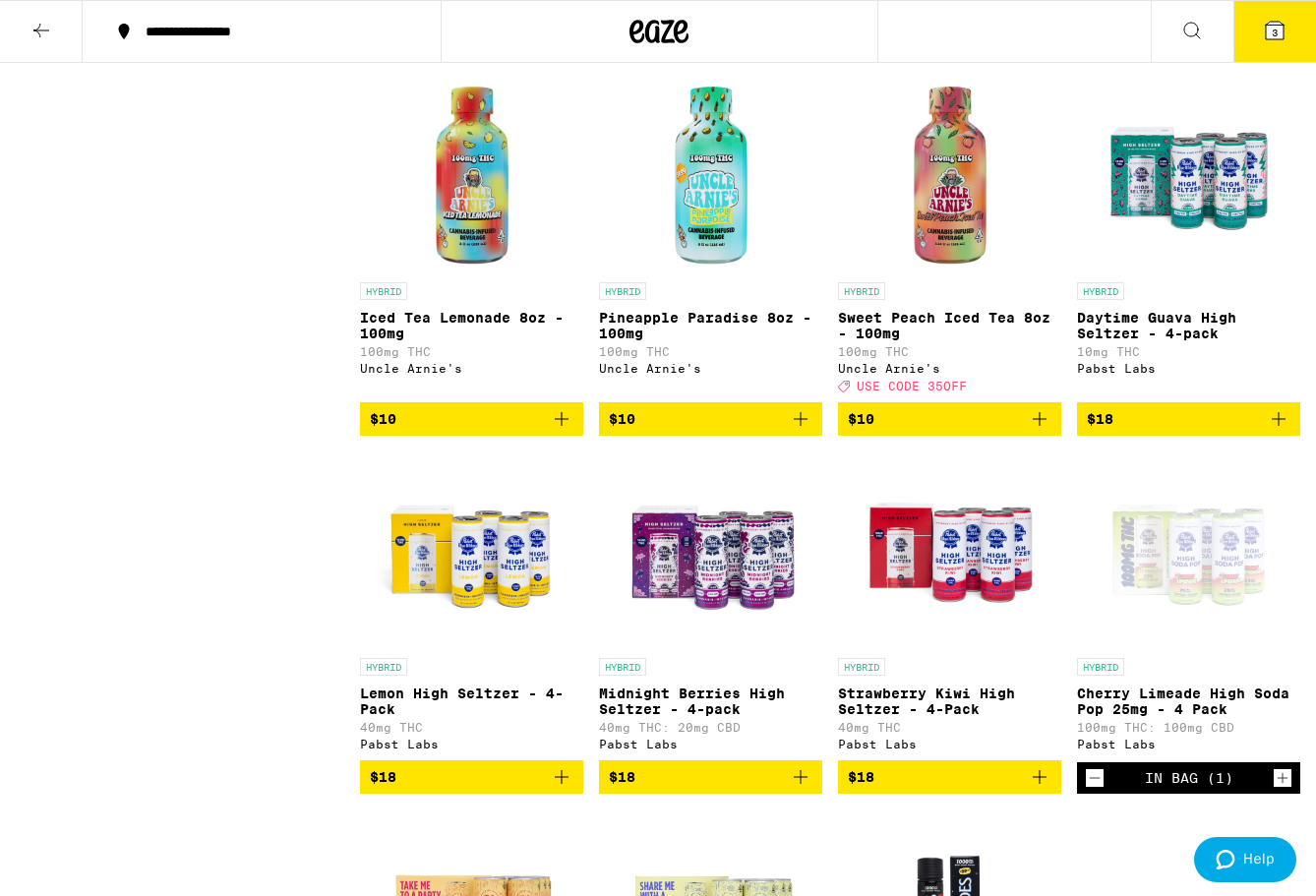 click on "$18" at bounding box center (1188, 419) 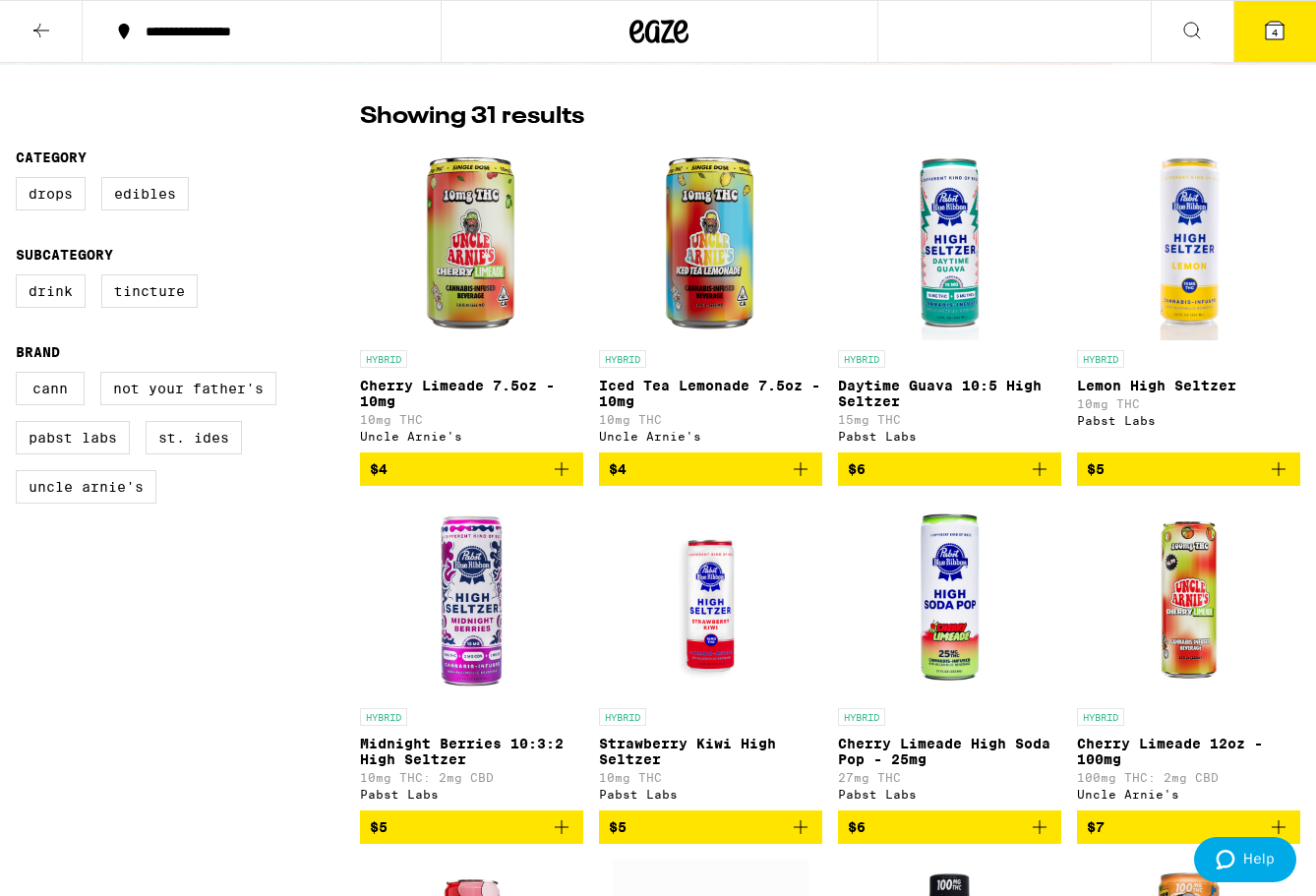scroll, scrollTop: 0, scrollLeft: 0, axis: both 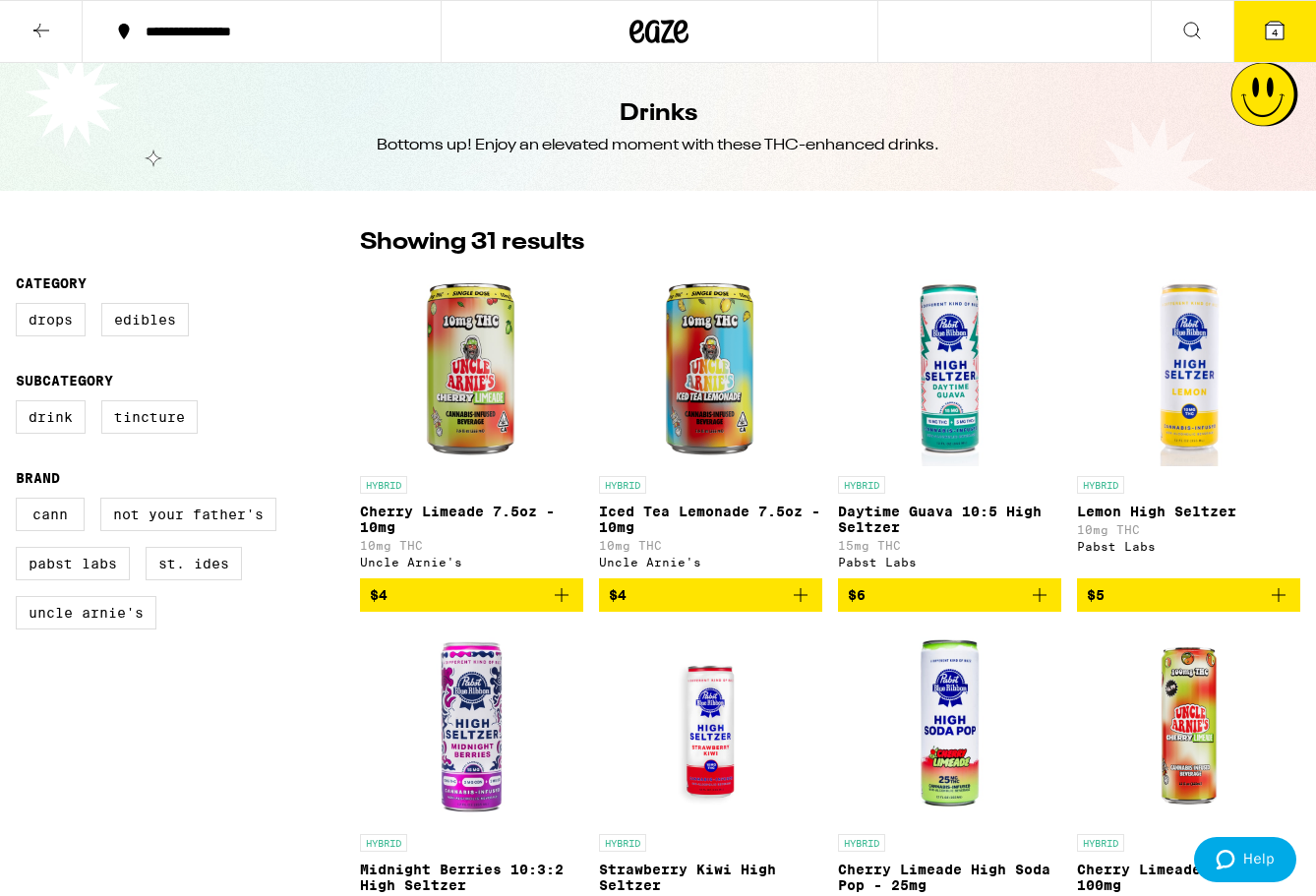 click 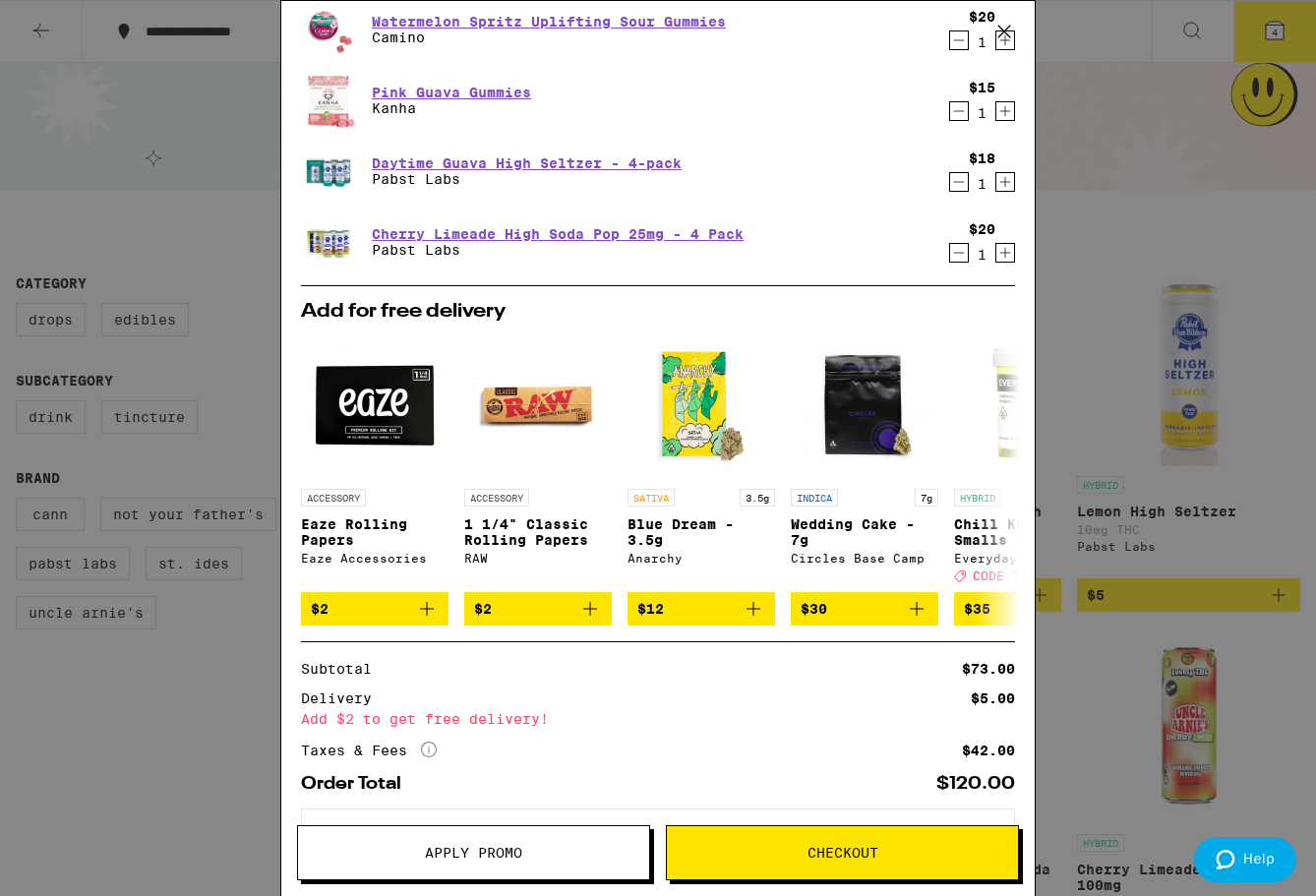 scroll, scrollTop: 152, scrollLeft: 0, axis: vertical 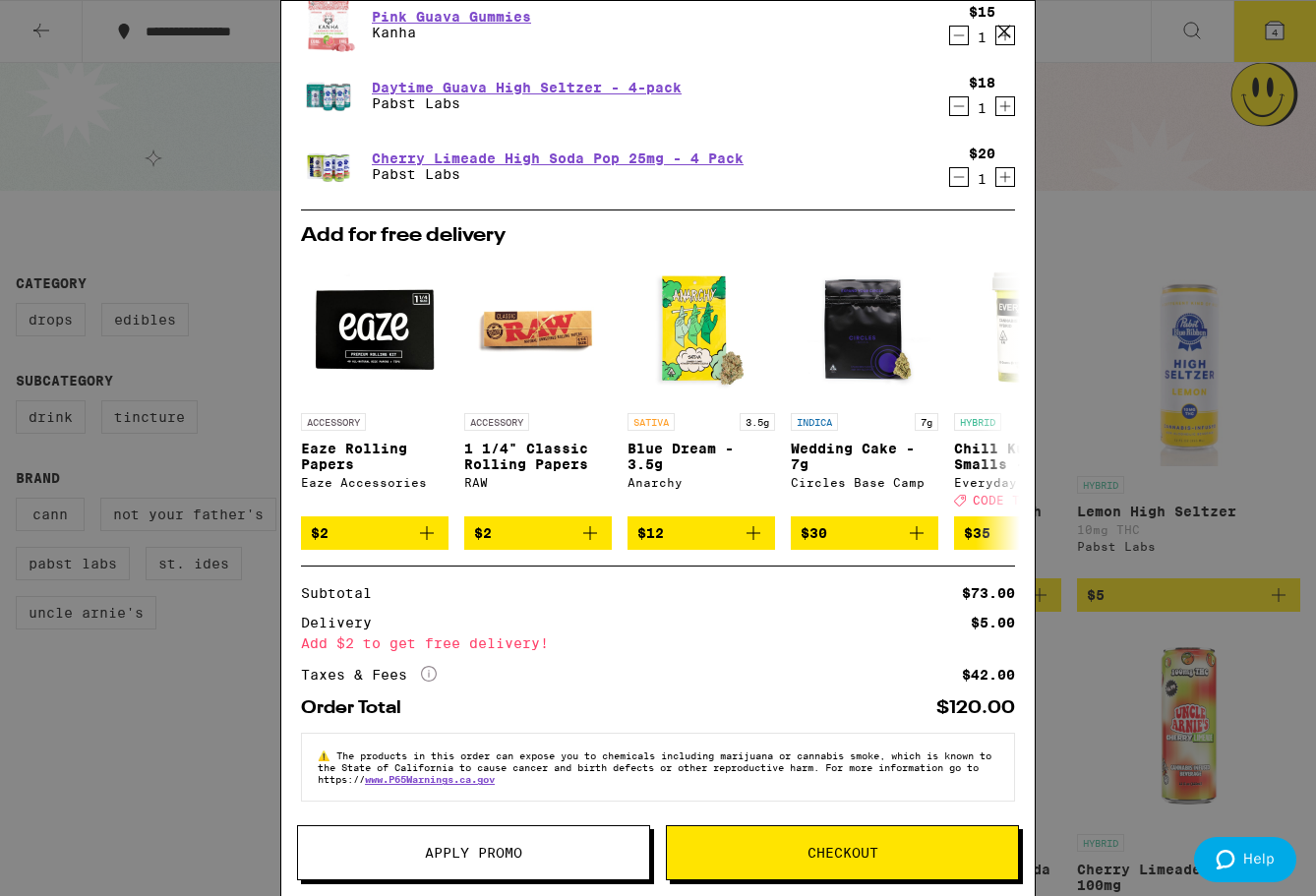 click on "More Info" 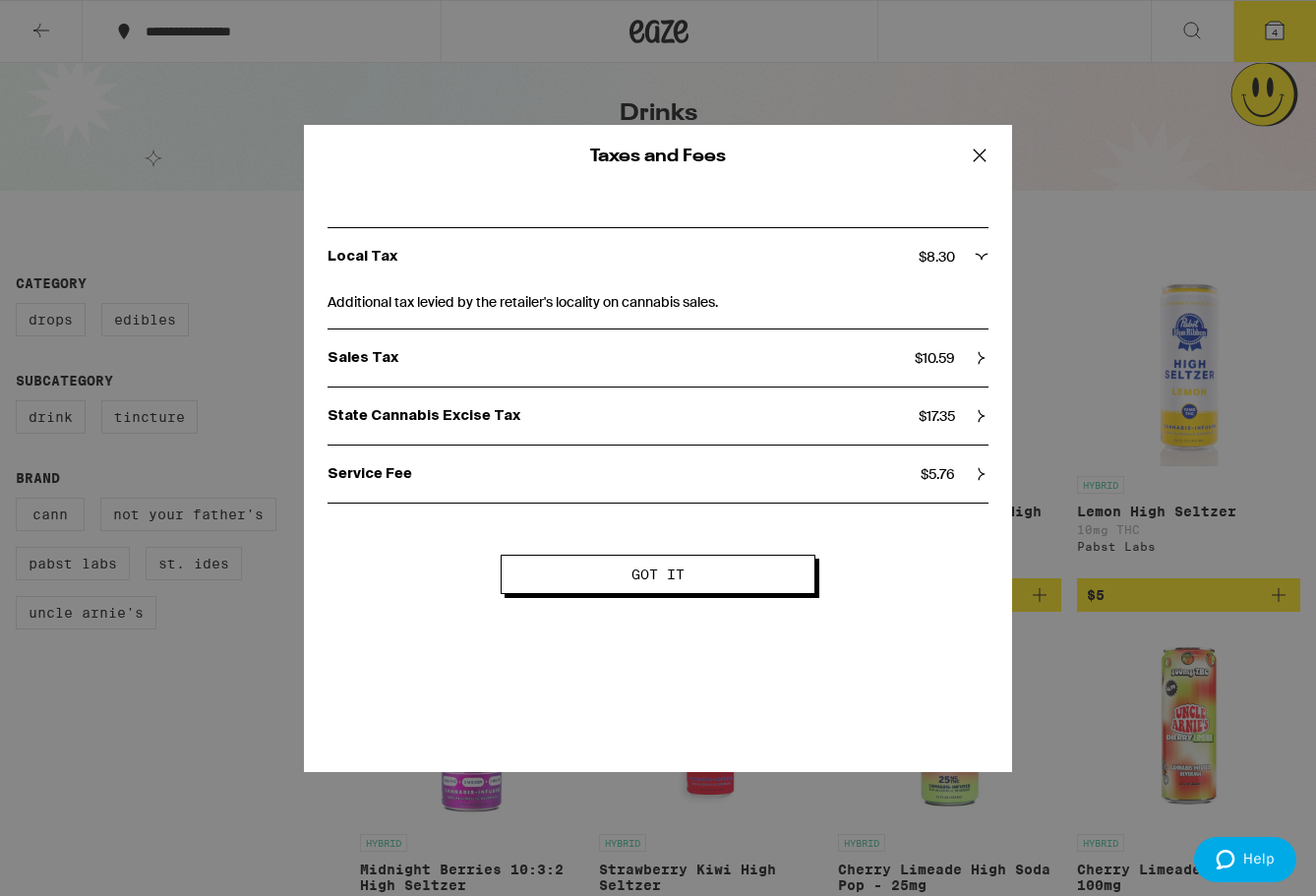 click 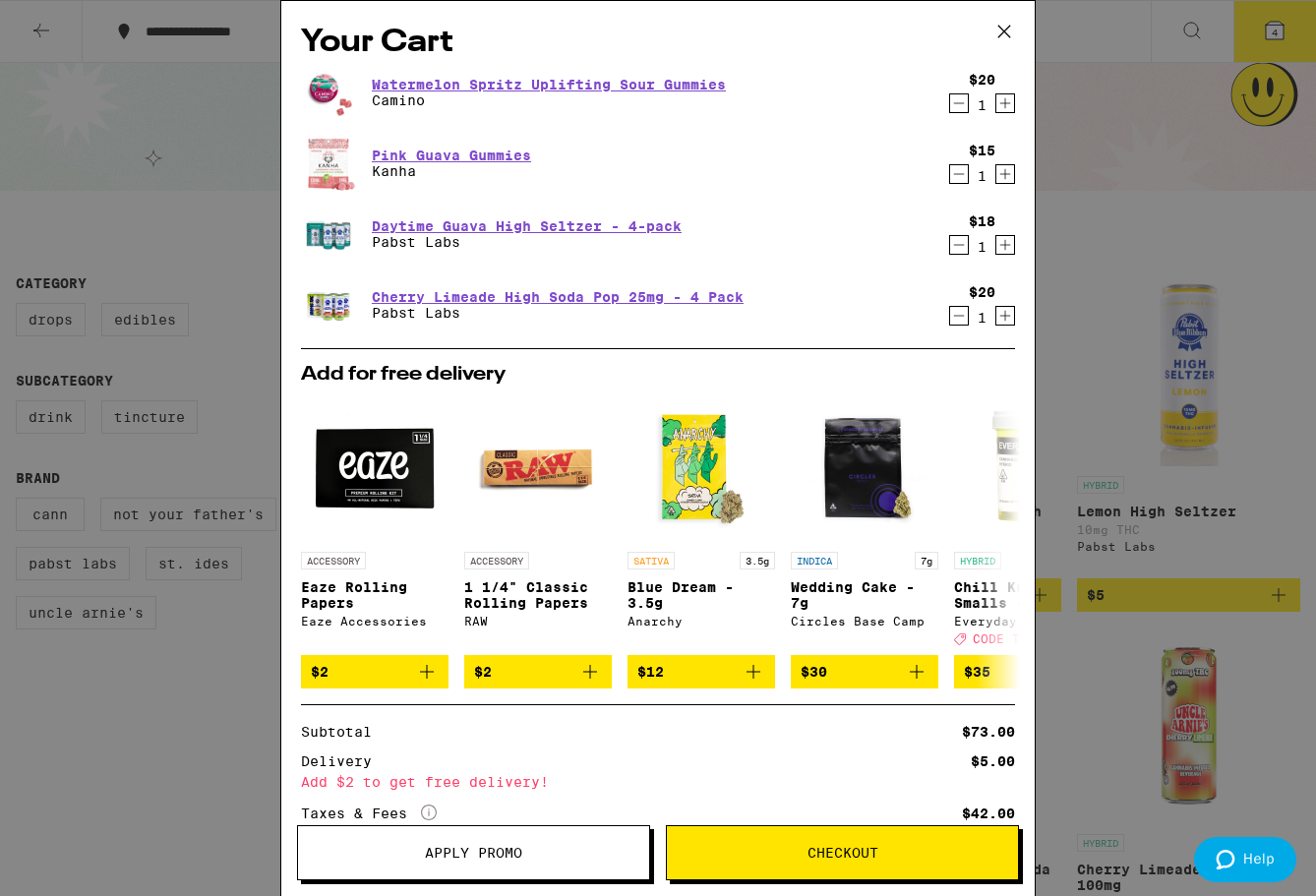 click on "Apply Promo" at bounding box center (473, 853) 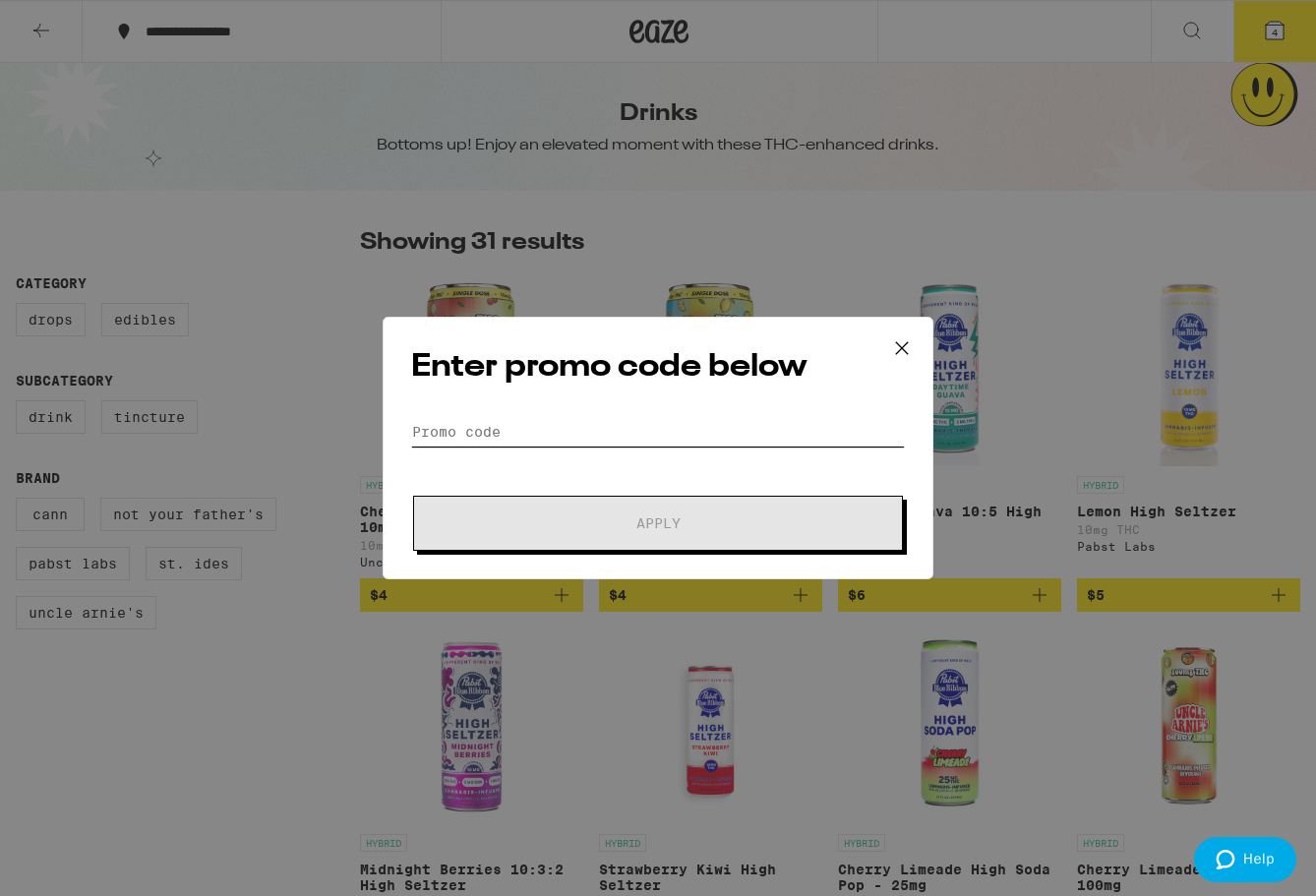 click on "Promo Code" at bounding box center (658, 432) 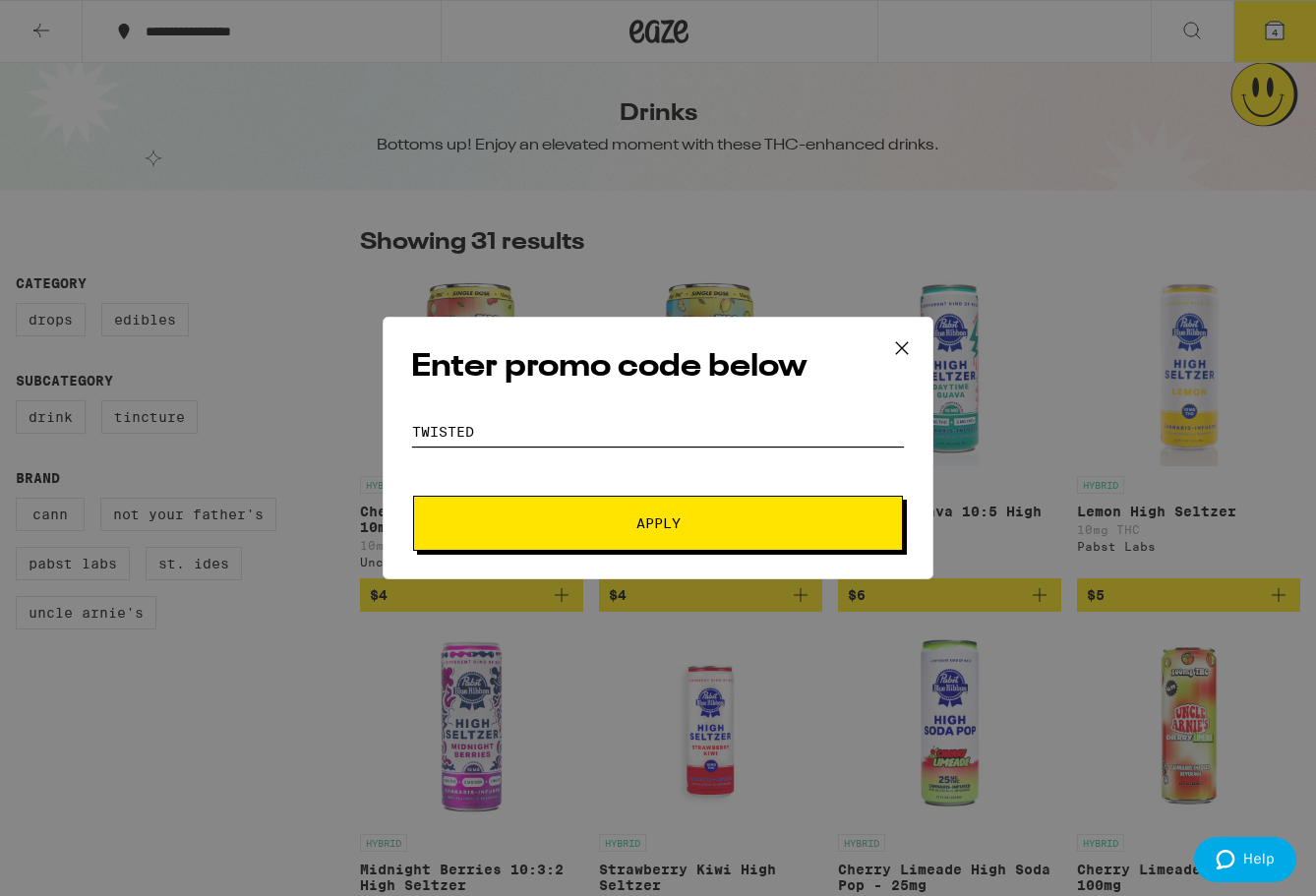 type on "twisted" 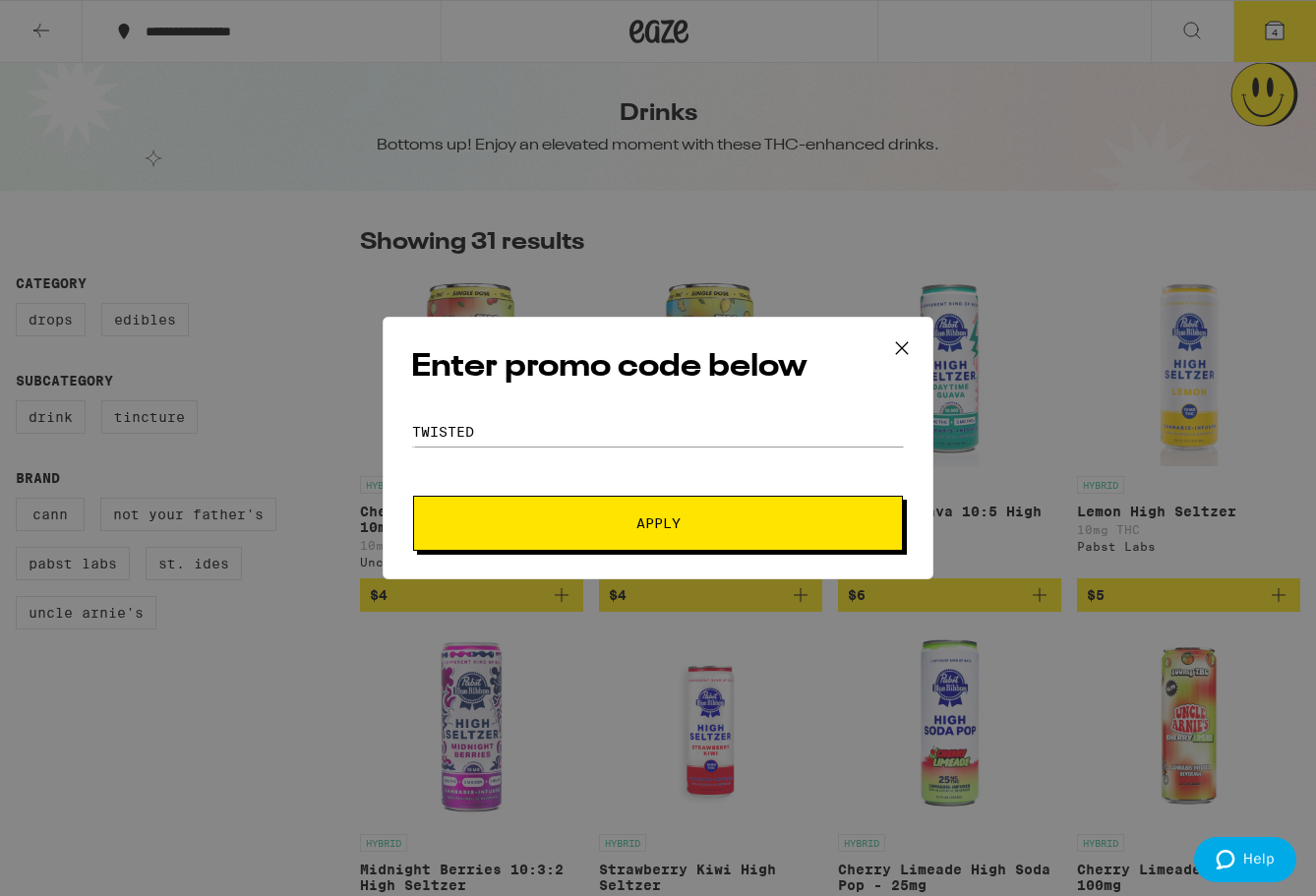 click on "Apply" at bounding box center (658, 523) 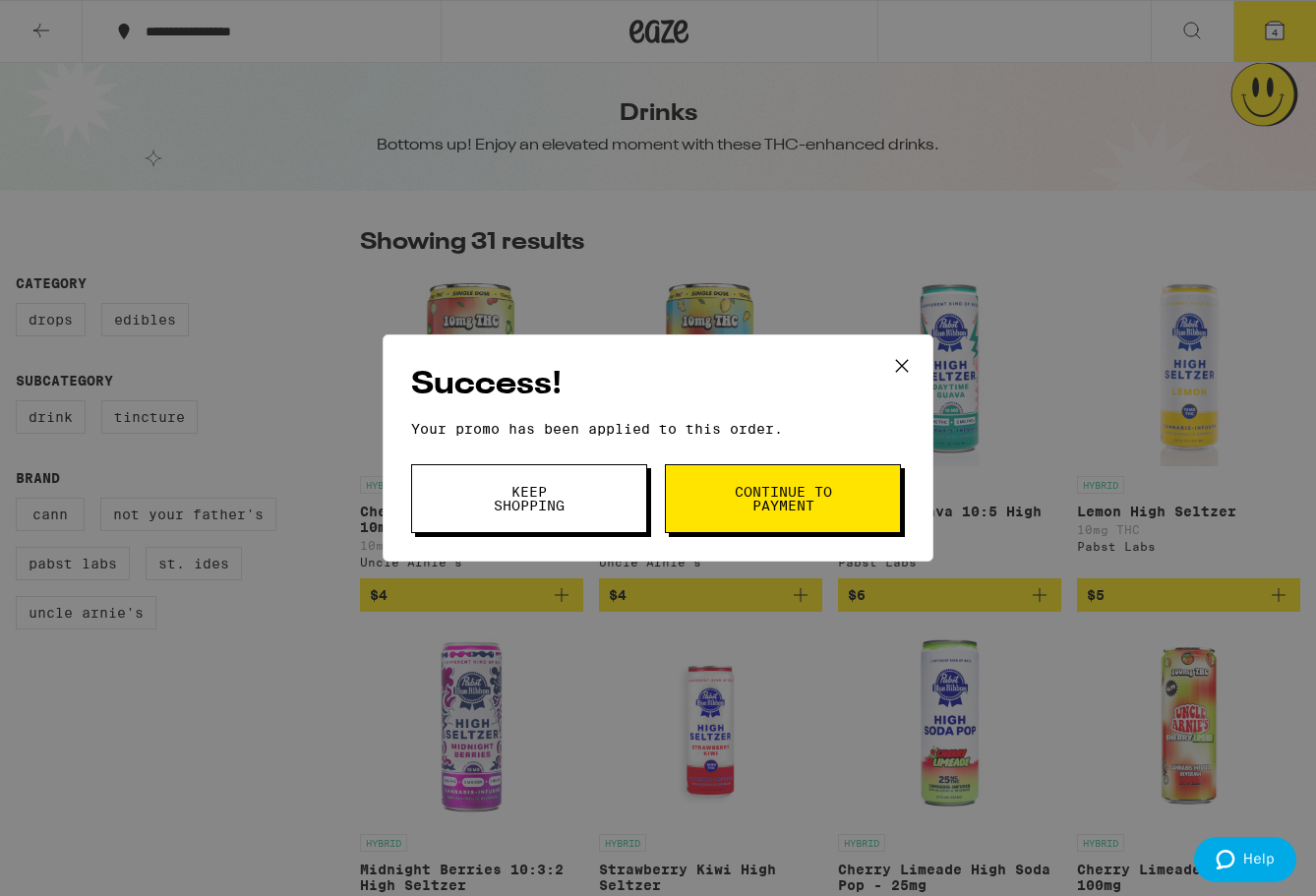 click 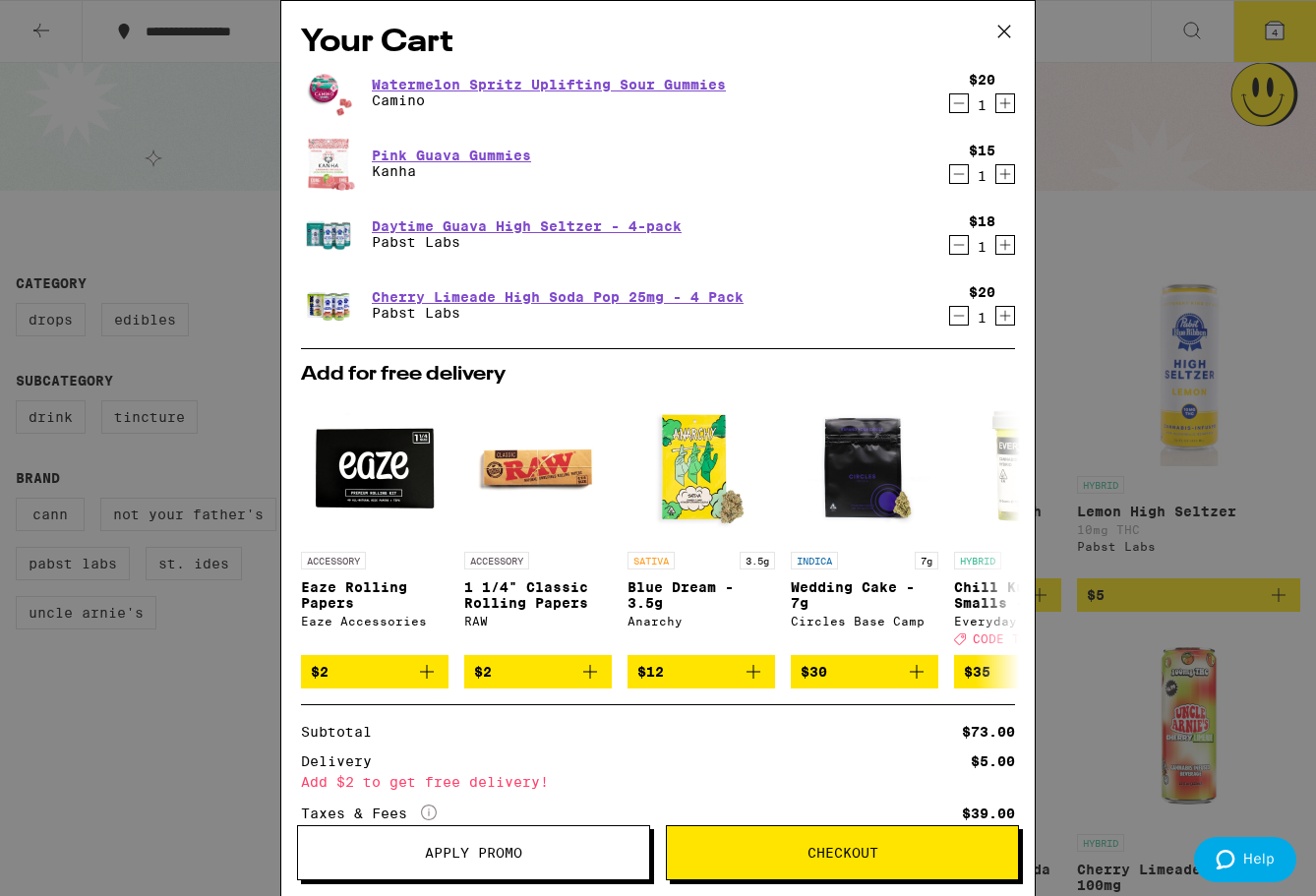 scroll, scrollTop: 182, scrollLeft: 0, axis: vertical 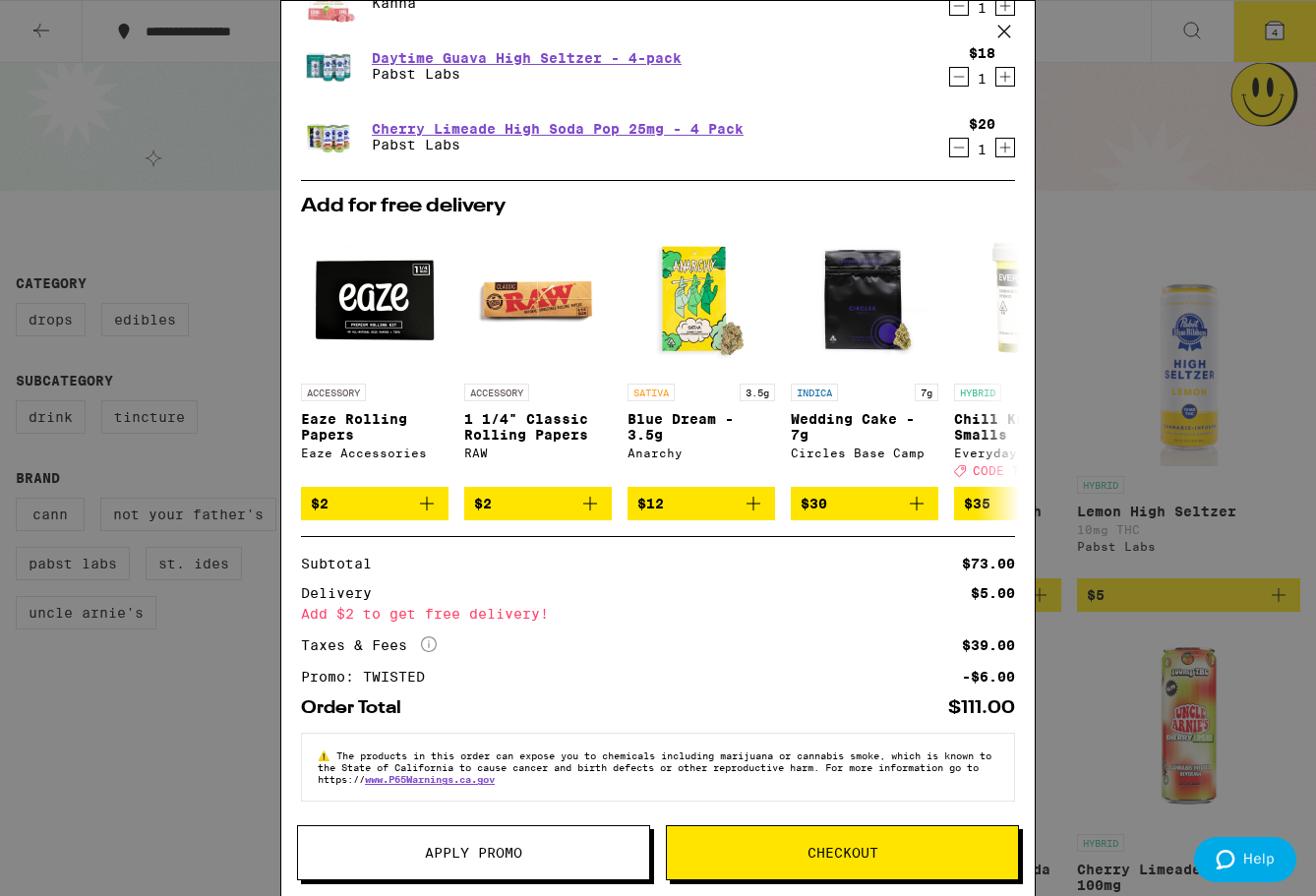 click on "Your Cart Watermelon Spritz Uplifting Sour Gummies Camino $20 1 Pink Guava Gummies Kanha $15 1 Daytime Guava High Seltzer - 4-pack Pabst Labs $18 1 Cherry Limeade High Soda Pop 25mg - 4 Pack Pabst Labs $20 1 Add for free delivery ACCESSORY Eaze Rolling Papers Eaze Accessories $2 ACCESSORY 1 1/4" Classic Rolling Papers RAW $2 SATIVA 3.5g Blue Dream - 3.5g Anarchy $12 INDICA 7g Wedding Cake - 7g Circles Base Camp $30 HYBRID 3.5g Chill Kush Smalls - 3.5g Everyday Deal Created with Sketch. CODE TWISTED $35 HYBRID 3.5g Lemonberry Gelato Smalls - 3.5g Everyday Deal Created with Sketch. CODE TWISTED $35 INDICA 3.5g Blueberry Fritter - 3.5g Gelato Deal Created with Sketch. CODE TWISTED $35 SATIVA 3.5g Grapefruit Haze - 3.5g Gelato Deal Created with Sketch. USE CODE 35OFF $35 HYBRID 3.5g Melonade - 3.5g Gelato Deal Created with Sketch. CODE TWISTED $35 HYBRID 3.5g Orangeade - 3.5g Gelato Deal Created with Sketch. CODE TWISTED $35 Subtotal $73.00 Delivery $5.00 Add $2 to get free delivery! Taxes & Fees More Info $39.00" at bounding box center (658, 448) 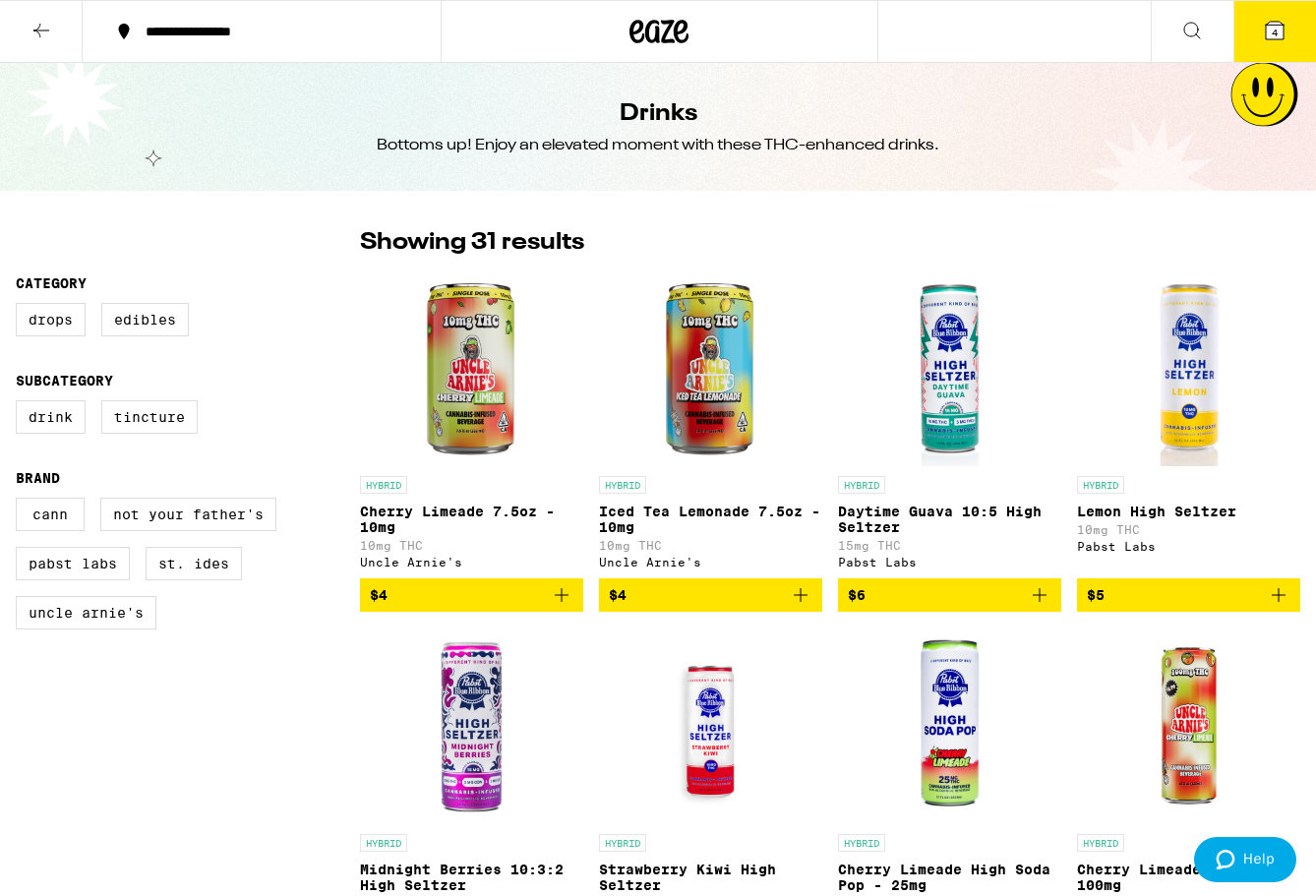 click 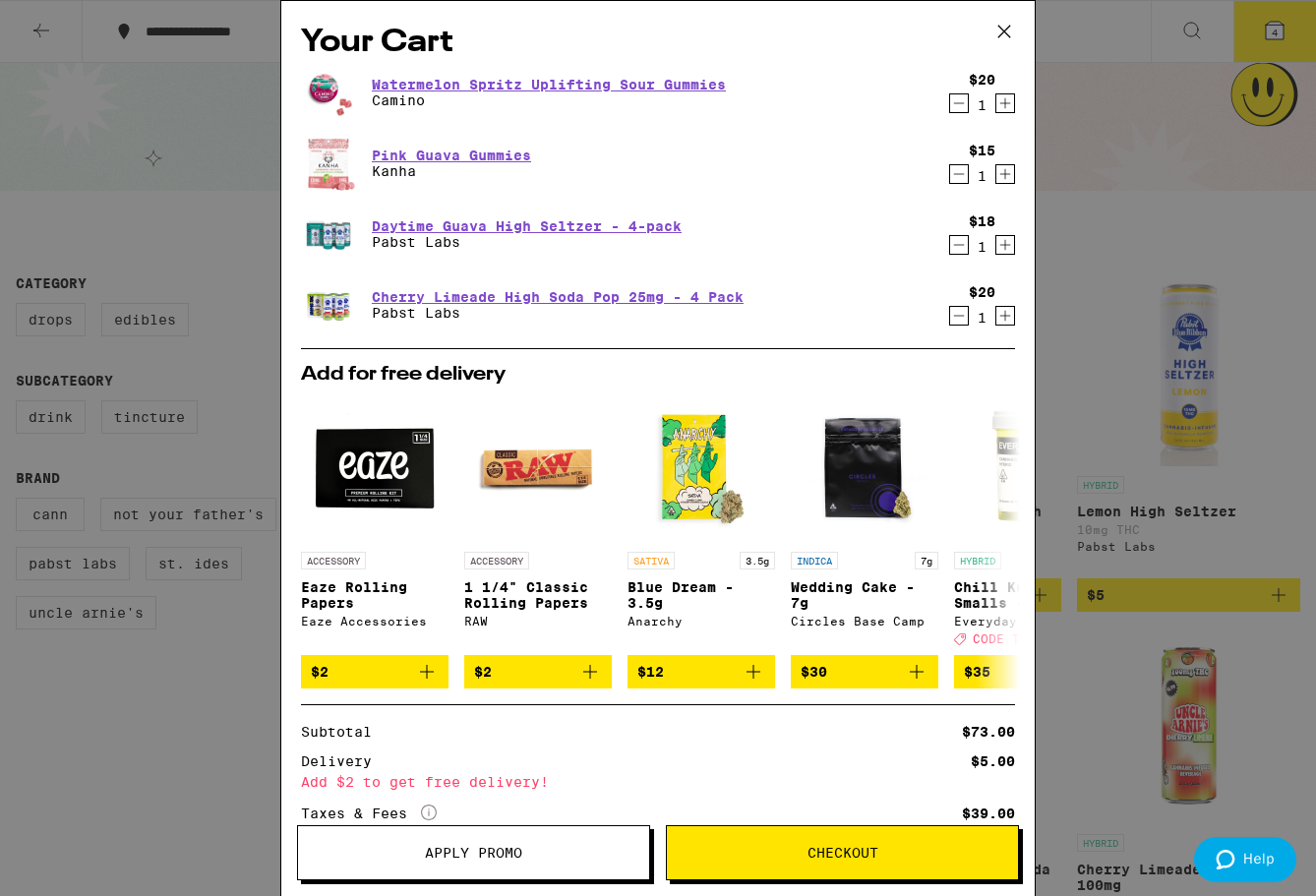 click 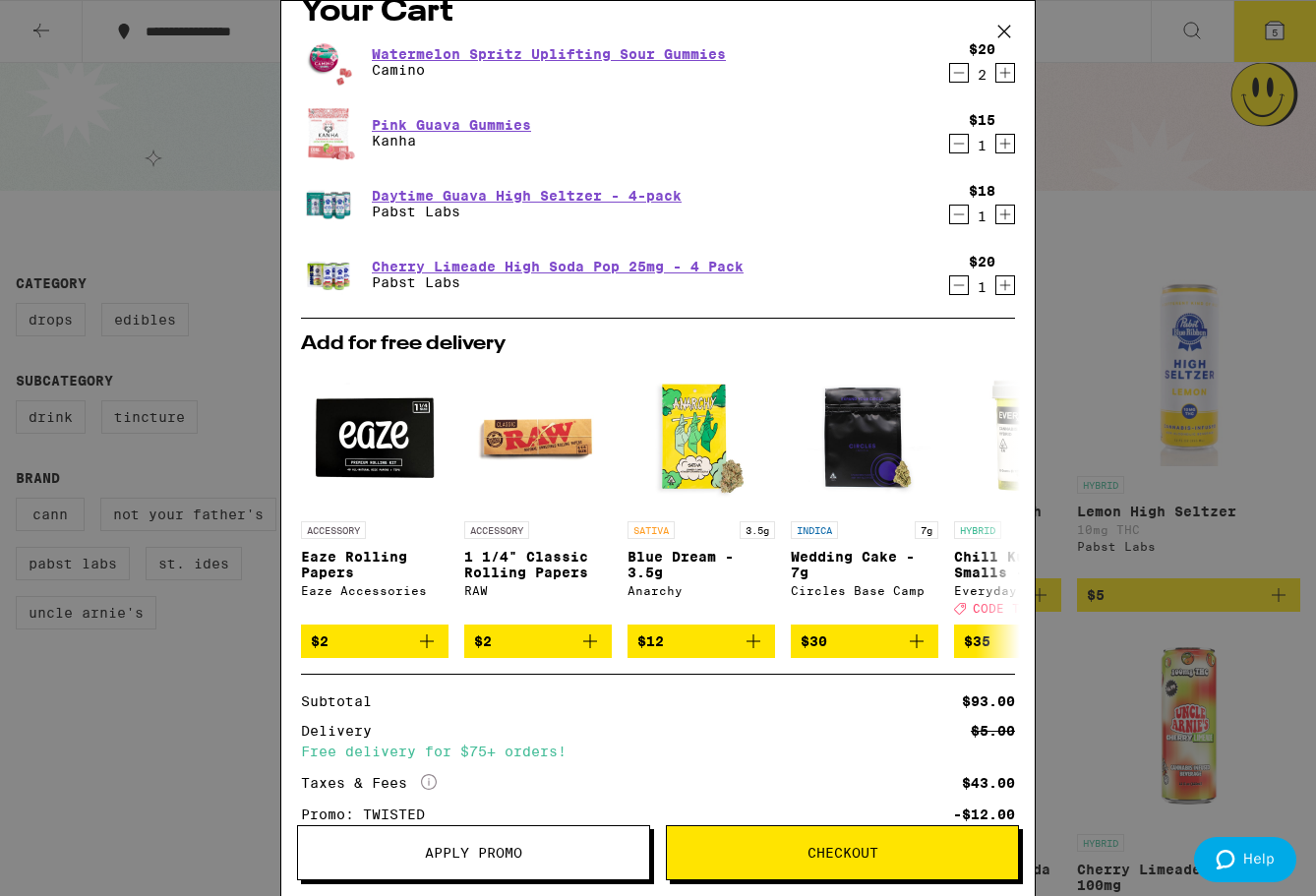 scroll, scrollTop: 0, scrollLeft: 0, axis: both 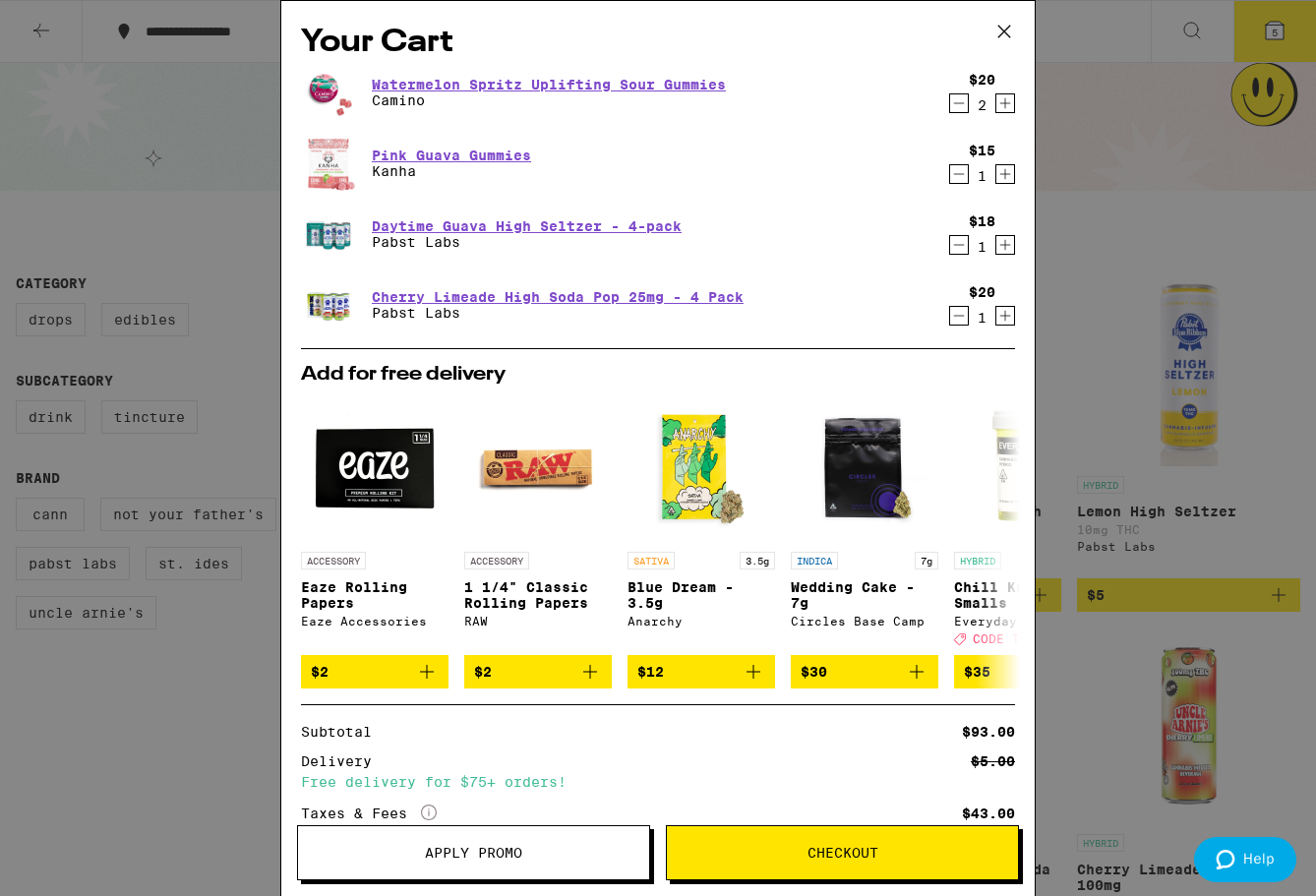 click 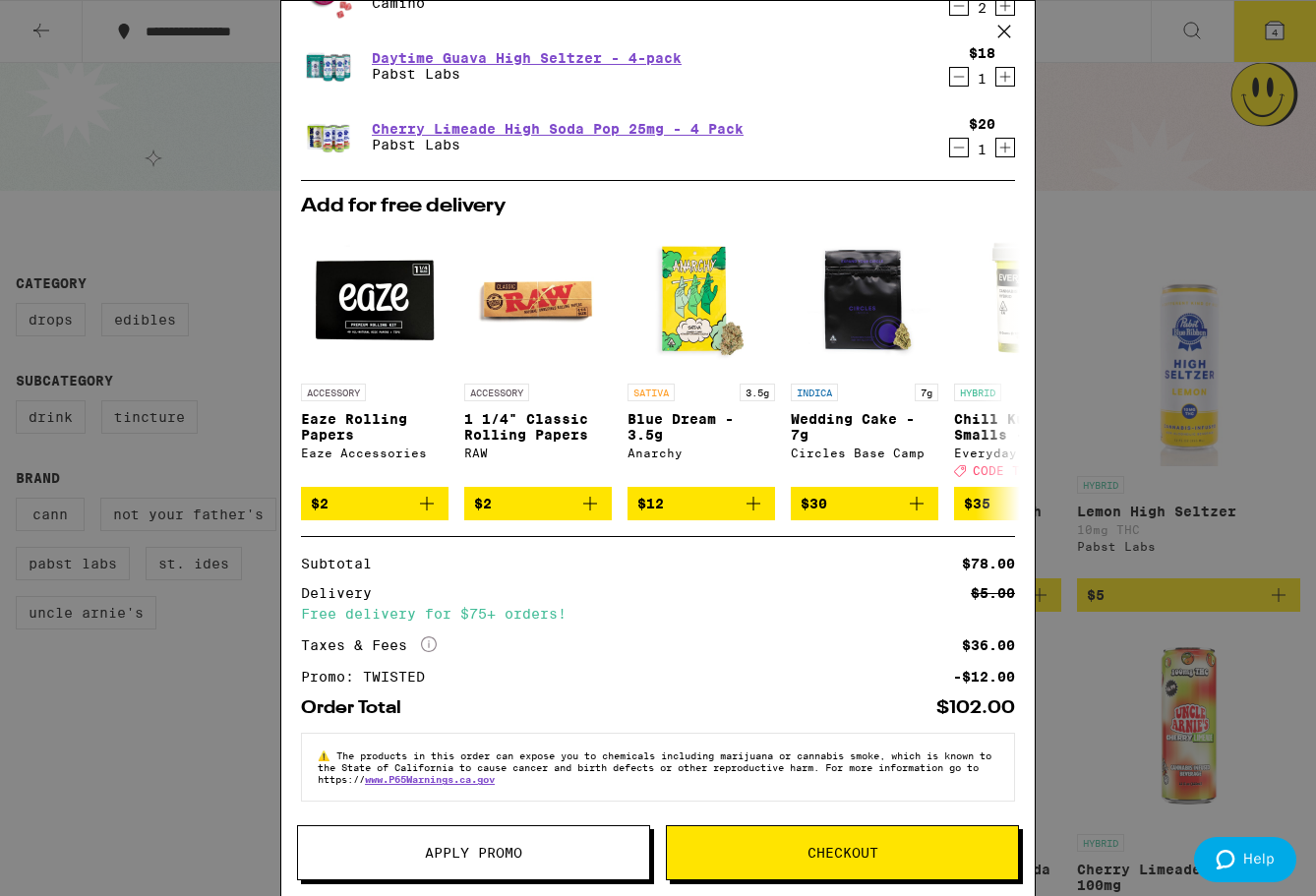 scroll, scrollTop: 111, scrollLeft: 0, axis: vertical 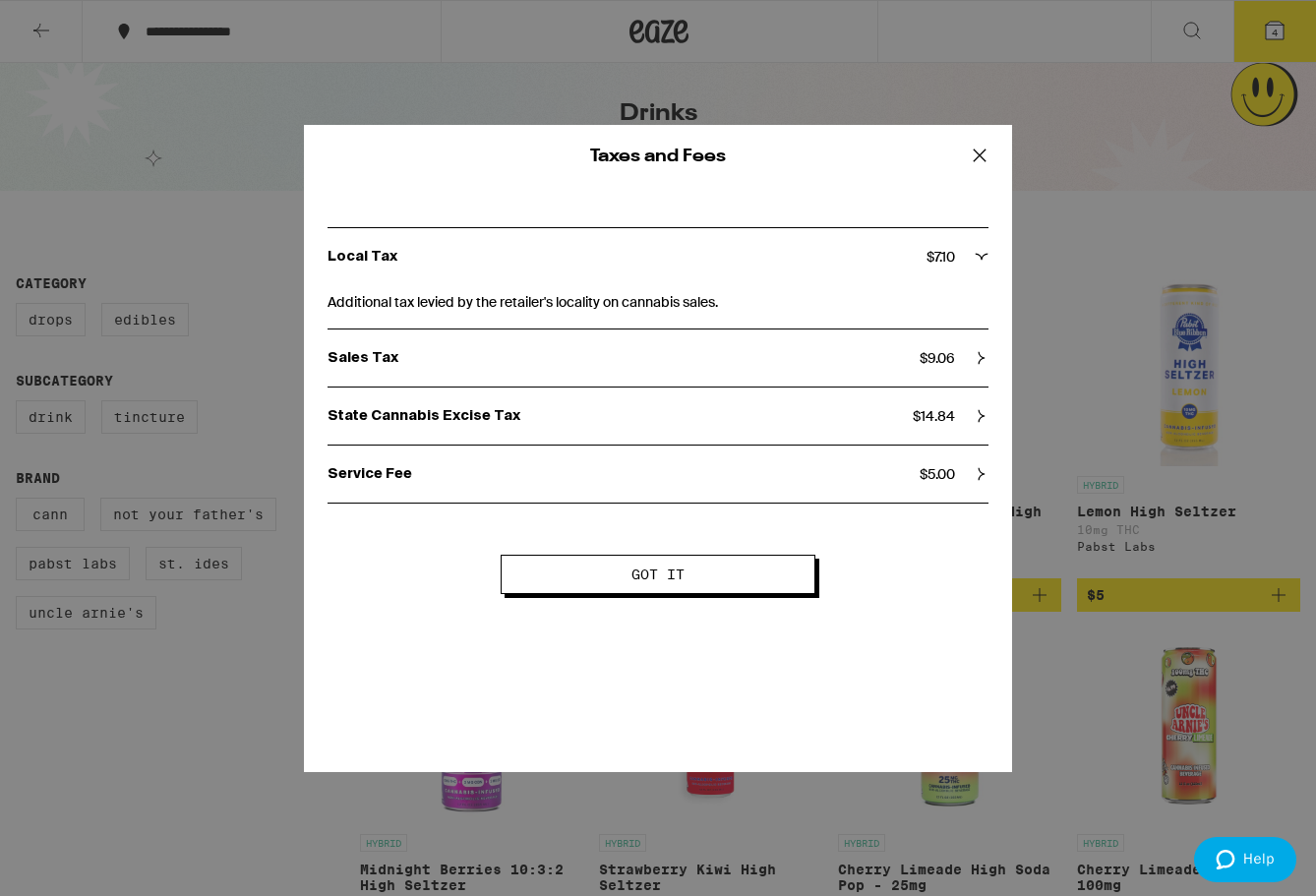 click 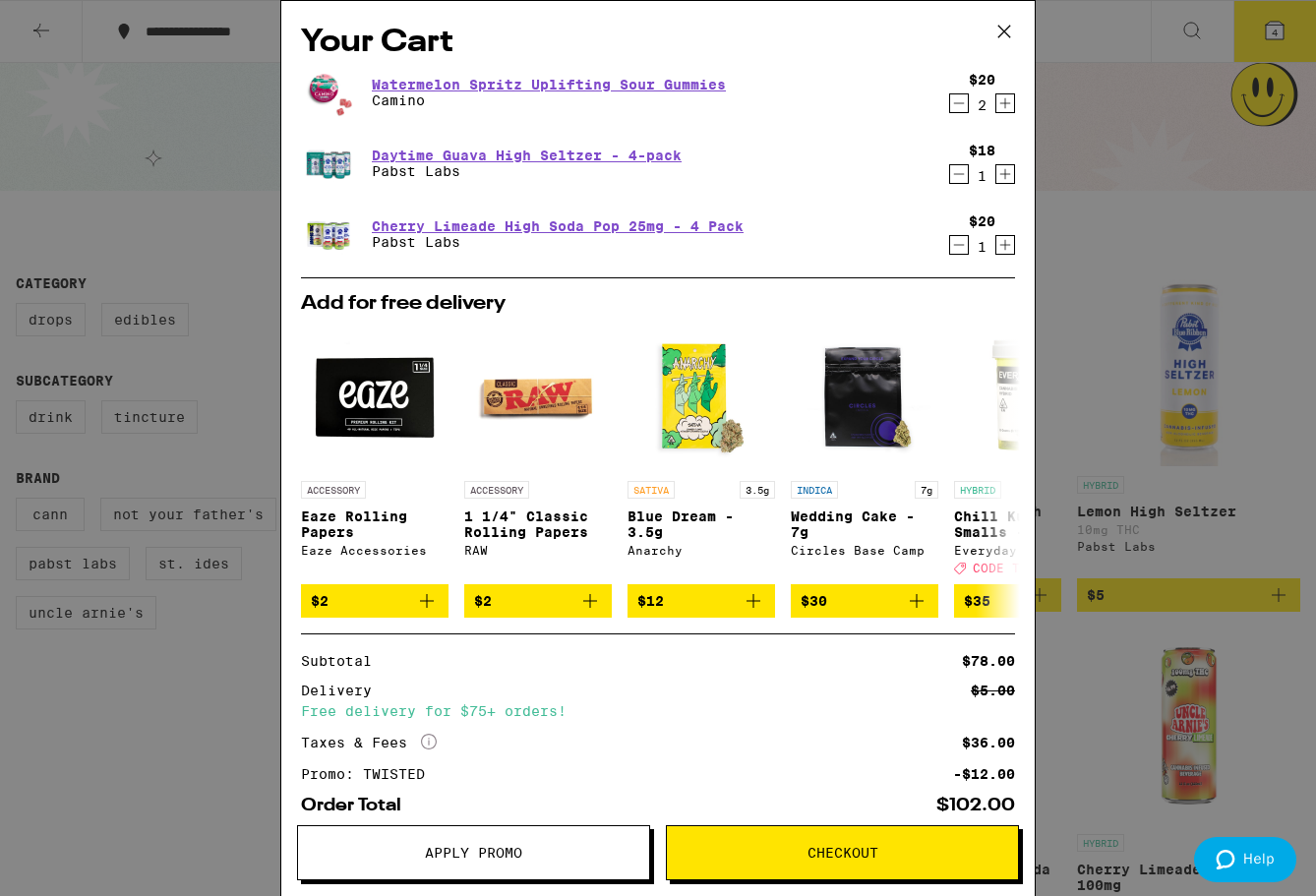 click 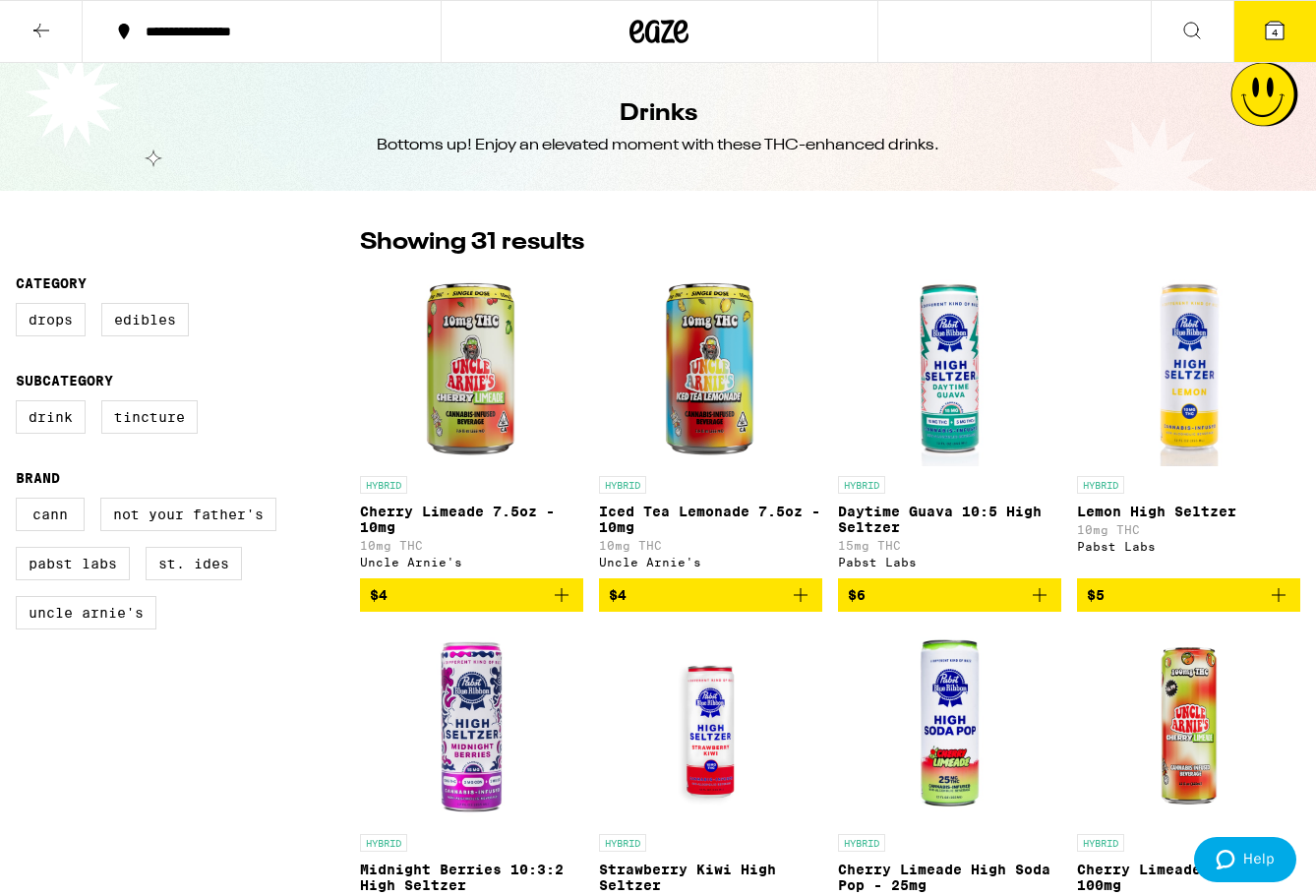 scroll, scrollTop: 5, scrollLeft: 0, axis: vertical 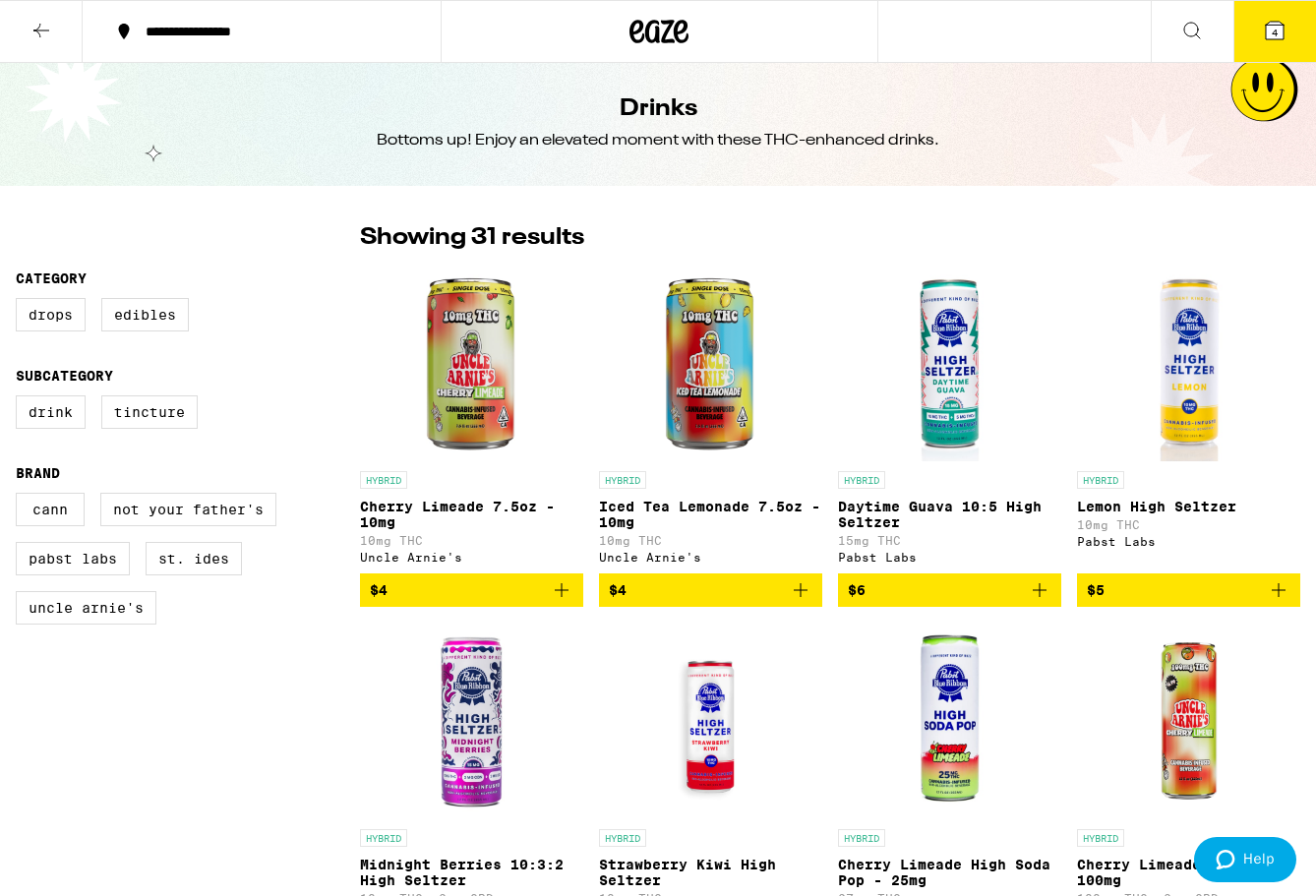 click 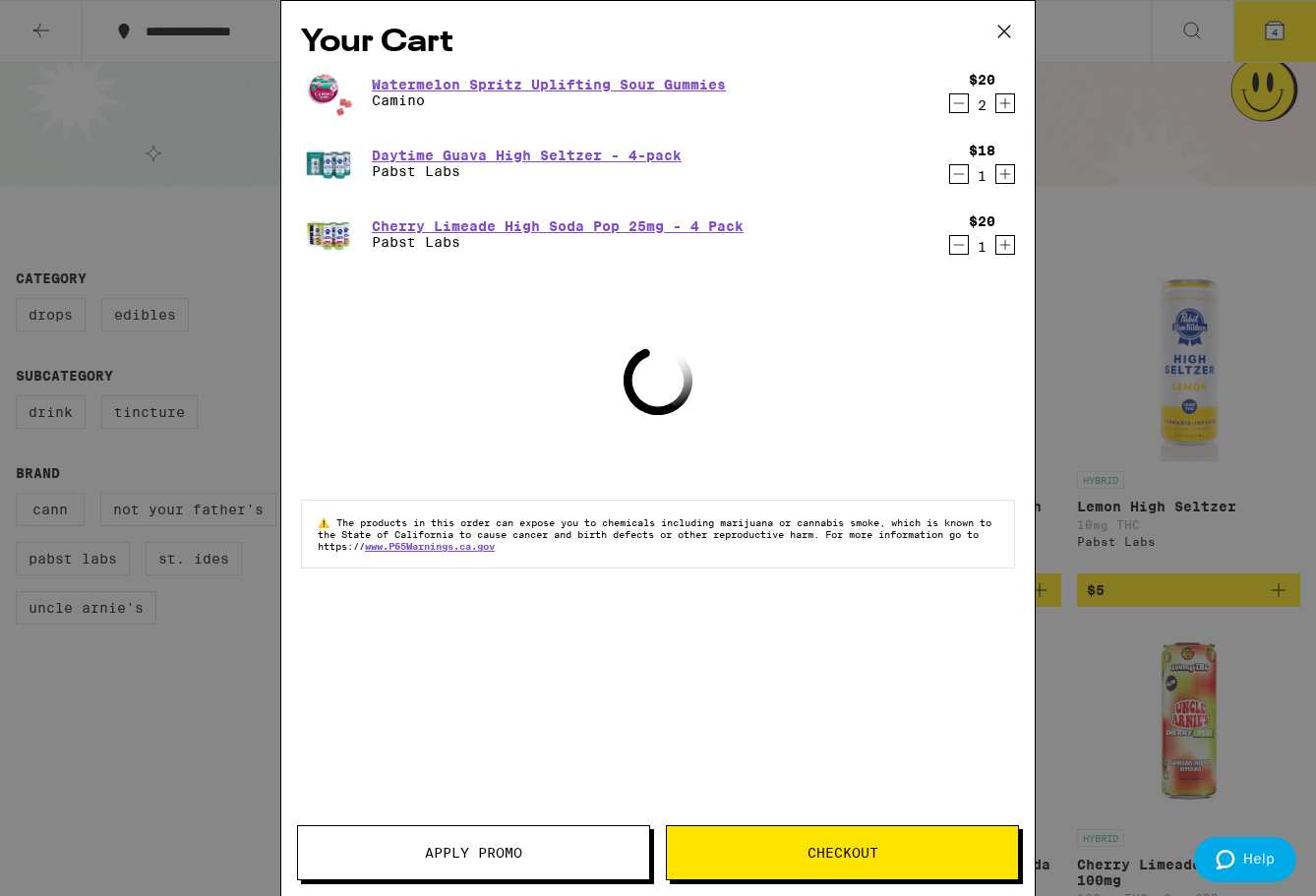 click on "Checkout" at bounding box center [842, 853] 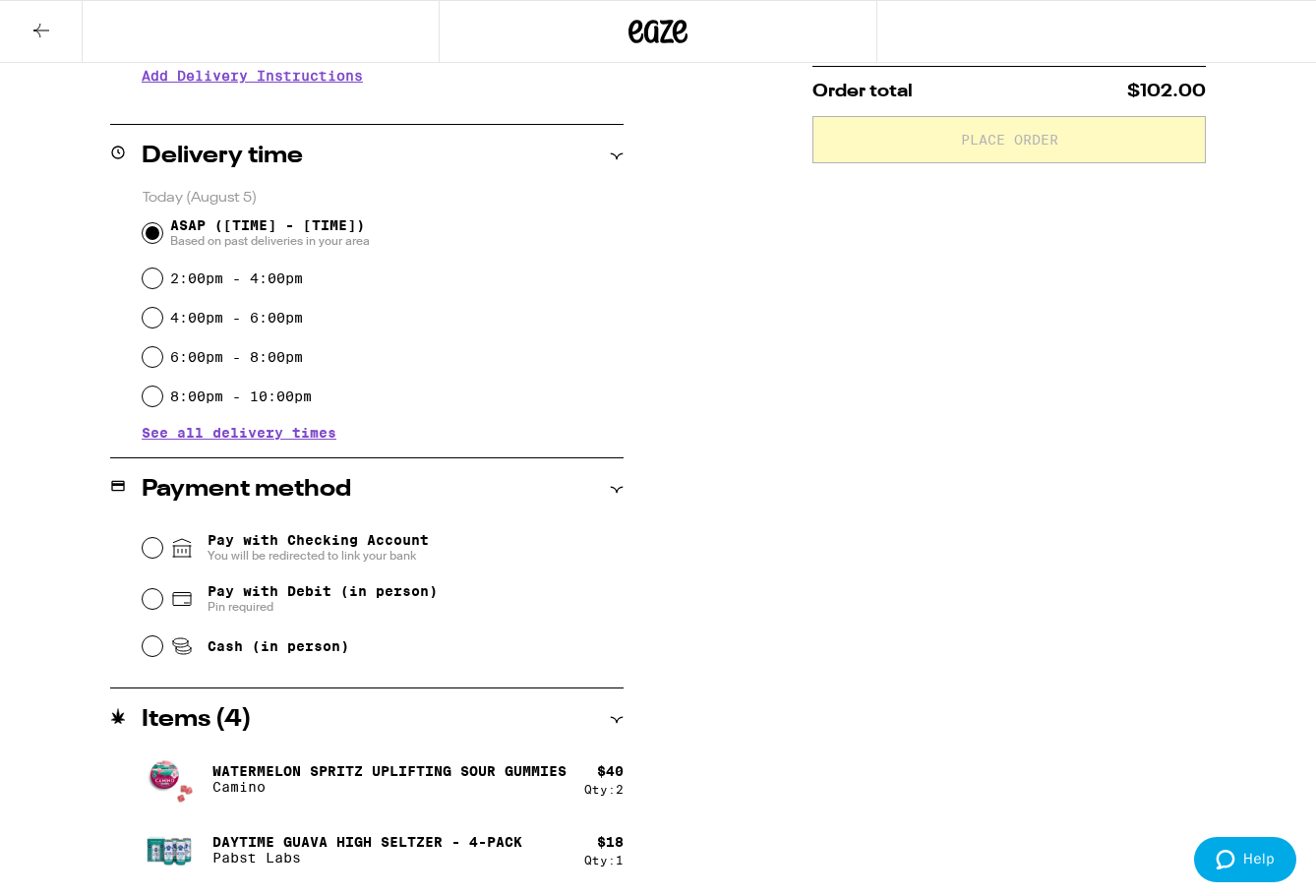 scroll, scrollTop: 427, scrollLeft: 0, axis: vertical 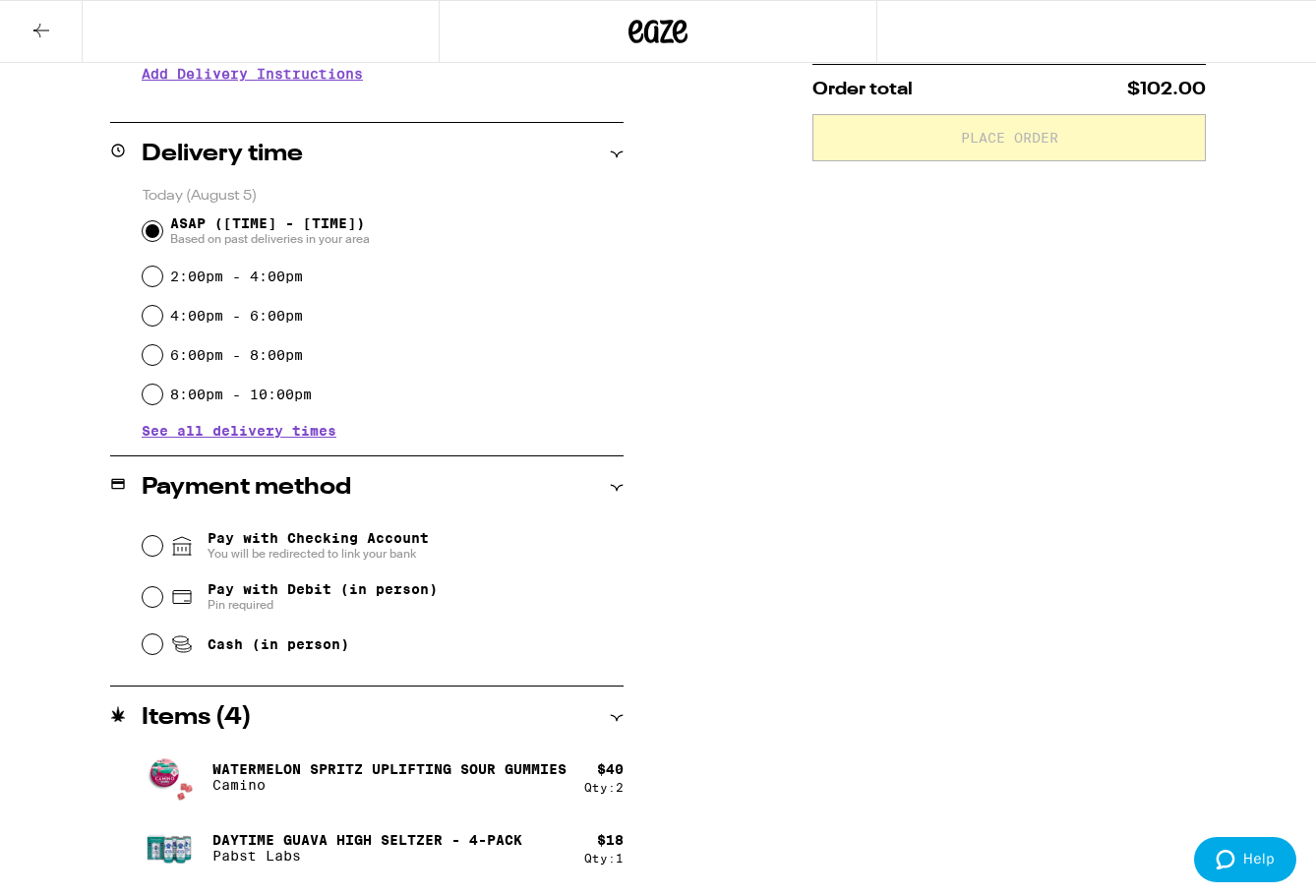 click on "Pay with Debit (in person)" at bounding box center (323, 589) 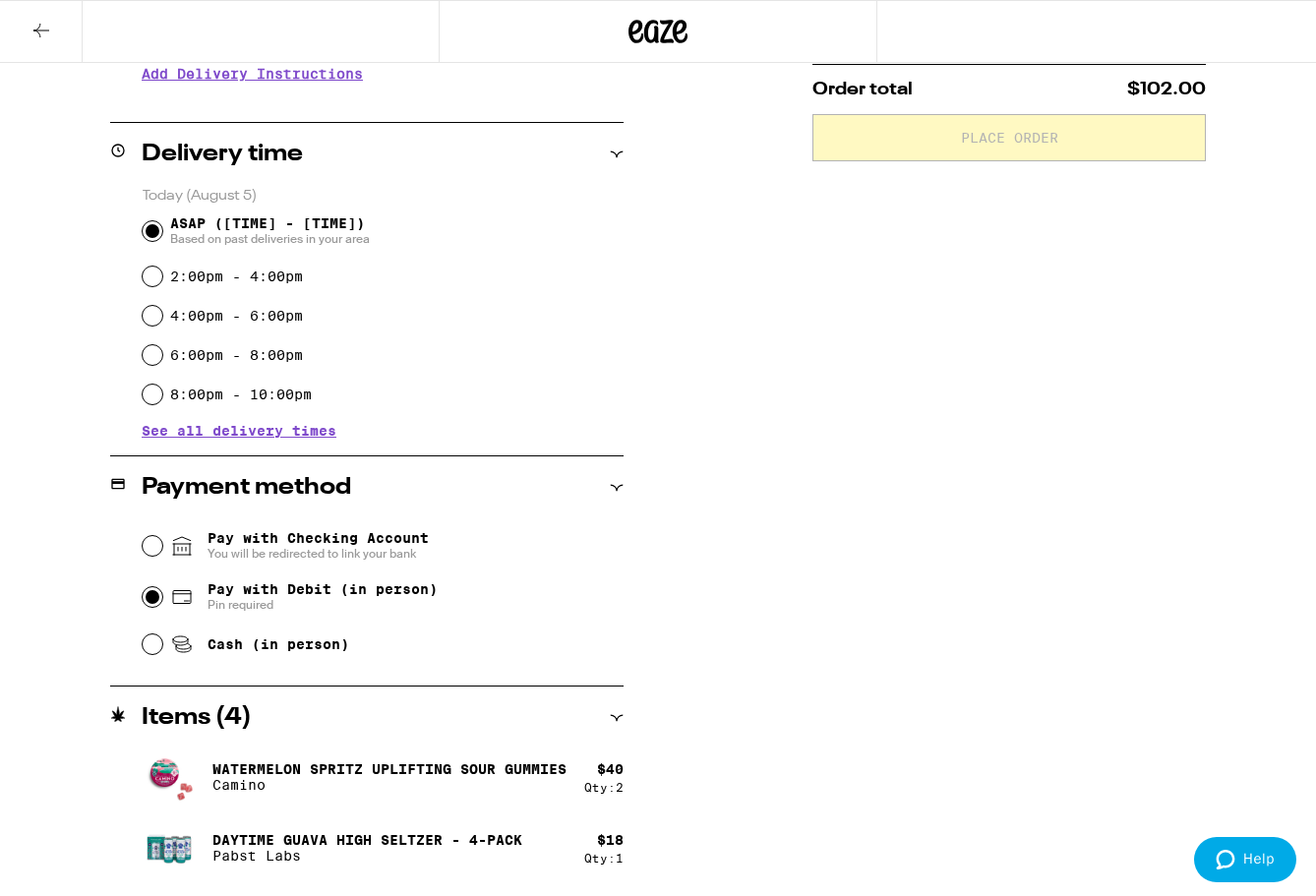 radio on "true" 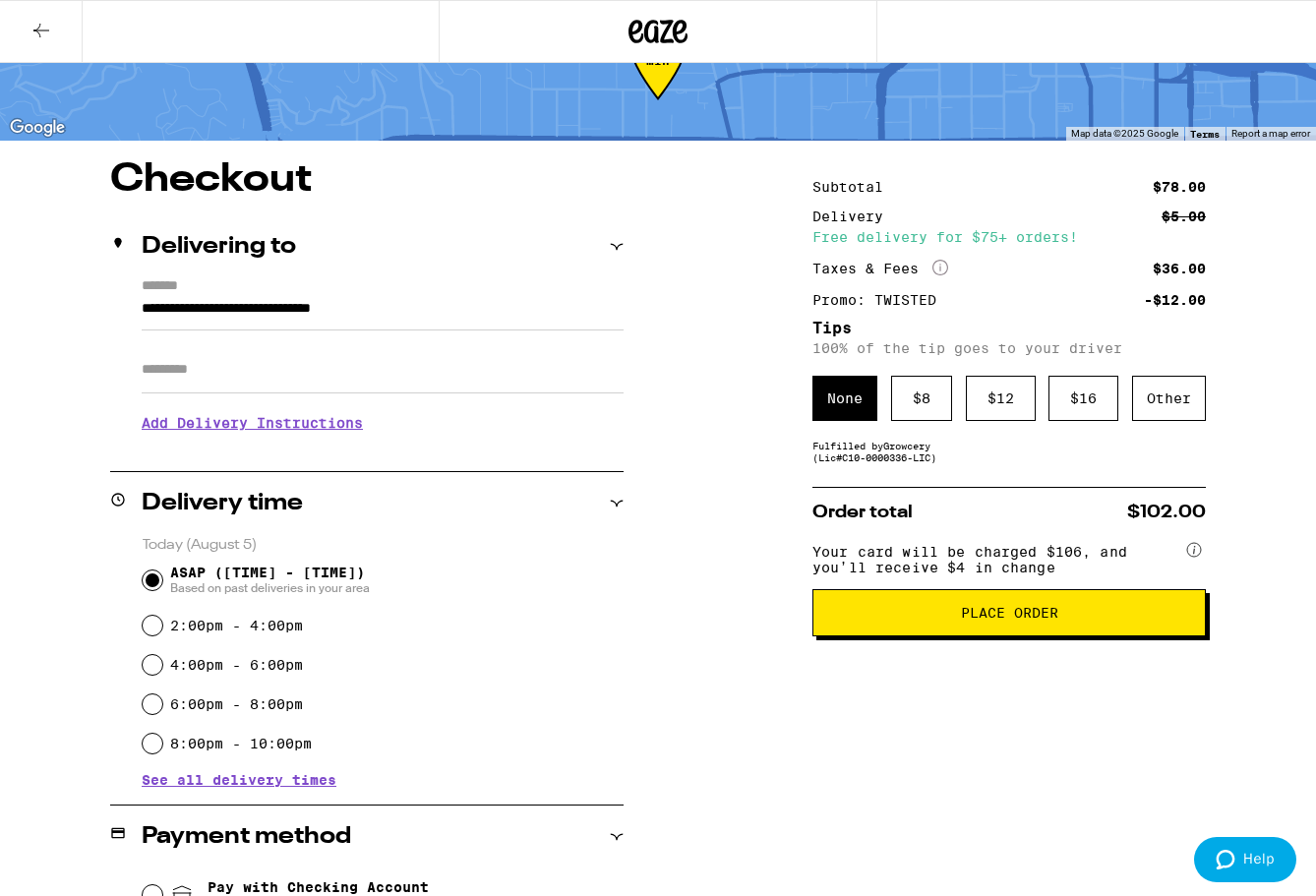 scroll, scrollTop: 2, scrollLeft: 0, axis: vertical 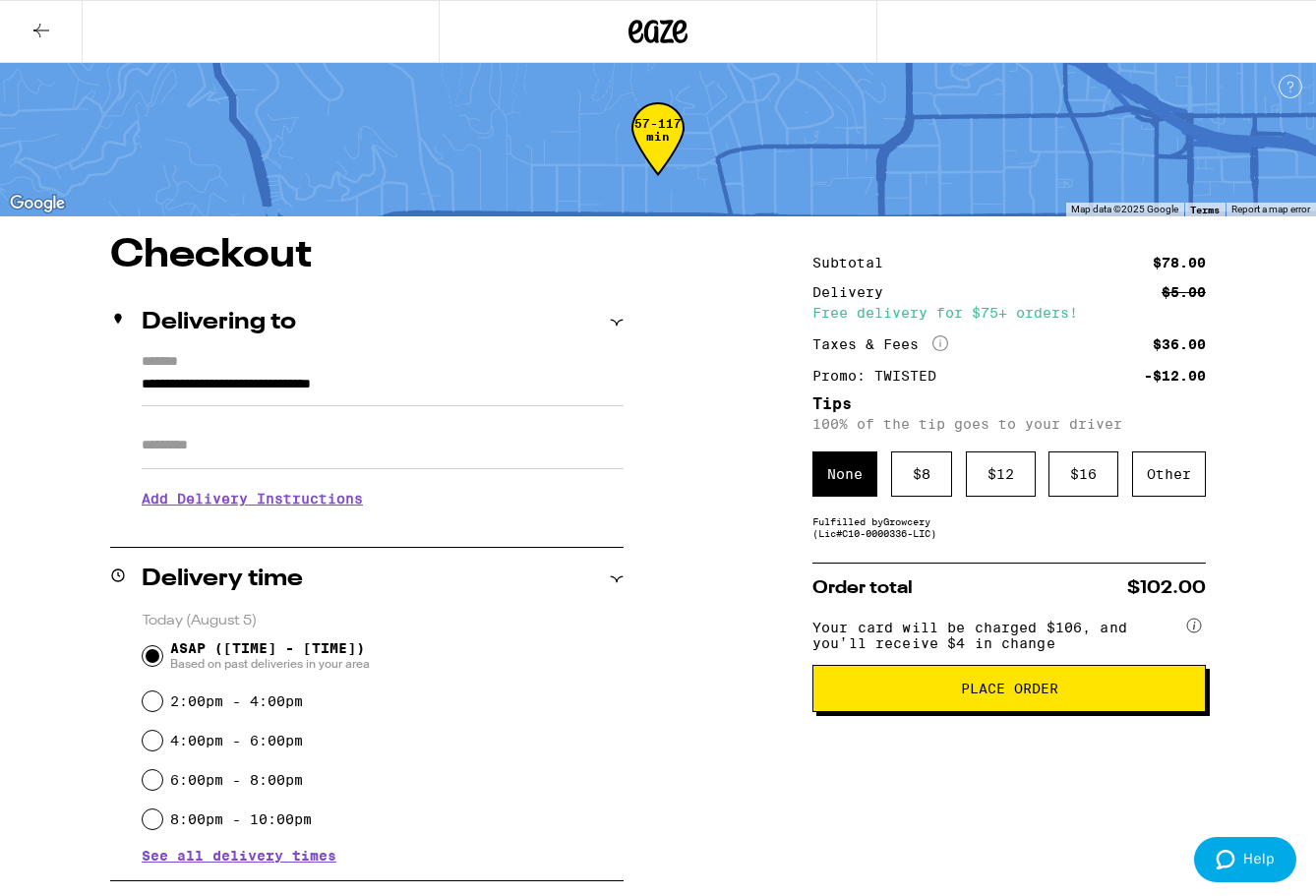 click on "Place Order" at bounding box center (1009, 688) 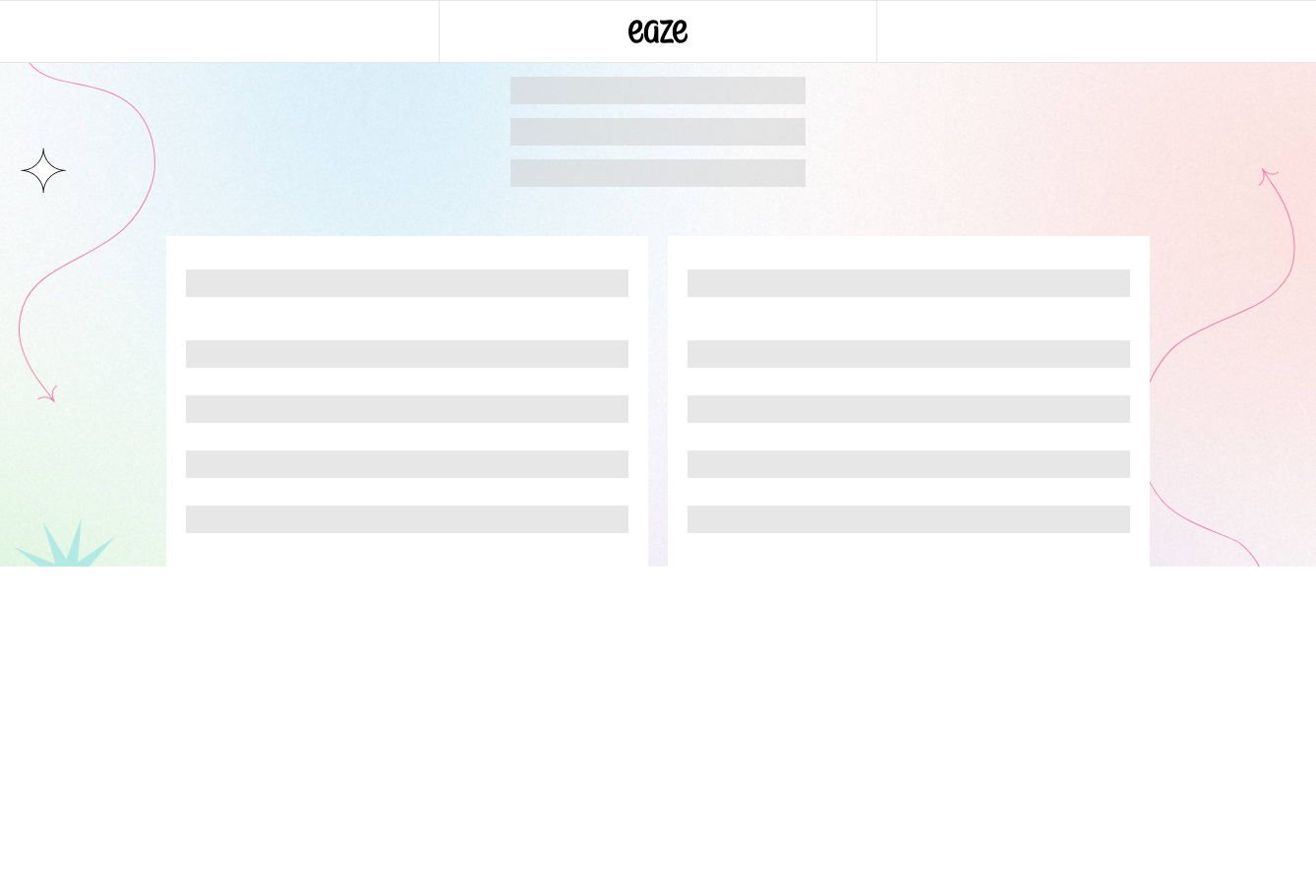 scroll, scrollTop: 0, scrollLeft: 0, axis: both 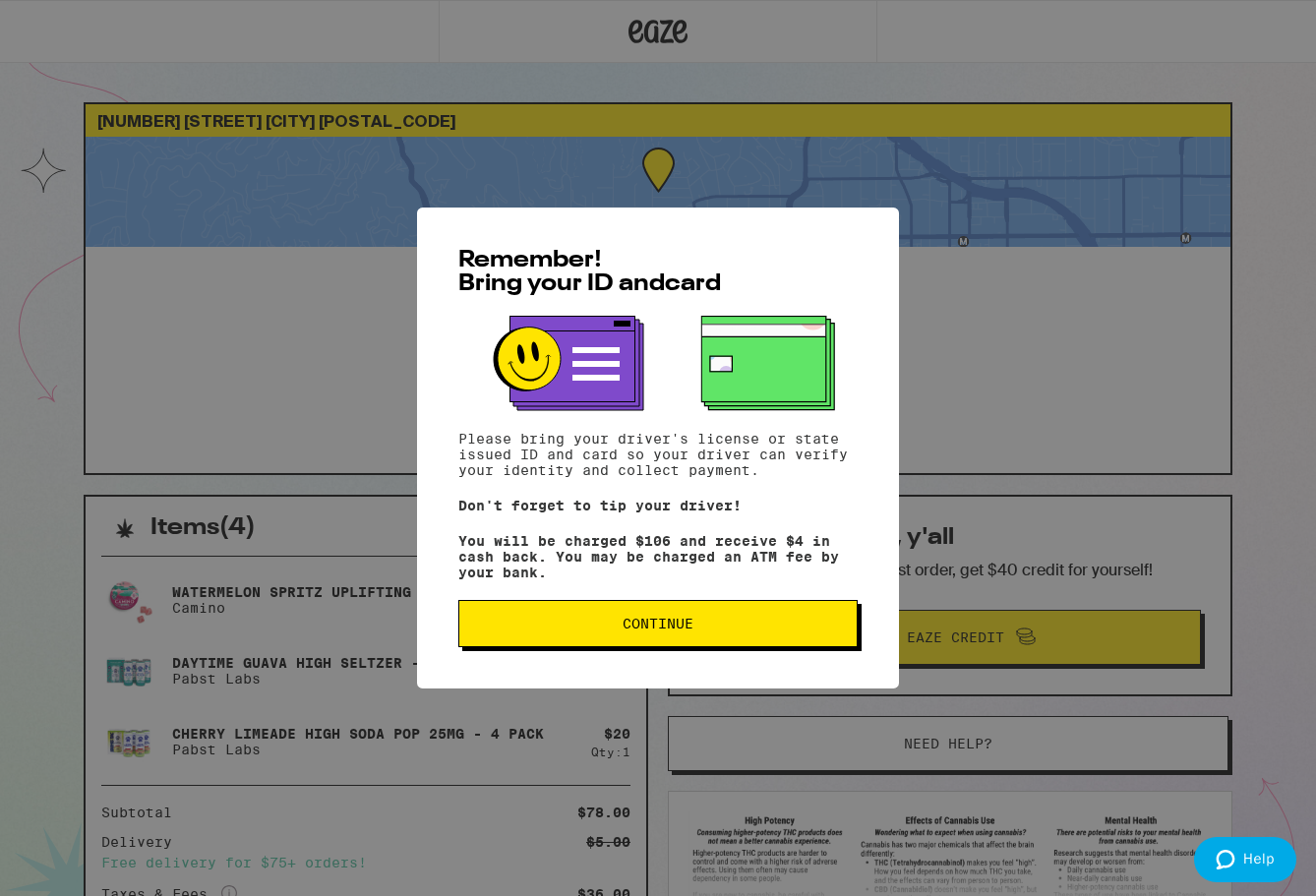 click on "Continue" at bounding box center [658, 624] 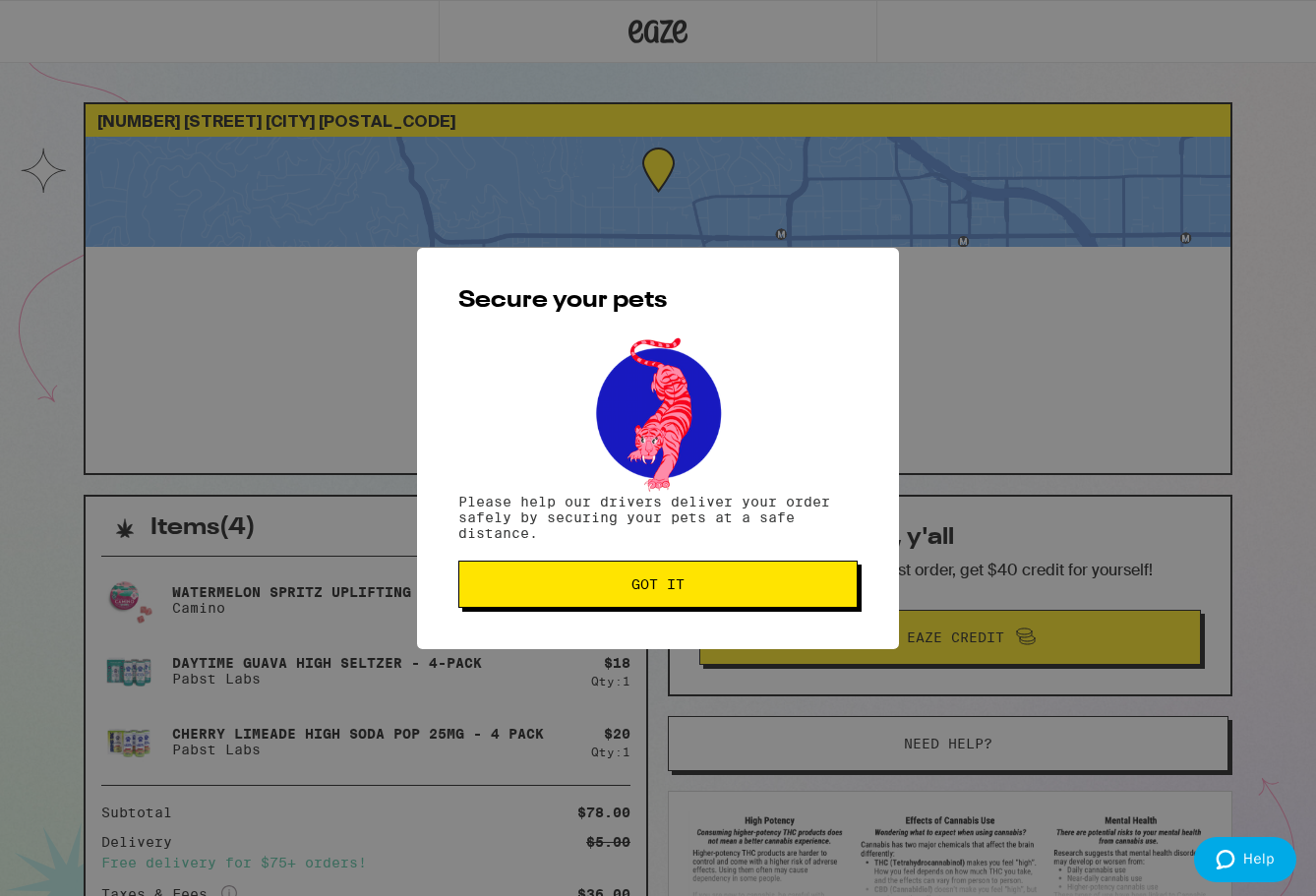 click on "Got it" at bounding box center (658, 584) 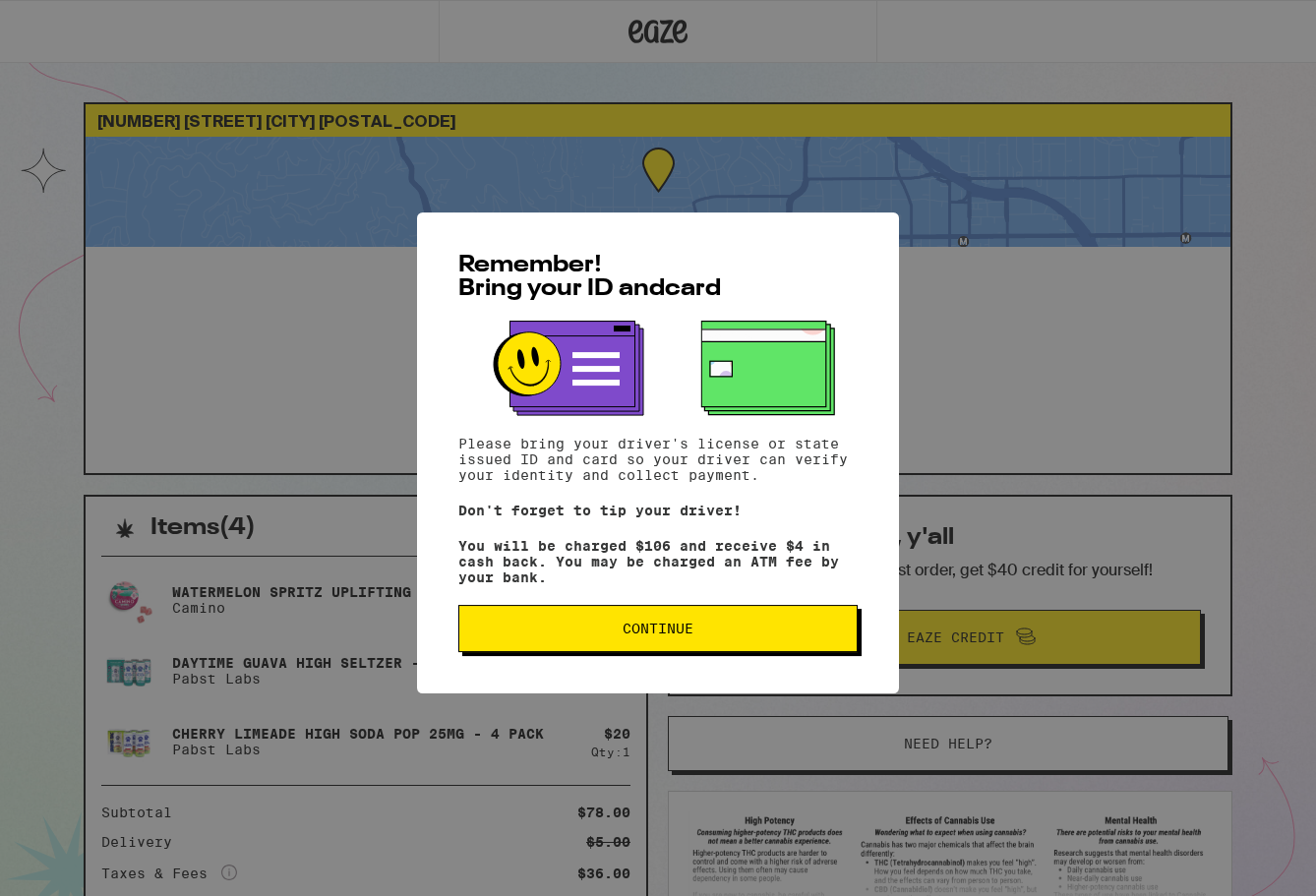 scroll, scrollTop: 0, scrollLeft: 0, axis: both 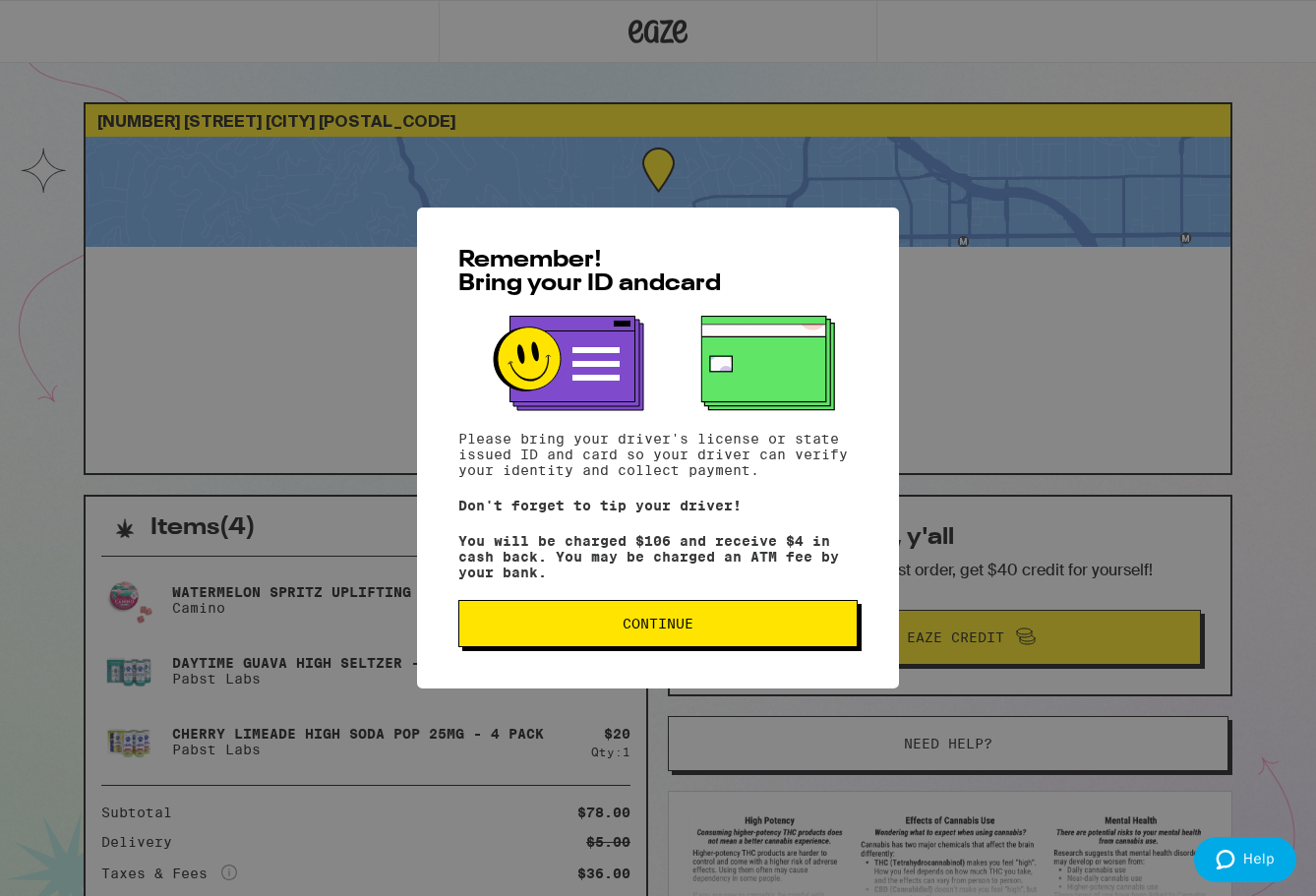 click on "Continue" at bounding box center (658, 624) 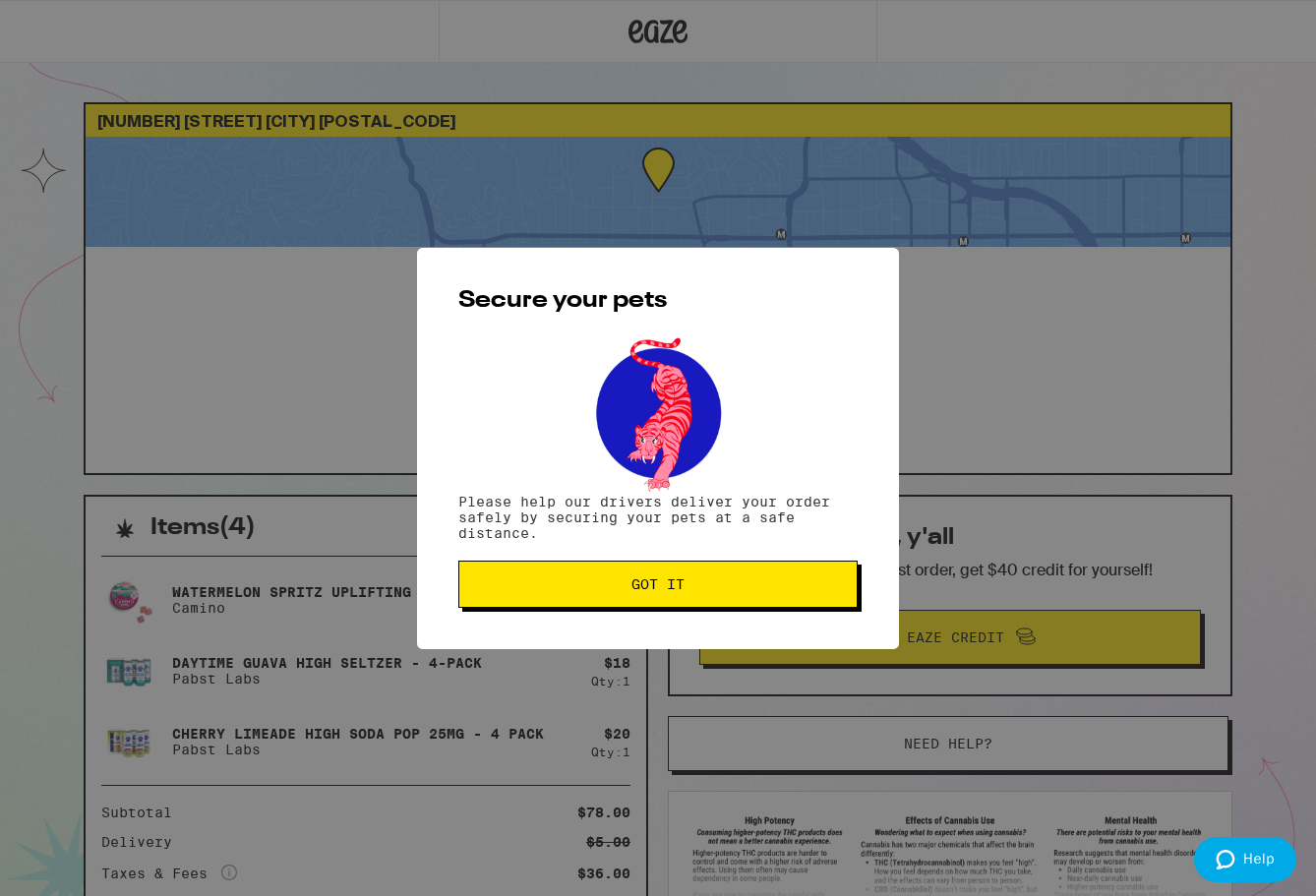 click on "Got it" at bounding box center (658, 584) 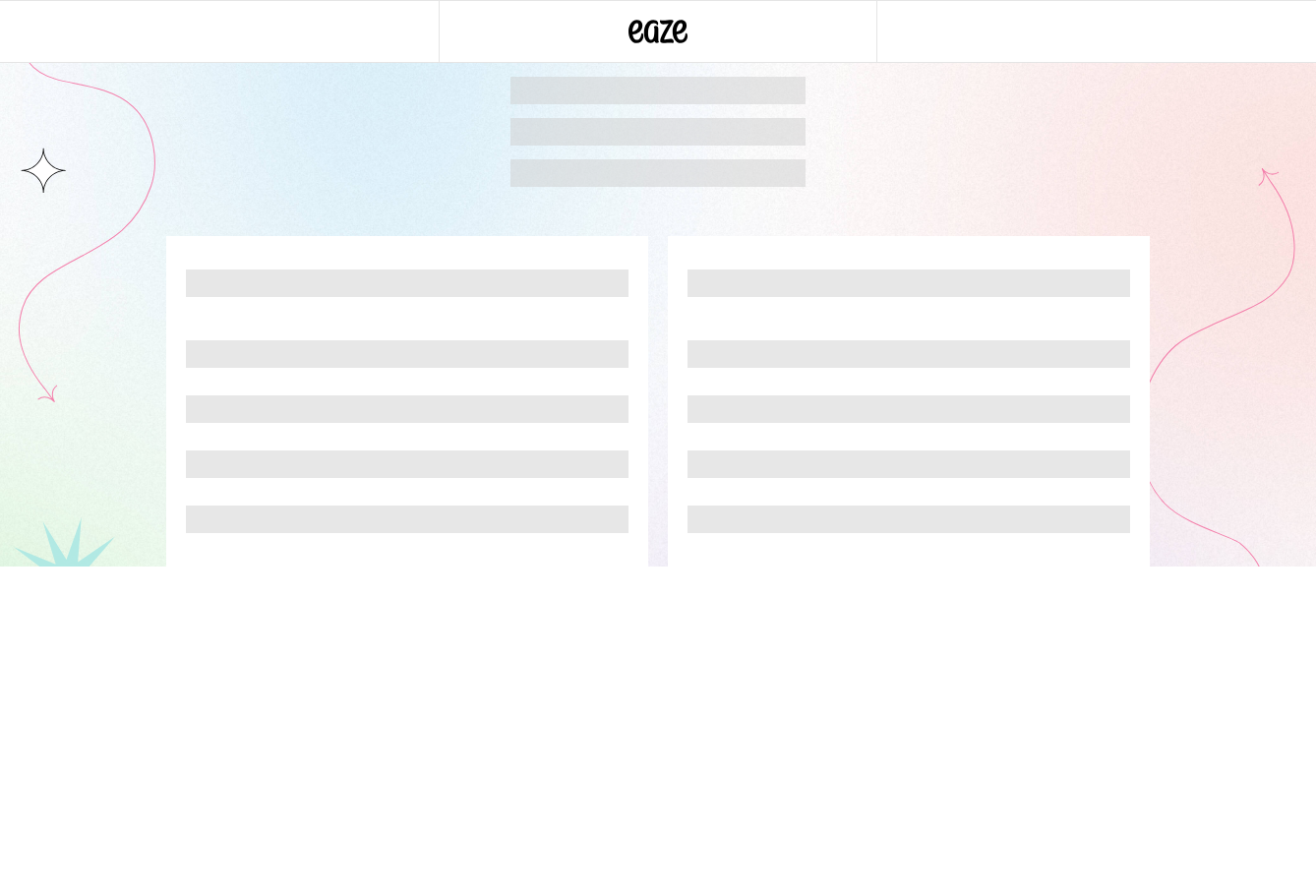 scroll, scrollTop: 0, scrollLeft: 0, axis: both 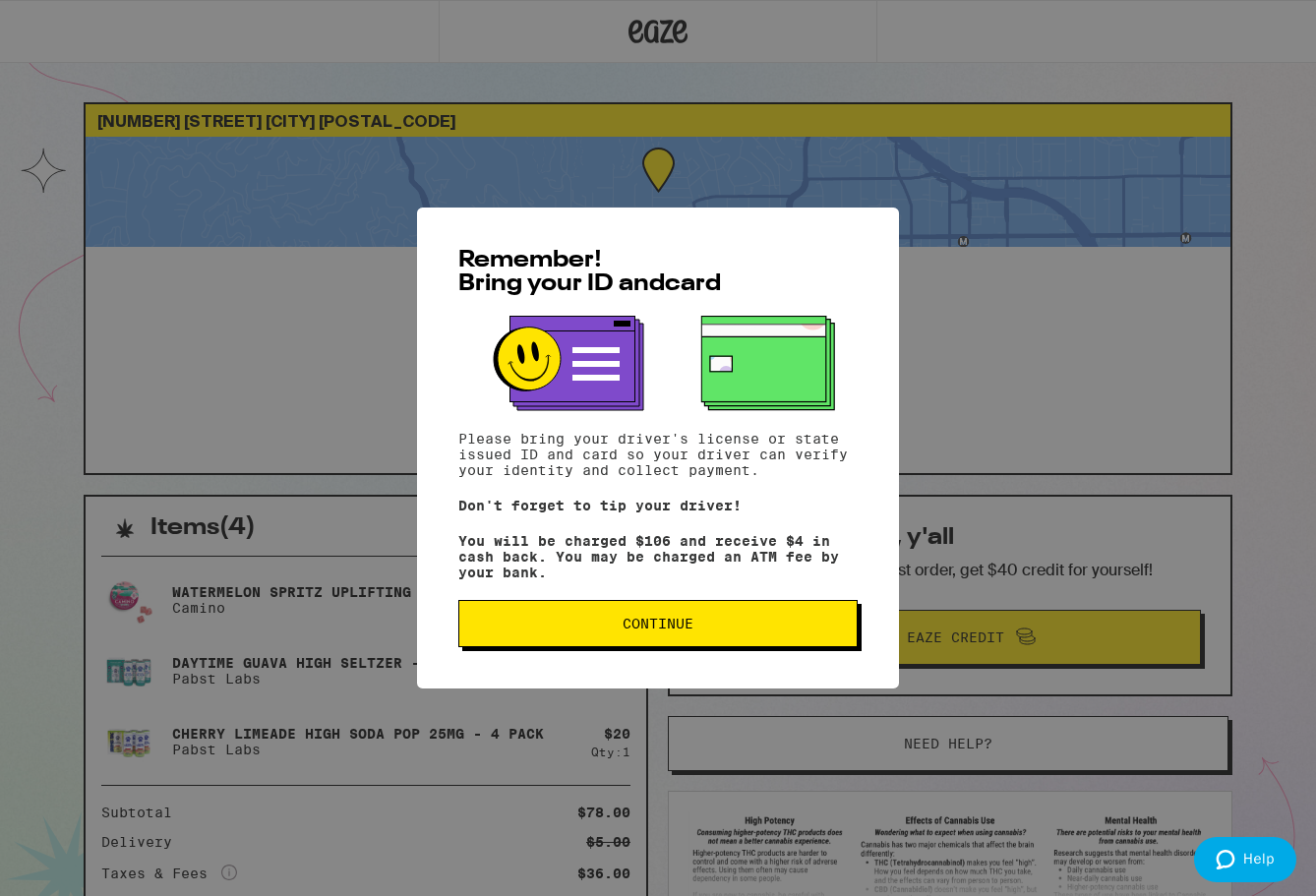 click on "Continue" at bounding box center [658, 624] 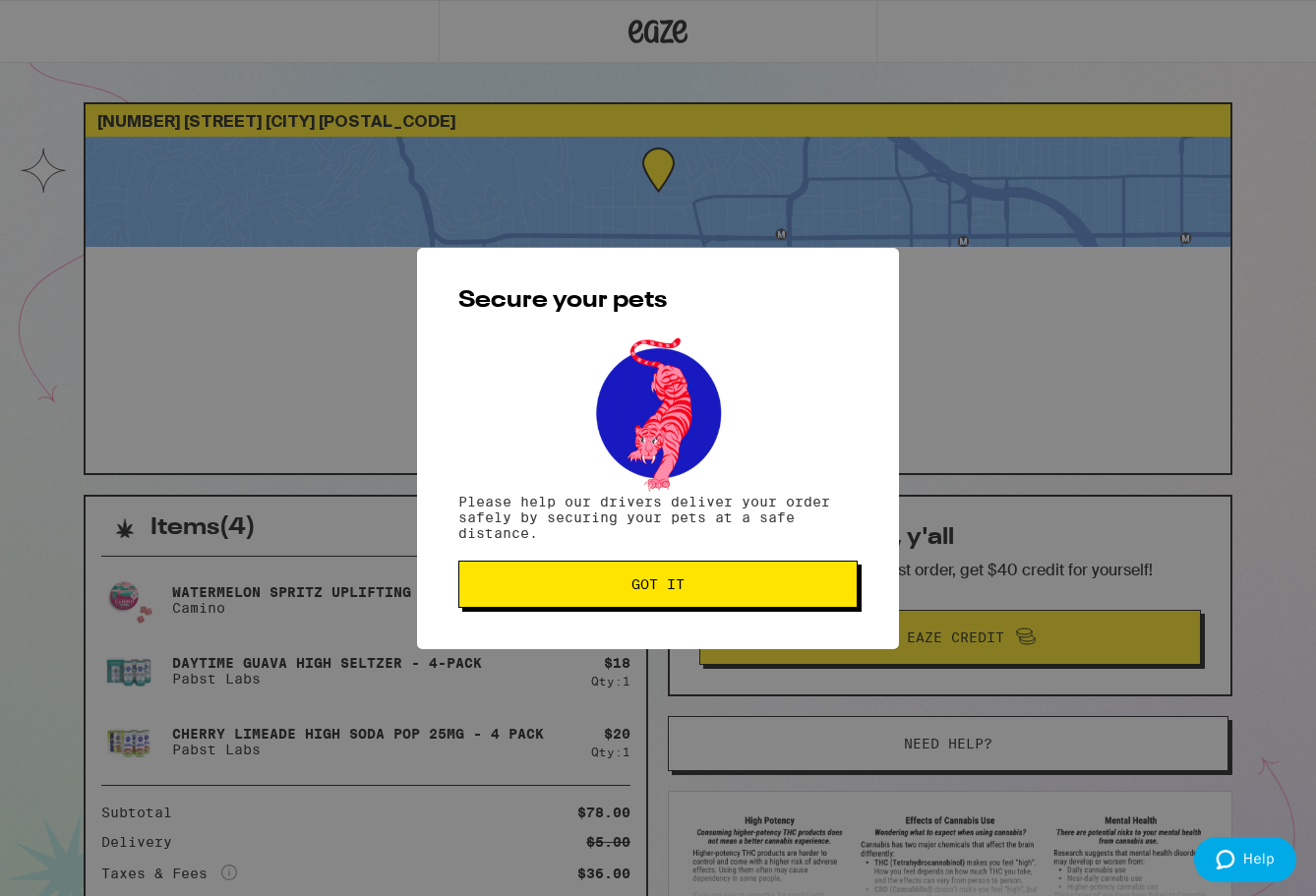 click on "Got it" at bounding box center [658, 584] 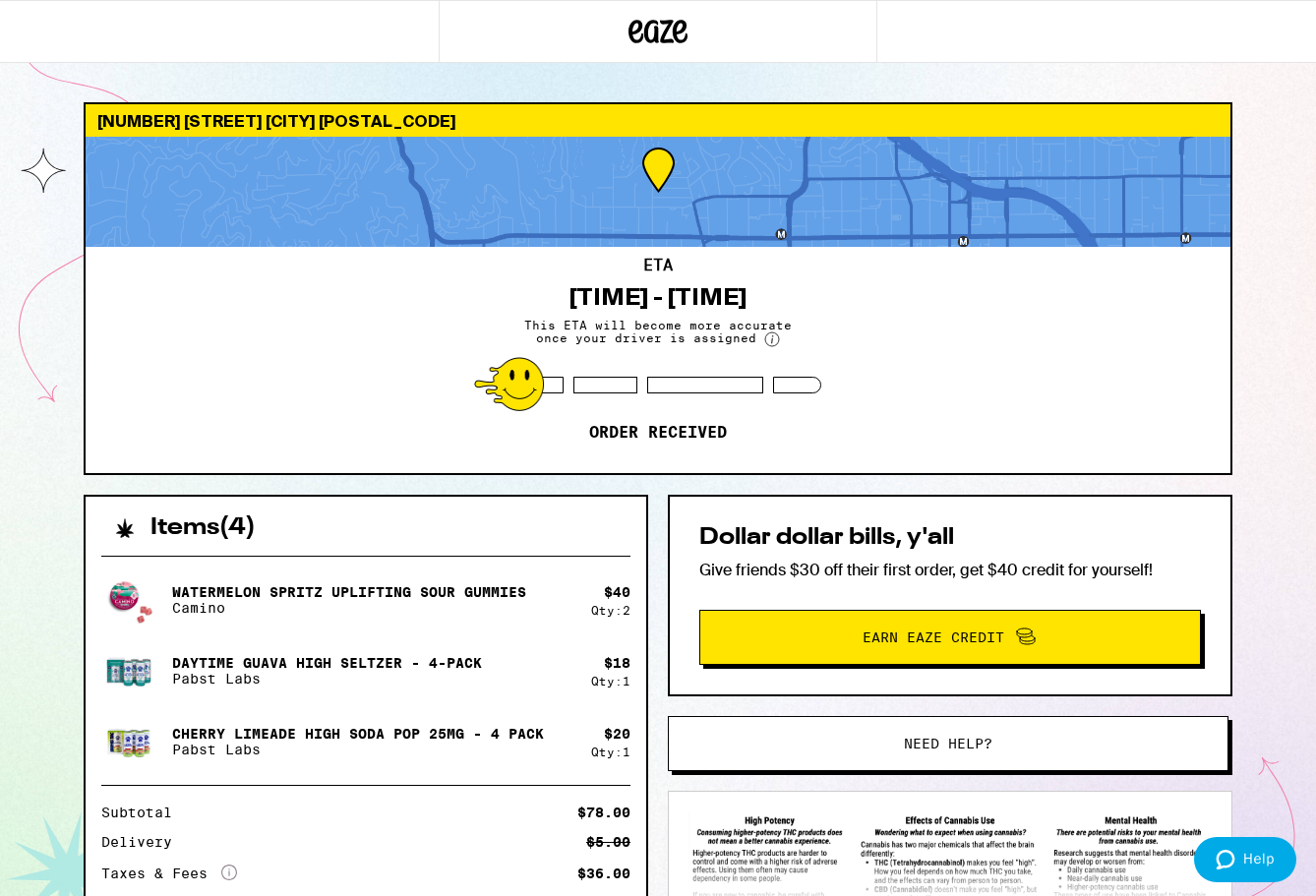 scroll, scrollTop: 0, scrollLeft: 0, axis: both 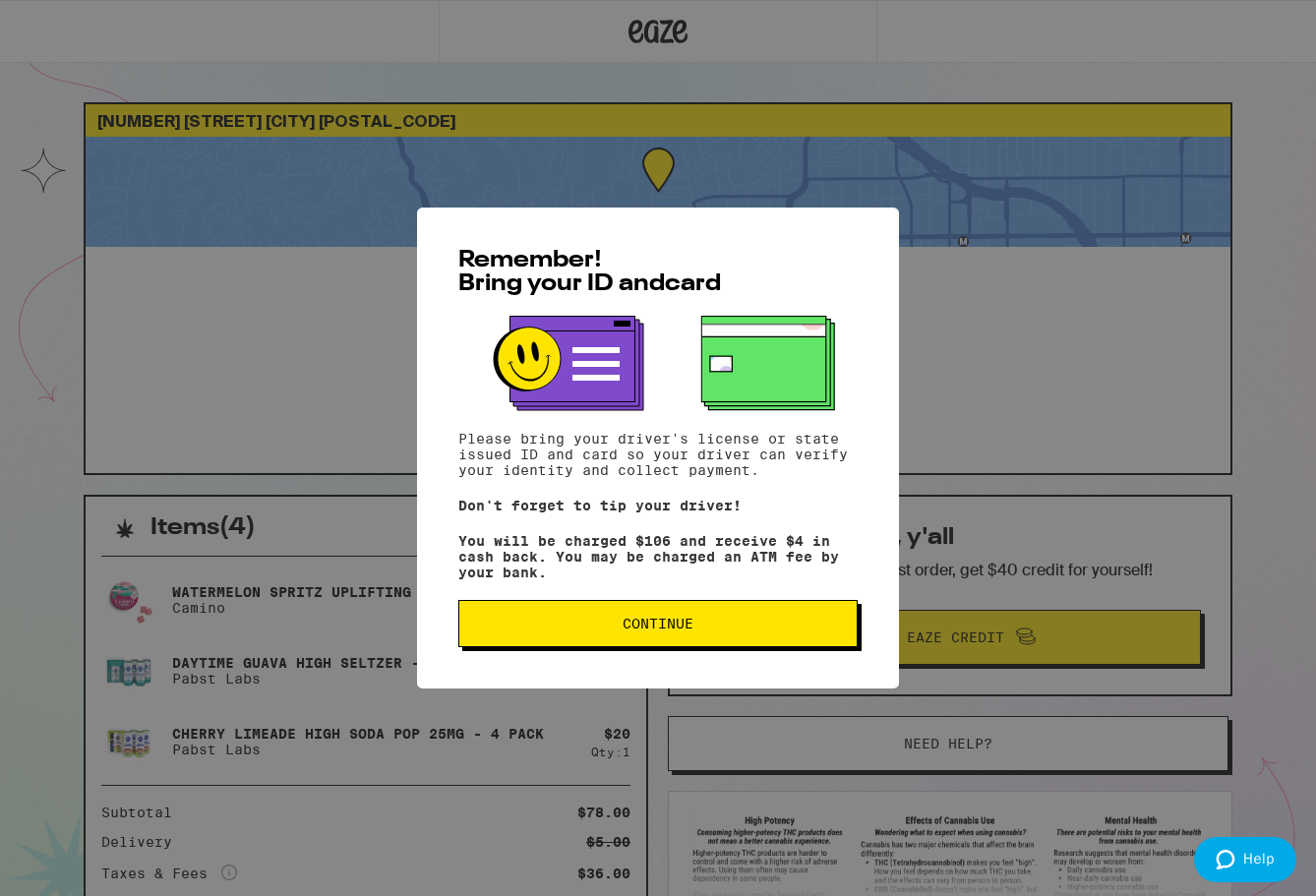 click on "Continue" at bounding box center [658, 624] 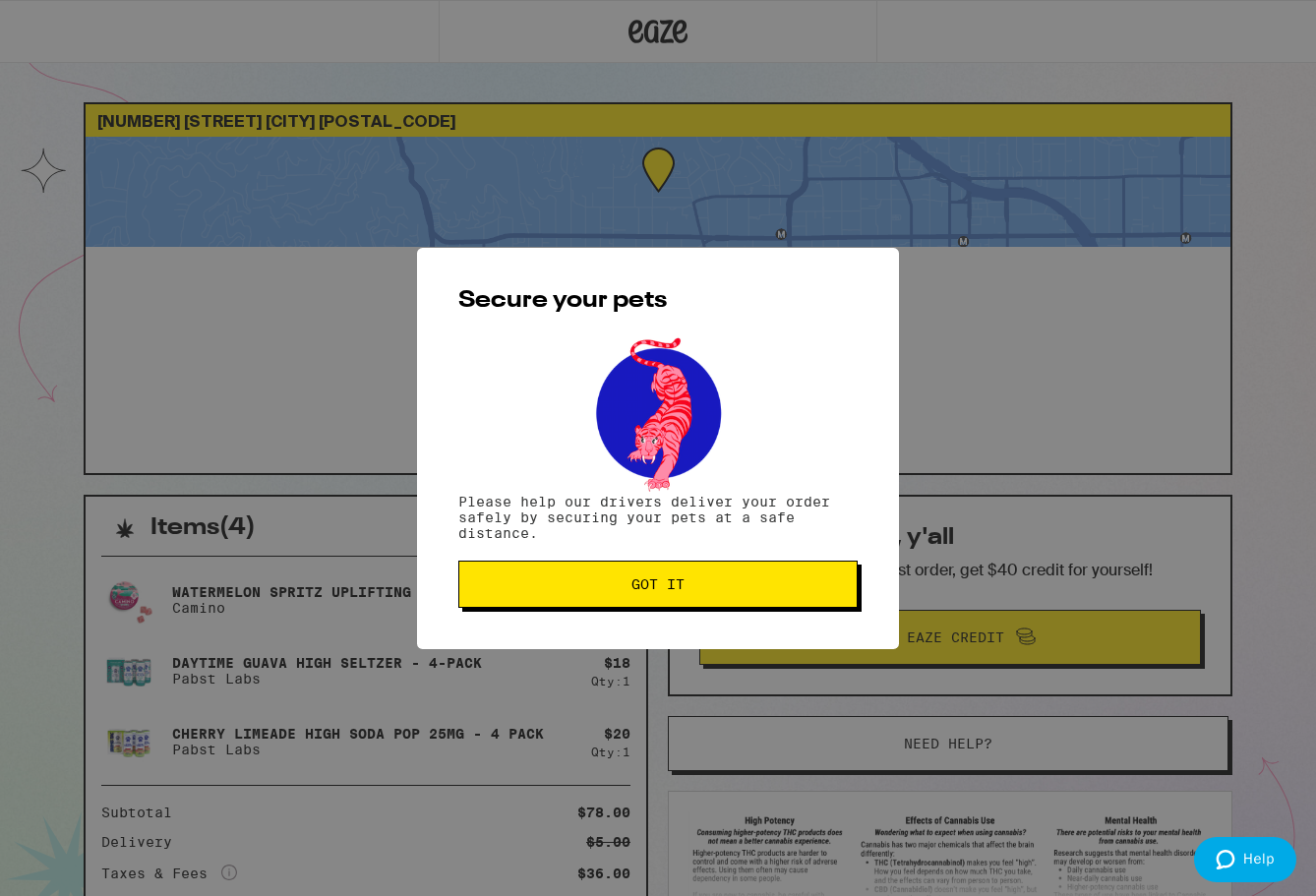 click on "Secure your pets Please help our drivers deliver your order safely by securing your pets at a safe distance. Got it" at bounding box center [658, 448] 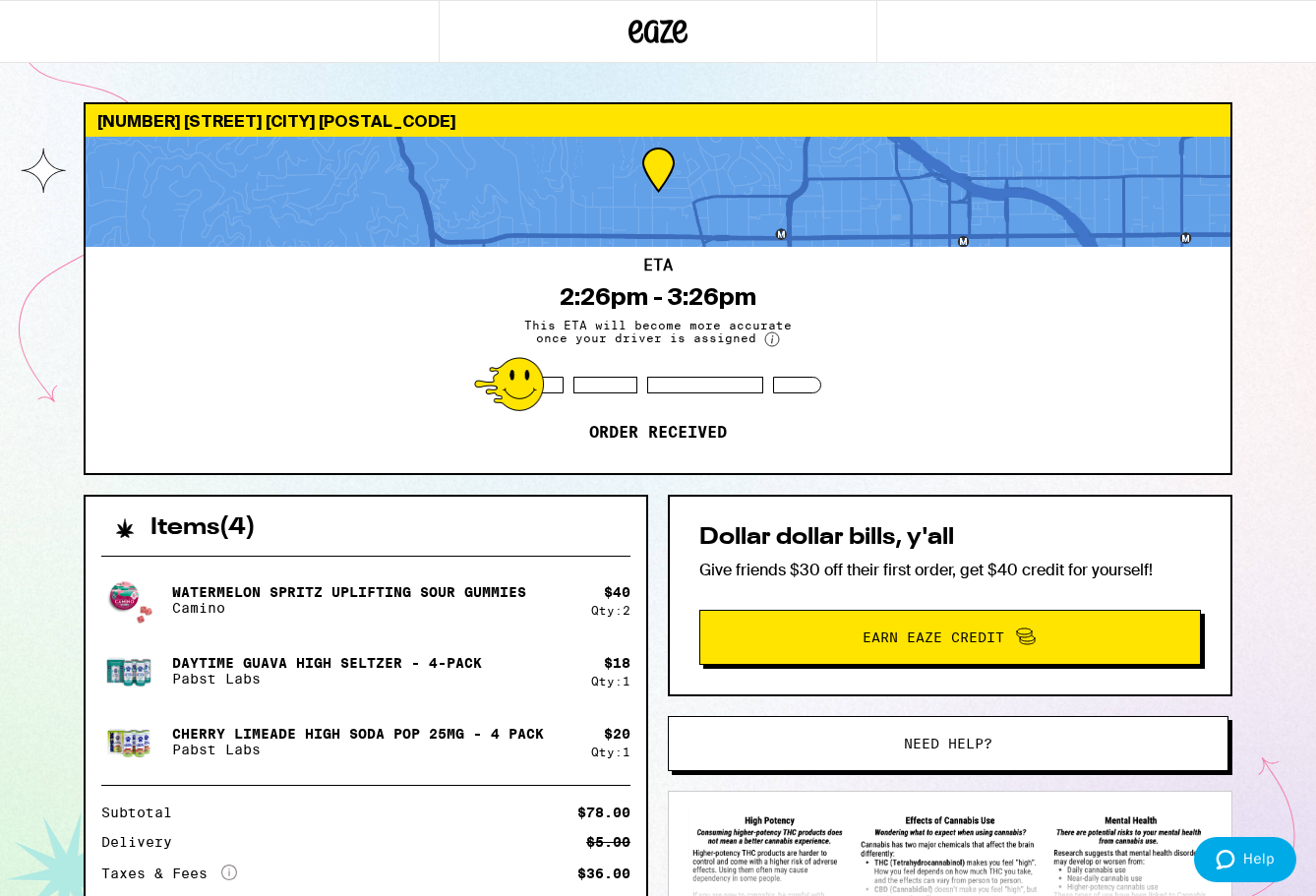 scroll, scrollTop: 0, scrollLeft: 0, axis: both 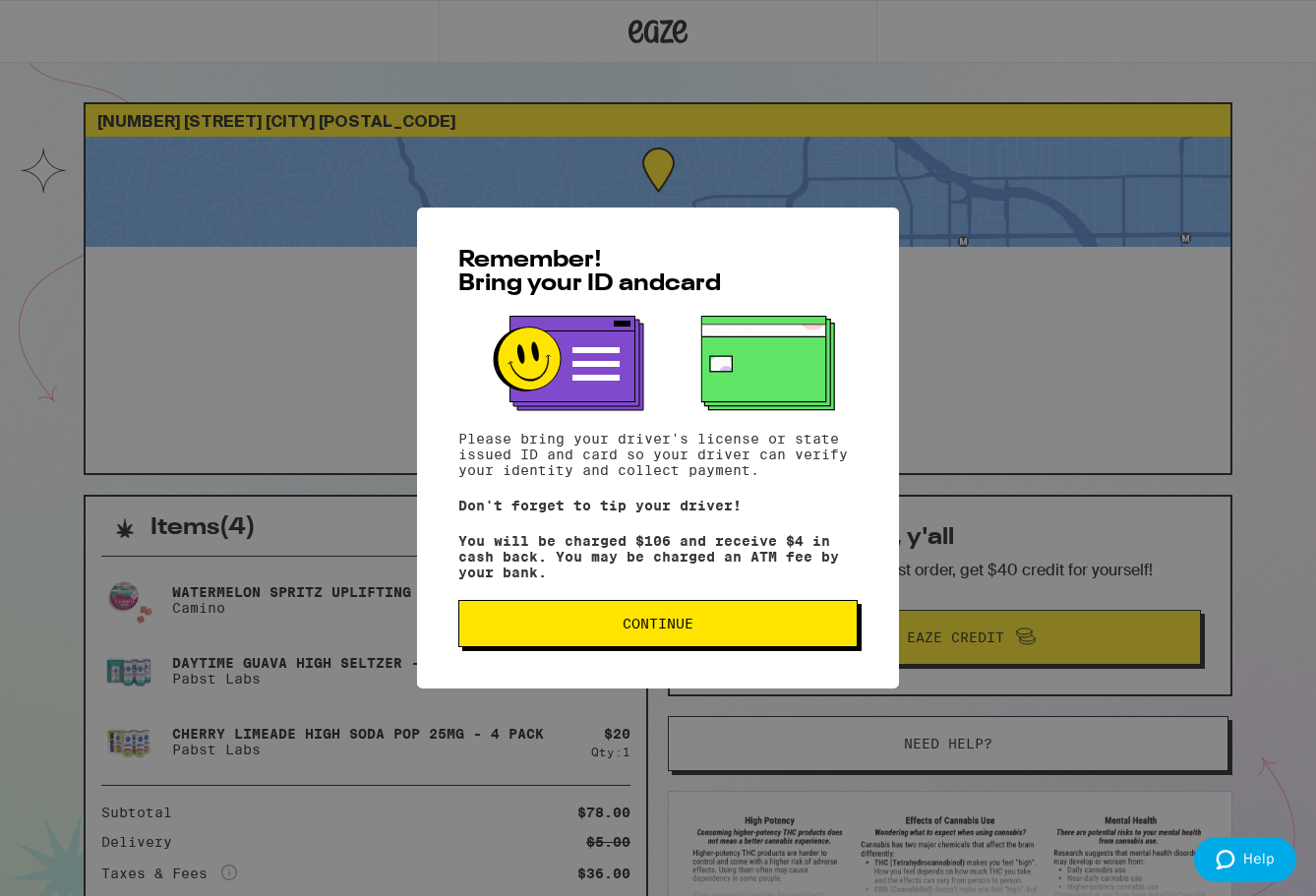 click on "Continue" at bounding box center [658, 624] 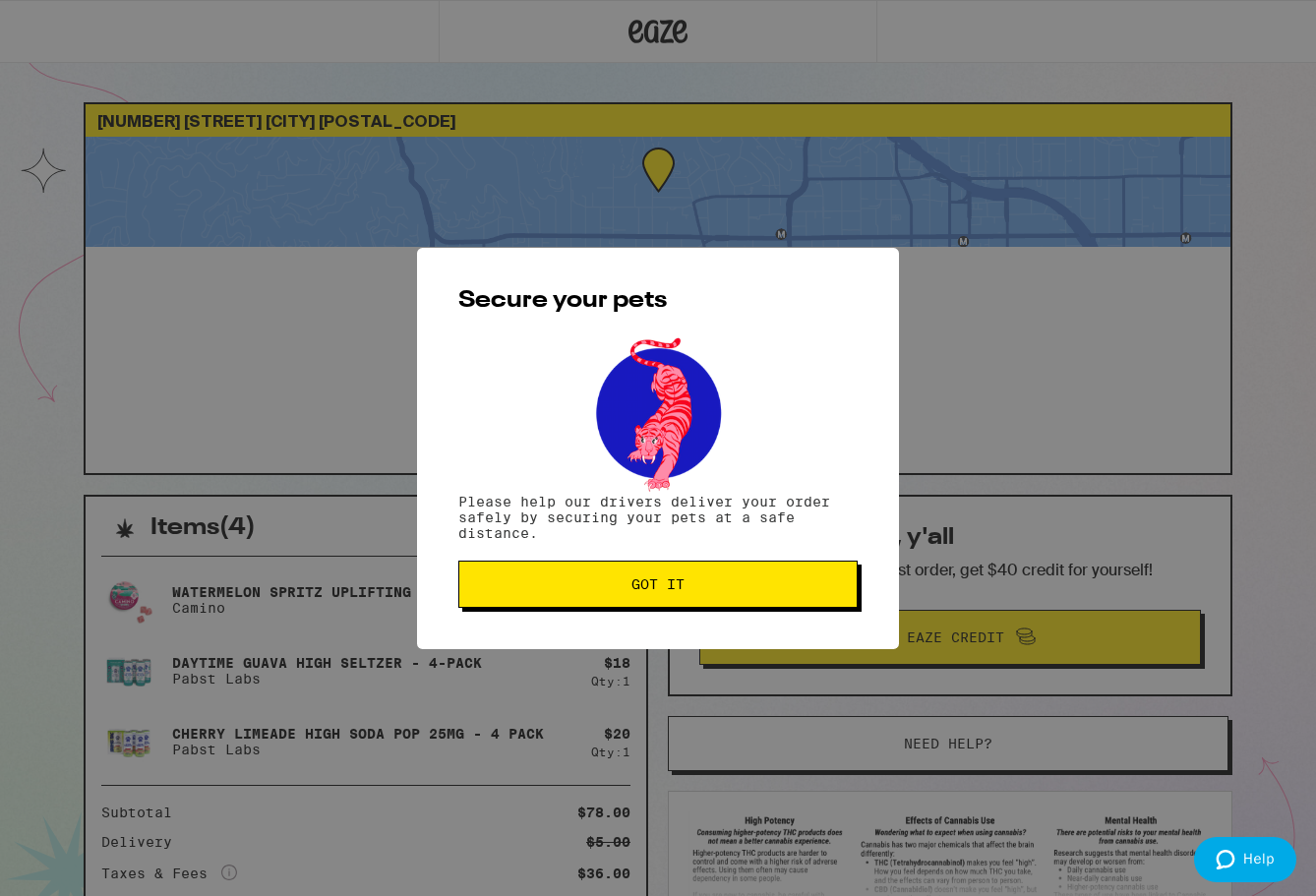 click on "Secure your pets Please help our drivers deliver your order safely by securing your pets at a safe distance. Got it" at bounding box center [658, 448] 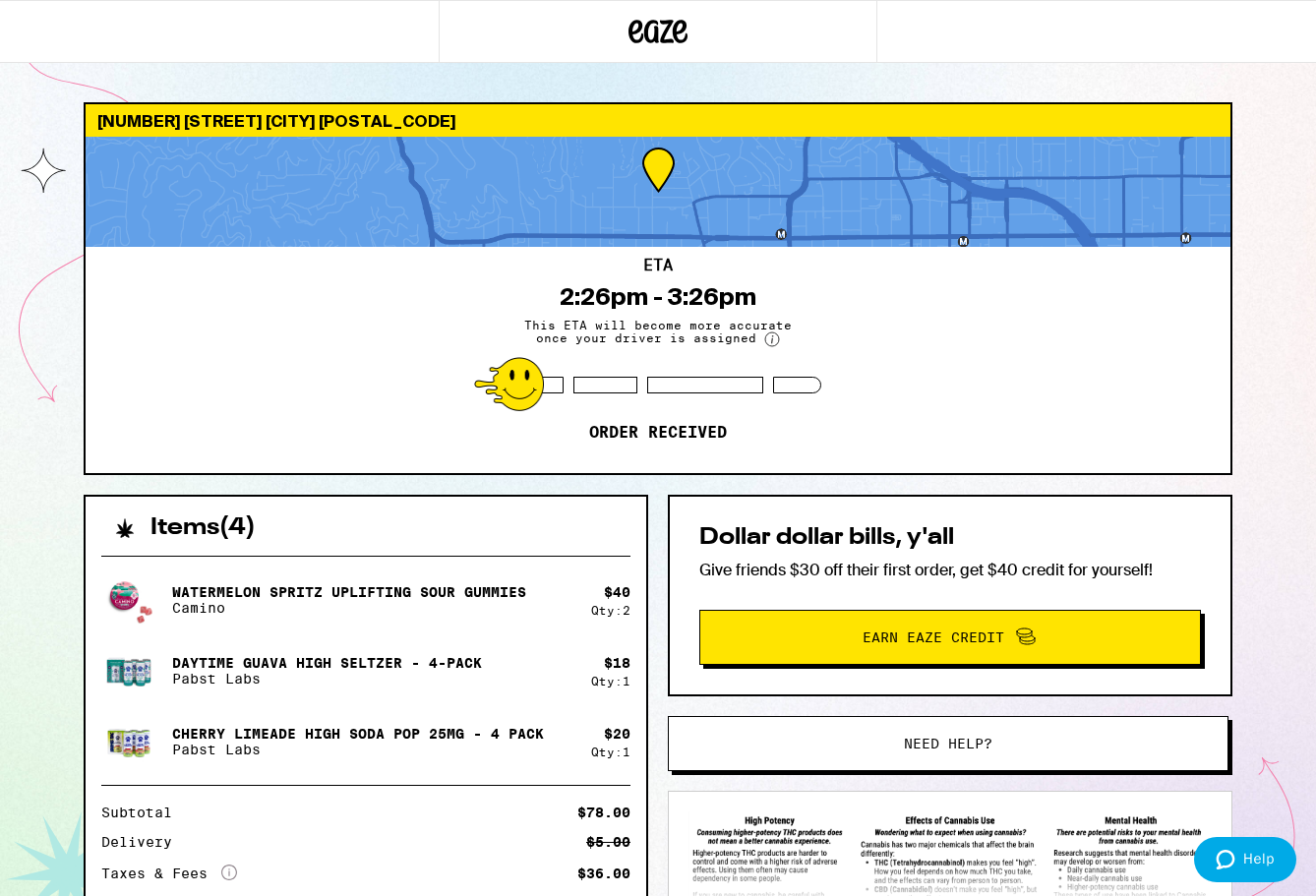 scroll, scrollTop: 0, scrollLeft: 0, axis: both 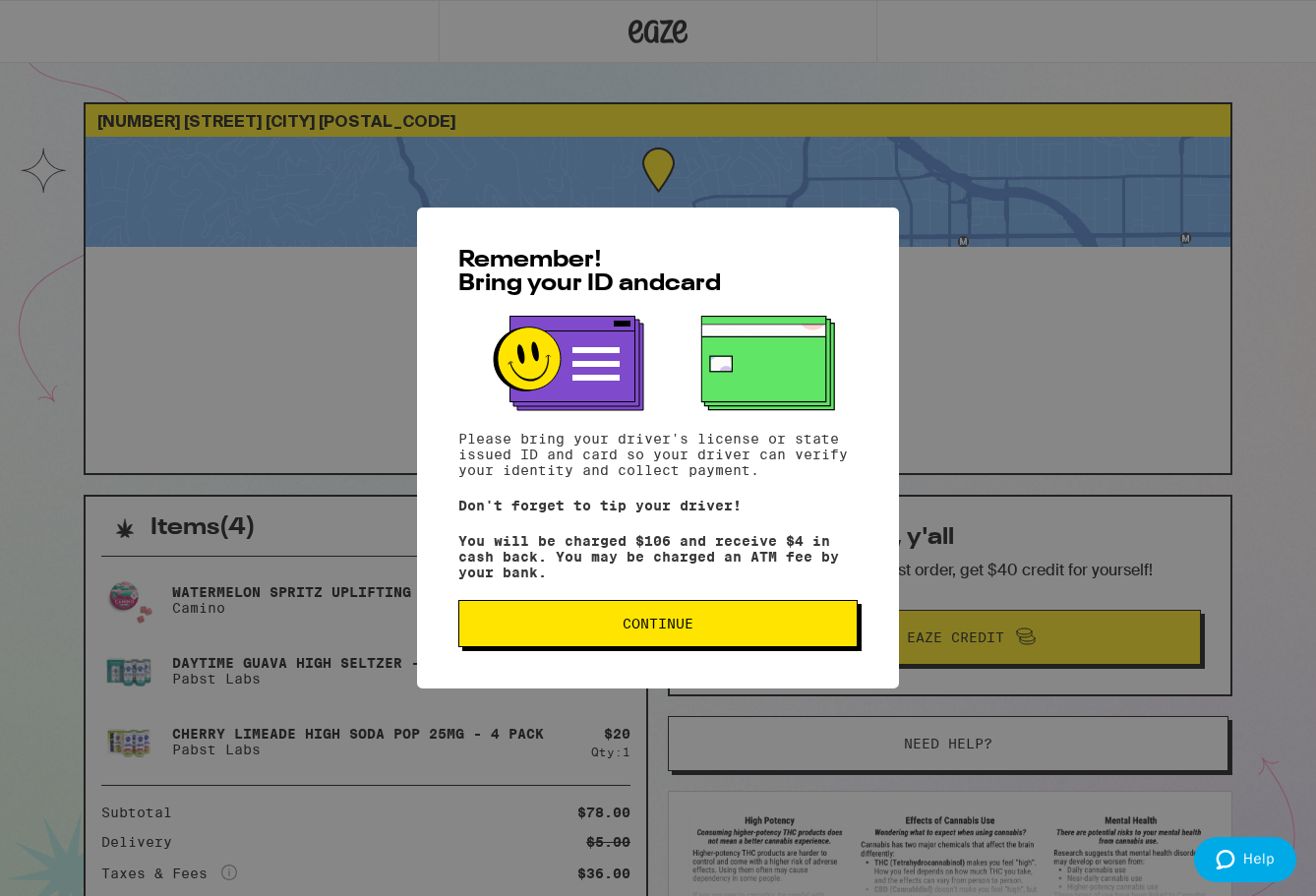 click on "Continue" at bounding box center [658, 624] 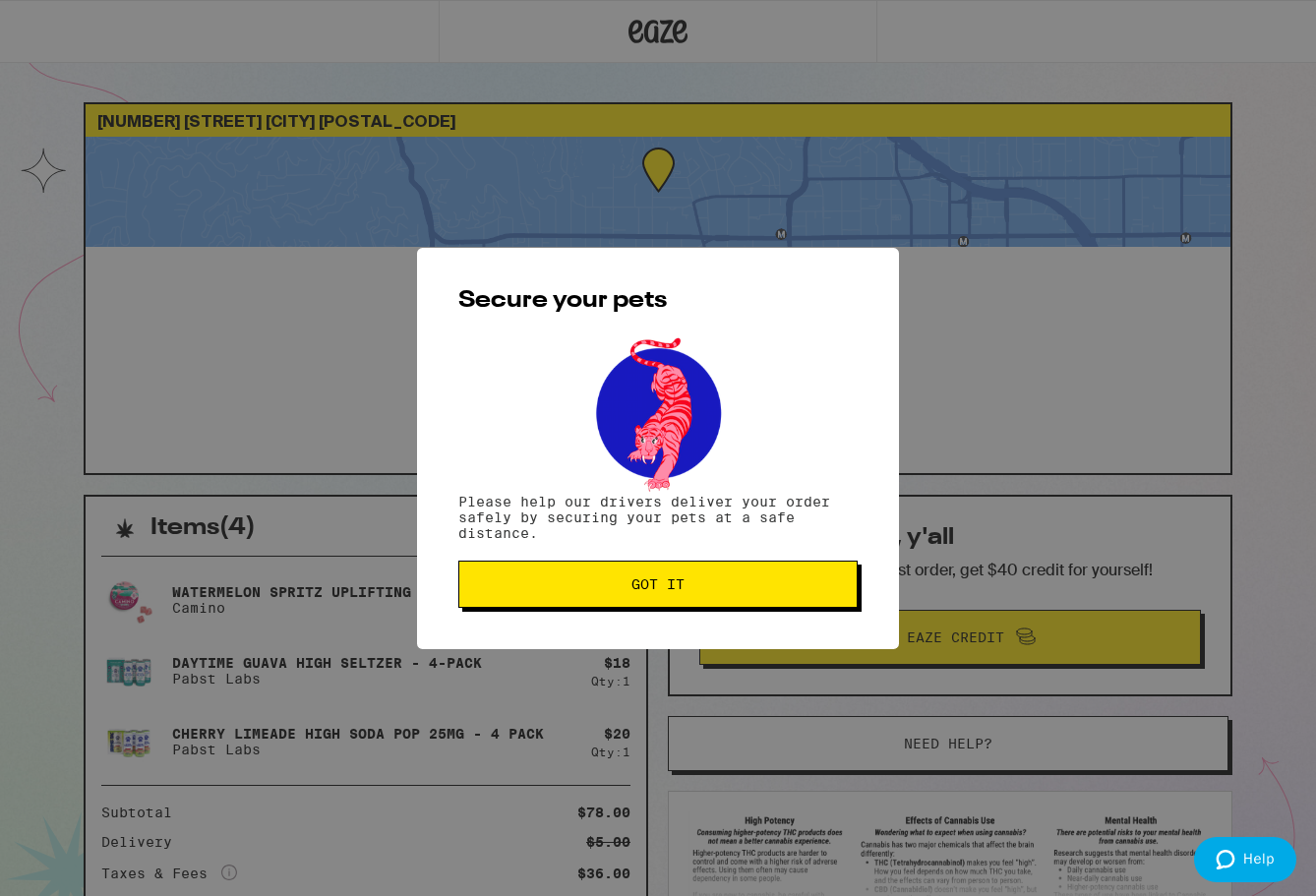click on "Secure your pets Please help our drivers deliver your order safely by securing your pets at a safe distance. Got it" at bounding box center (658, 448) 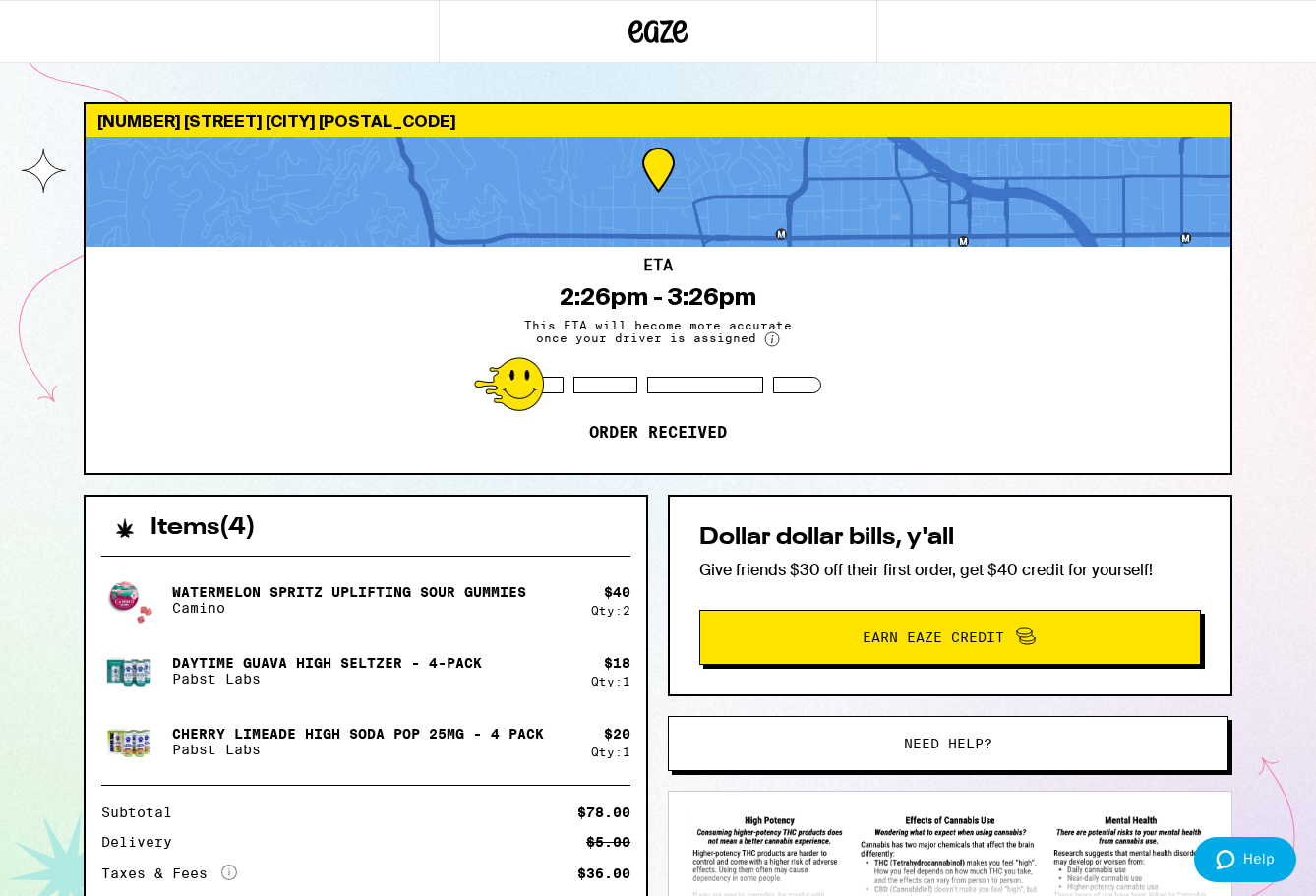 scroll, scrollTop: 0, scrollLeft: 0, axis: both 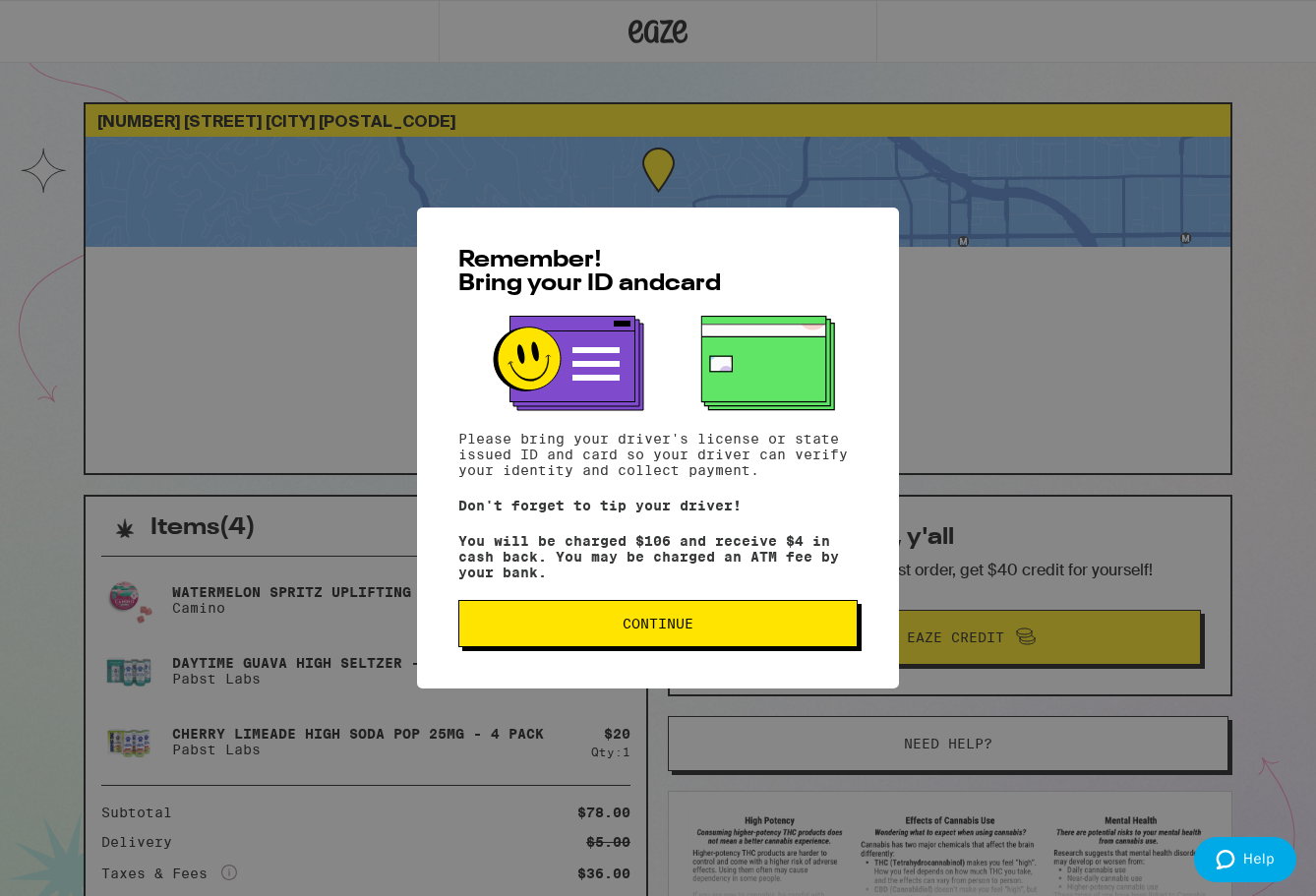 click on "Continue" at bounding box center (658, 624) 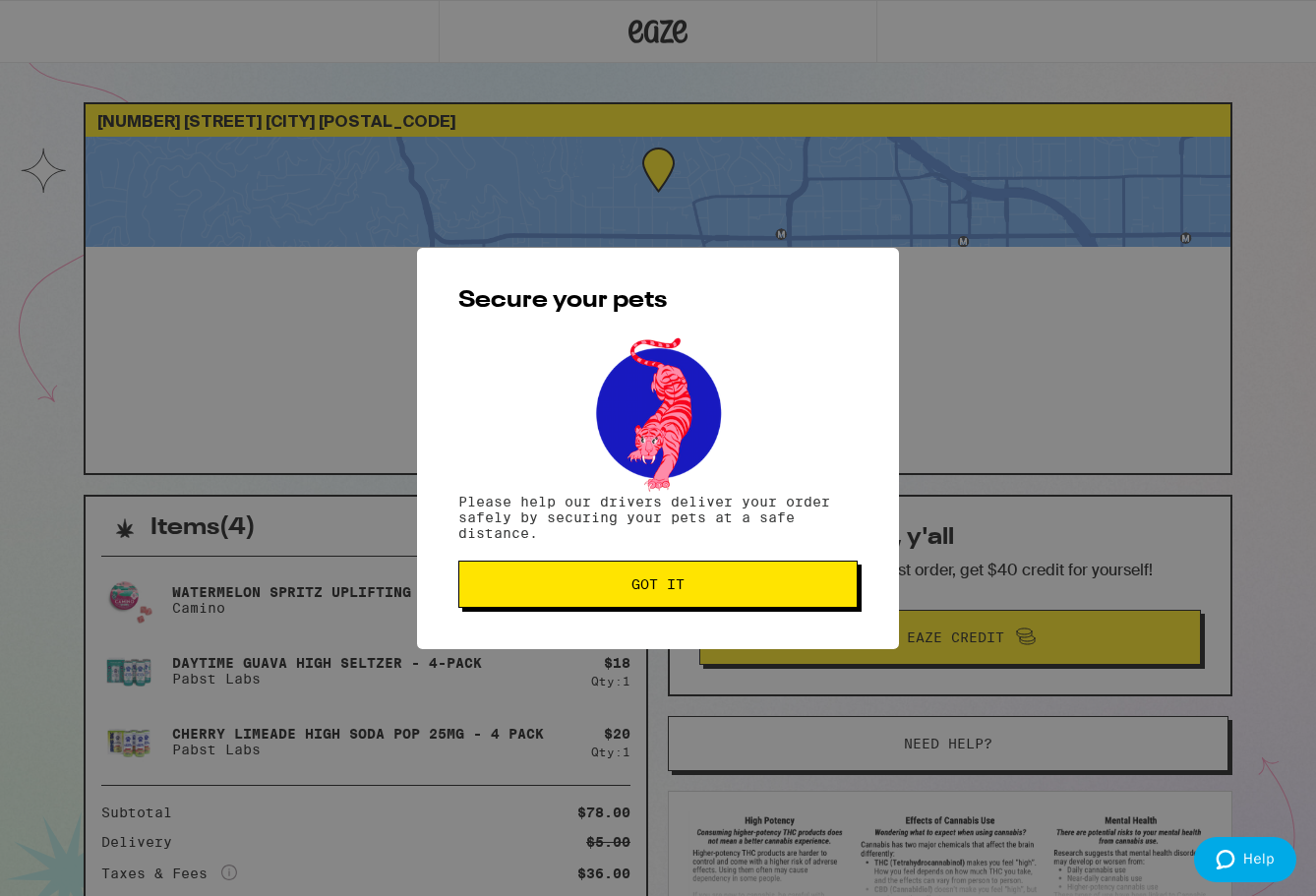 click on "Got it" at bounding box center (658, 584) 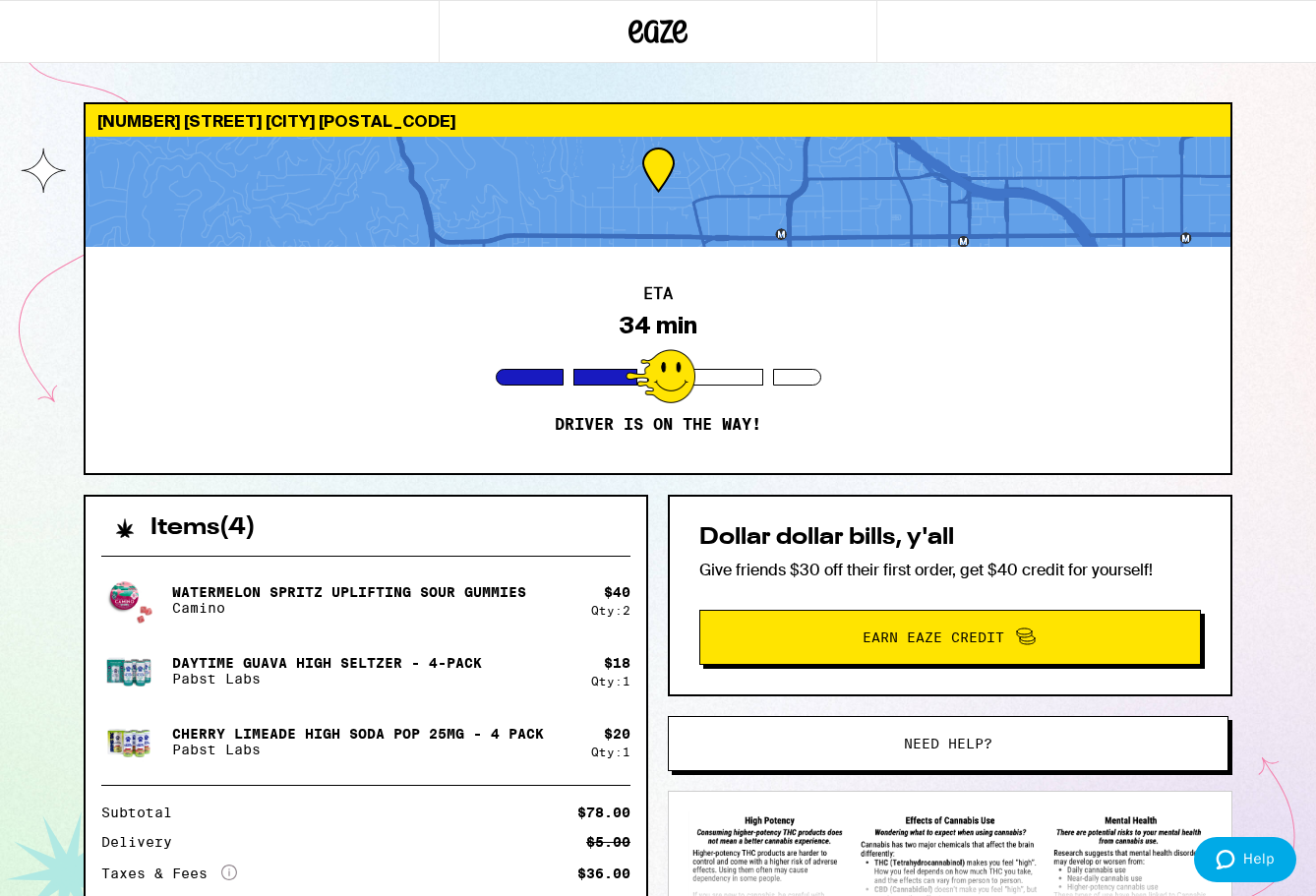 scroll, scrollTop: 0, scrollLeft: 0, axis: both 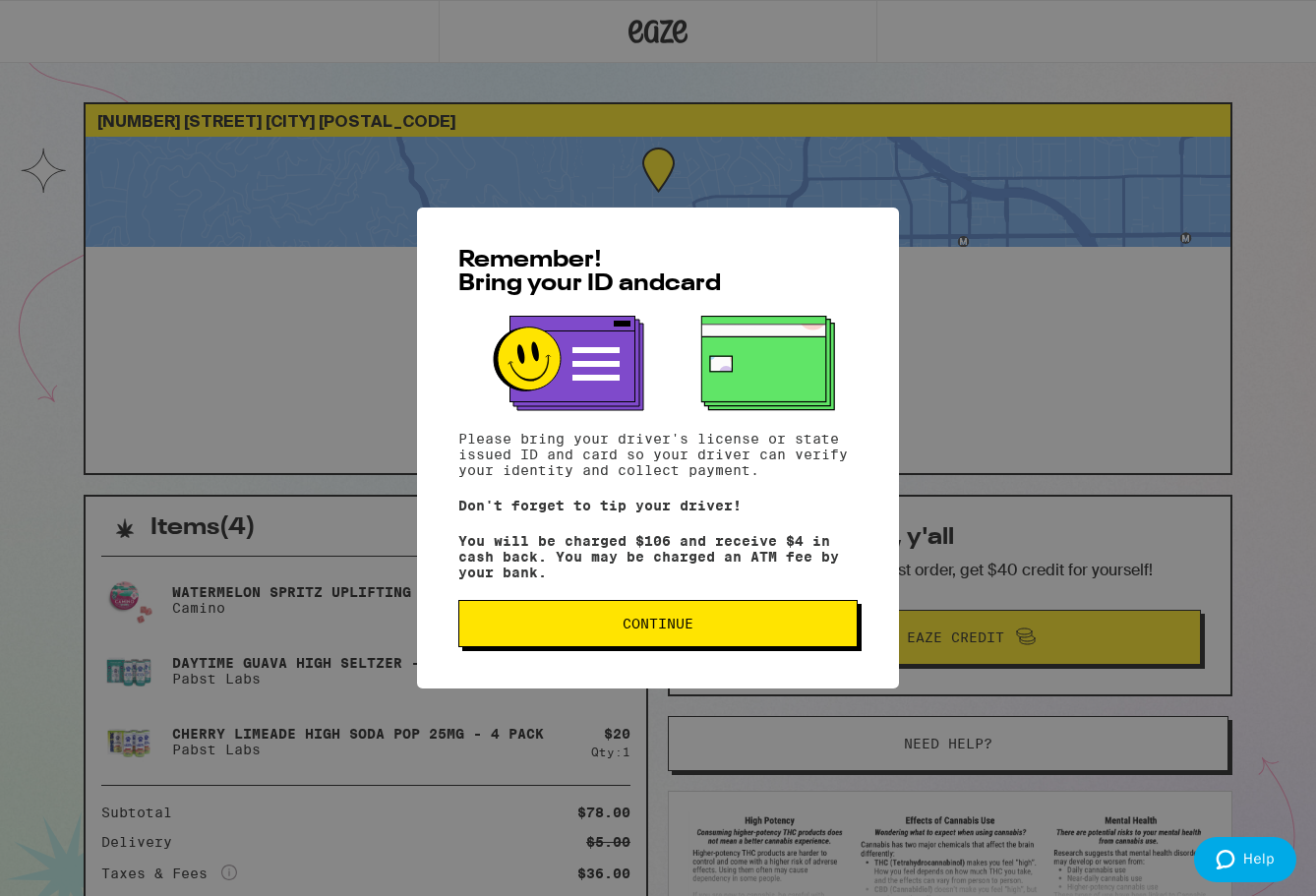click on "Continue" at bounding box center (658, 624) 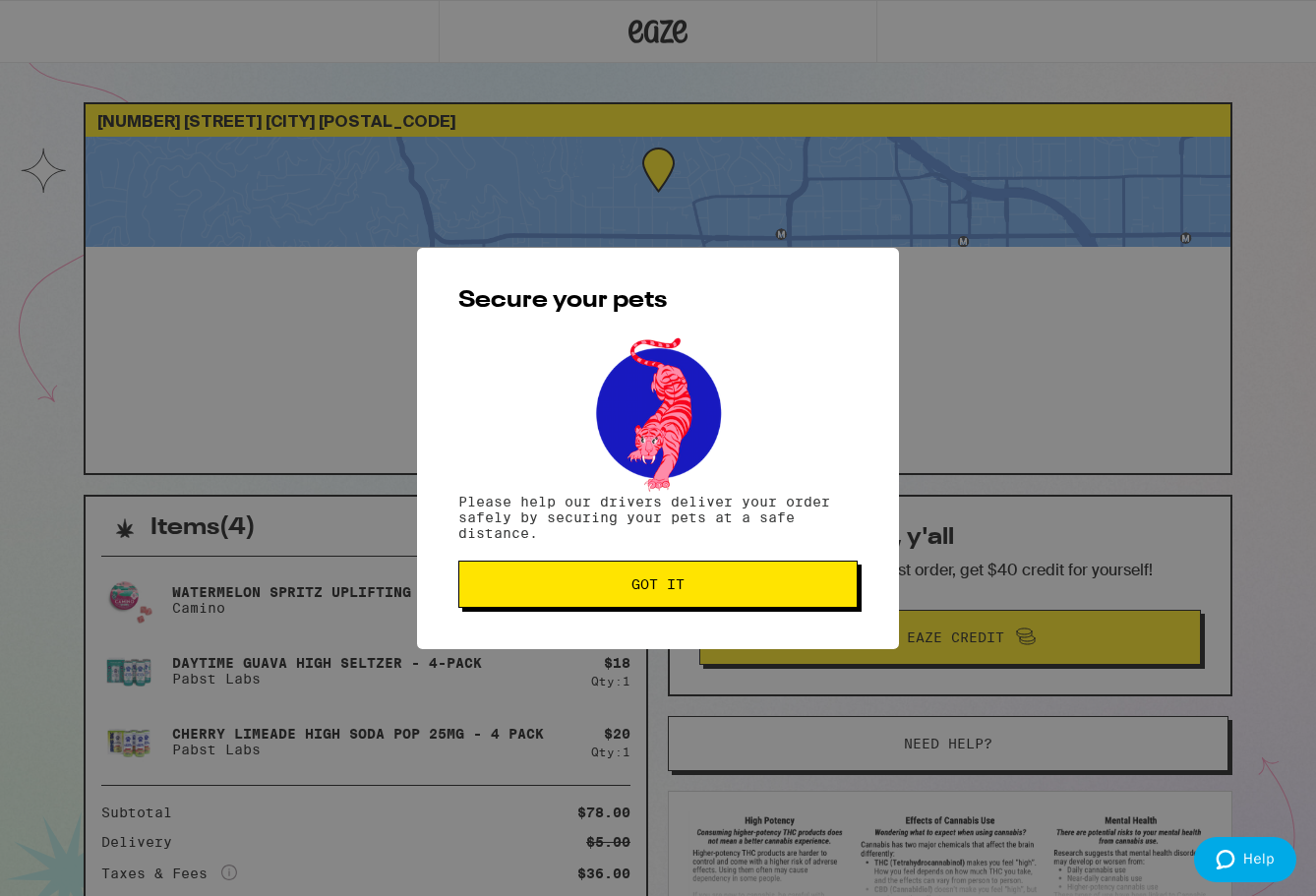 click on "Got it" at bounding box center (658, 584) 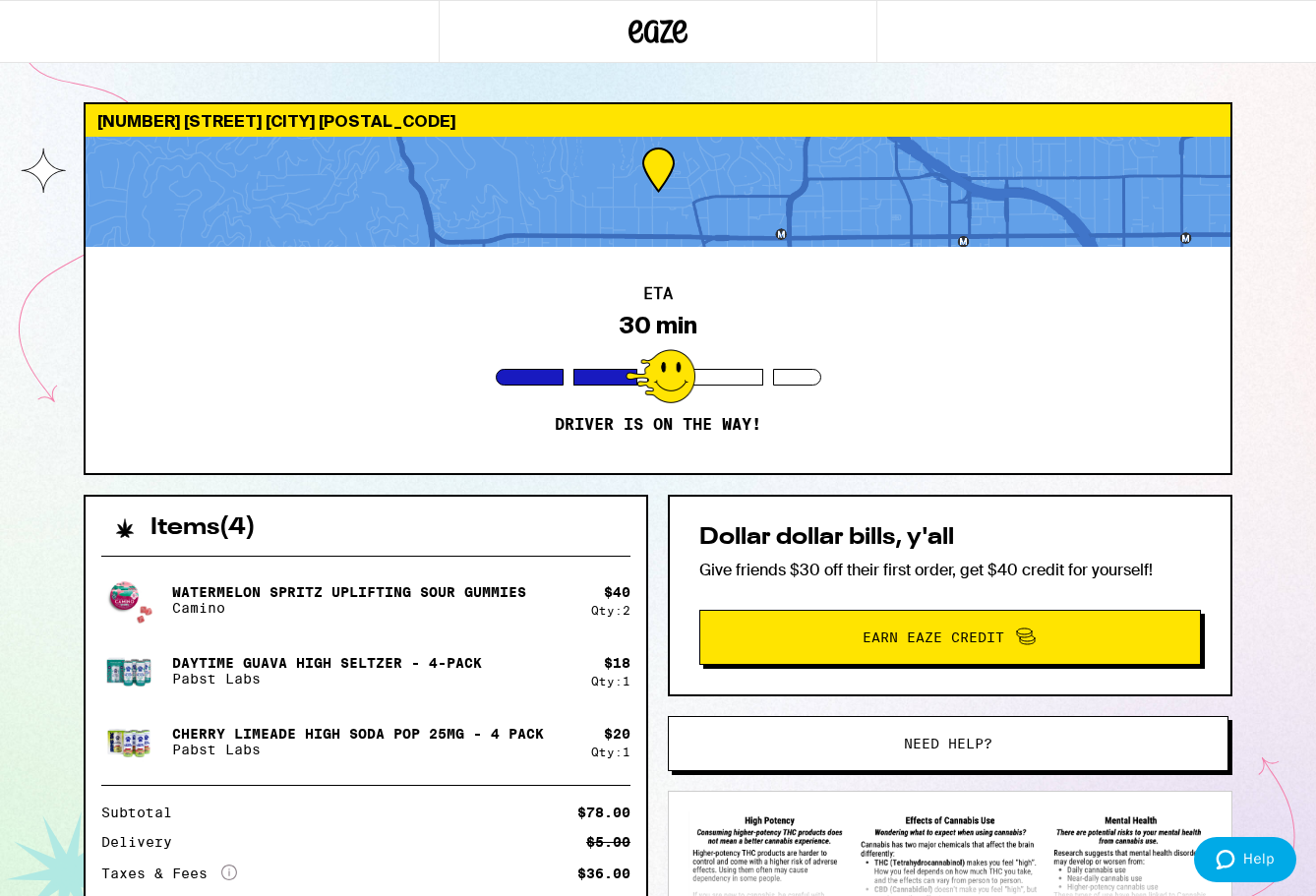 scroll, scrollTop: 0, scrollLeft: 0, axis: both 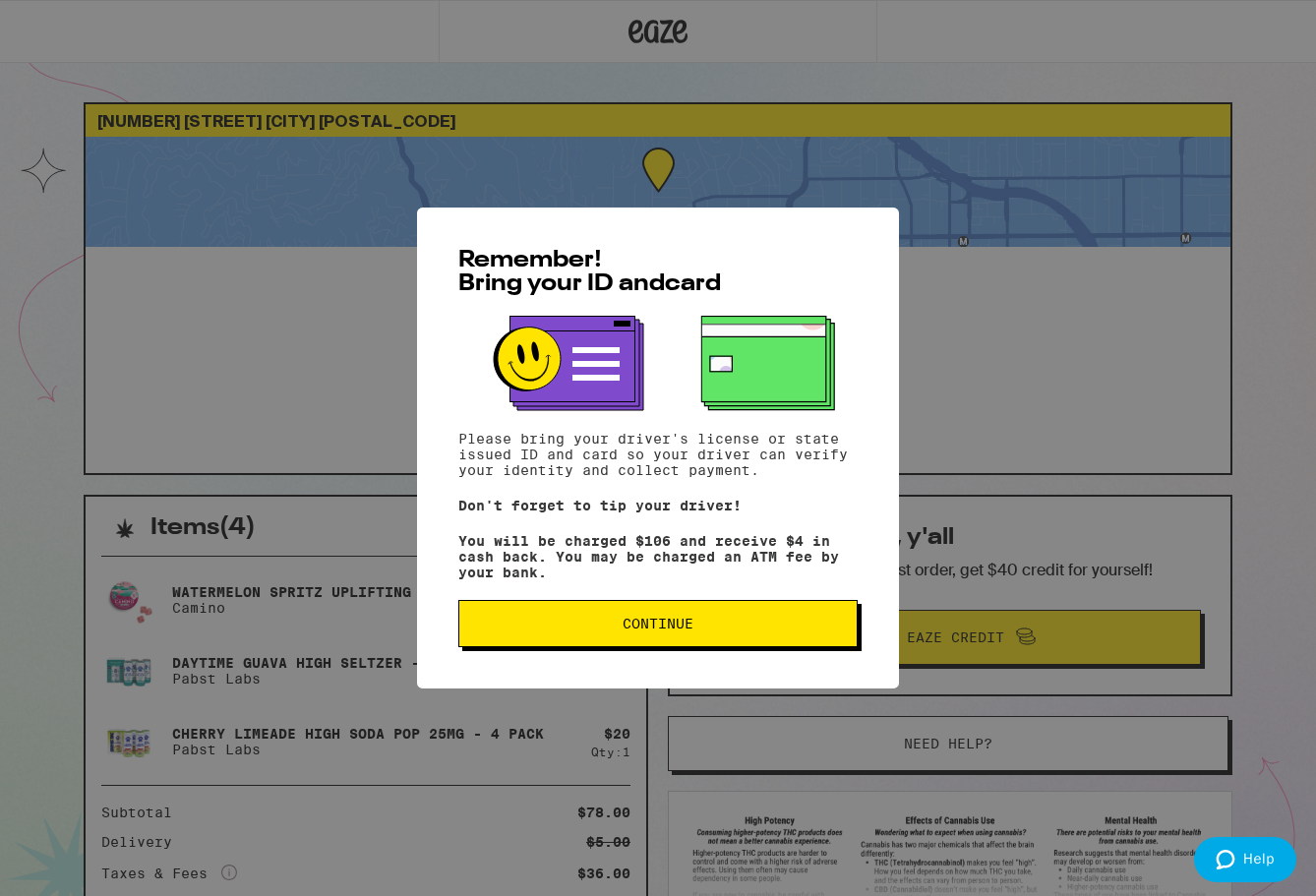 click on "Continue" at bounding box center [658, 624] 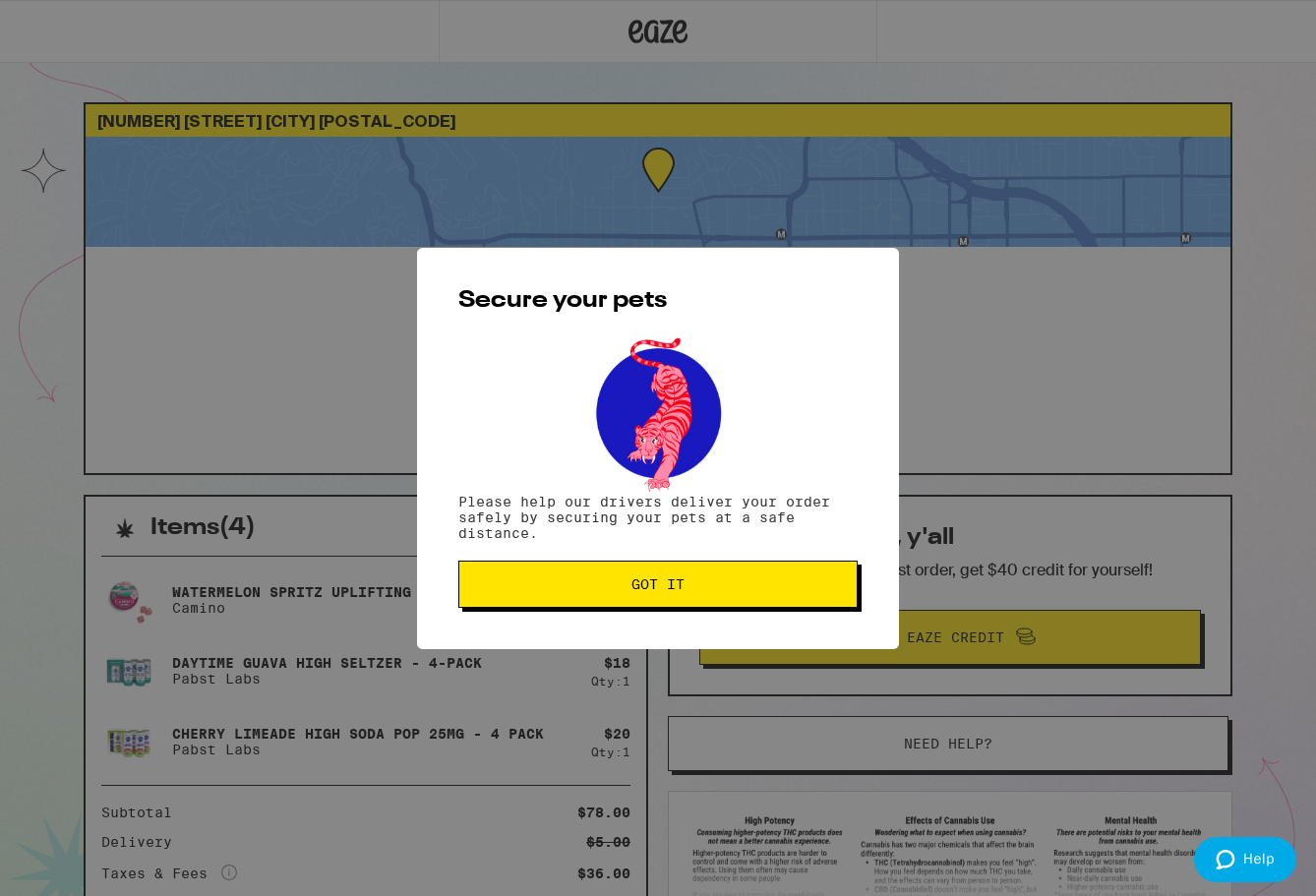 click on "Got it" at bounding box center (658, 584) 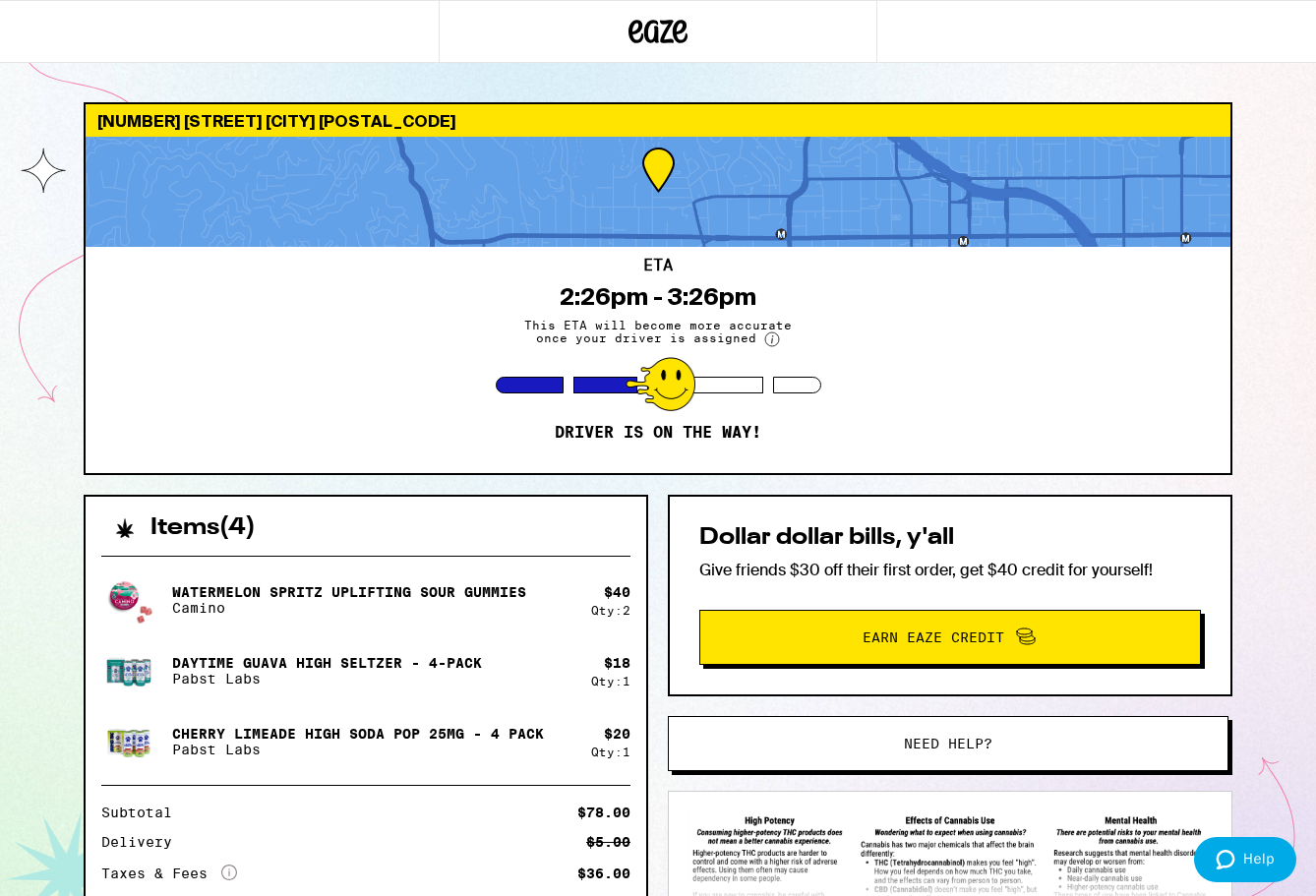 scroll, scrollTop: 0, scrollLeft: 0, axis: both 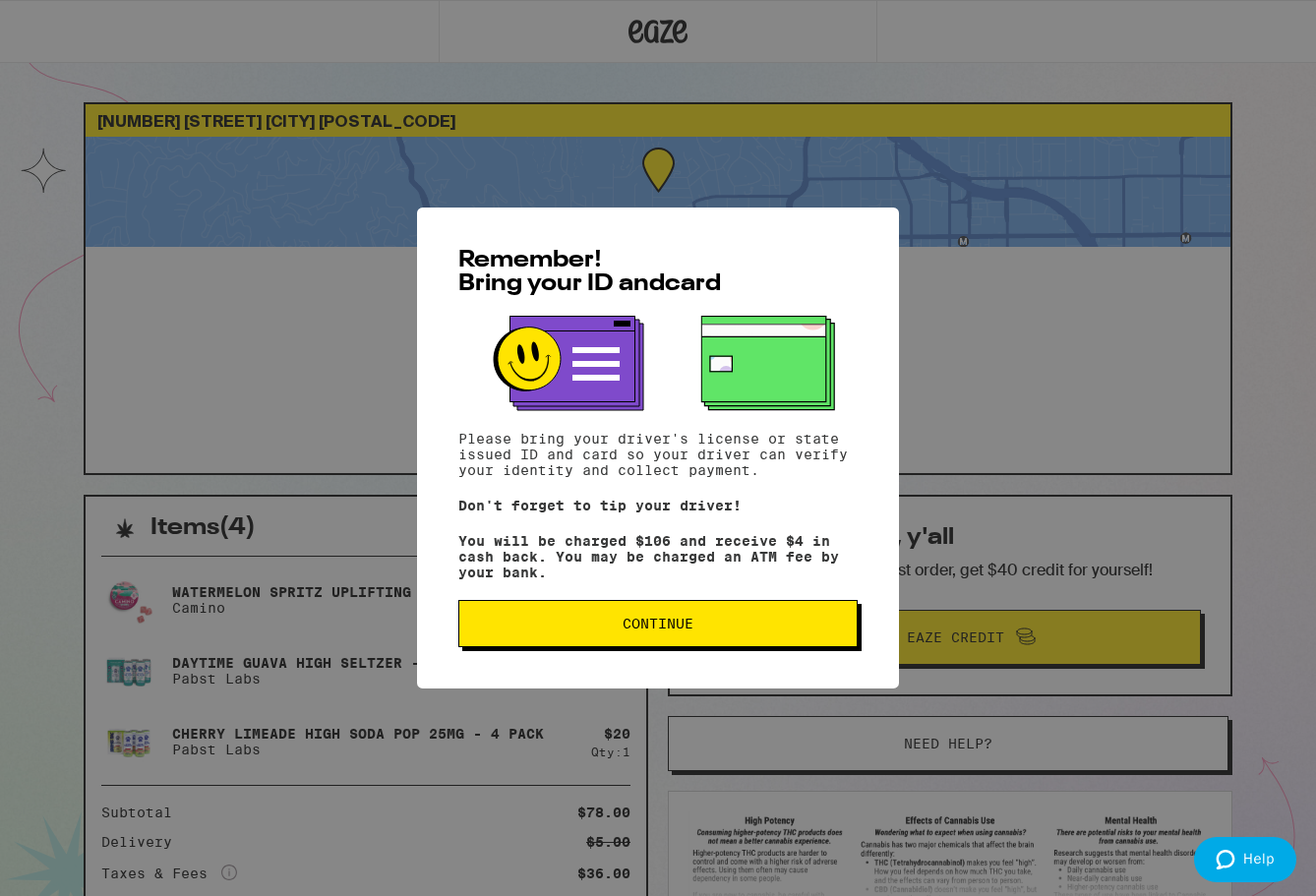 click on "Continue" at bounding box center (658, 624) 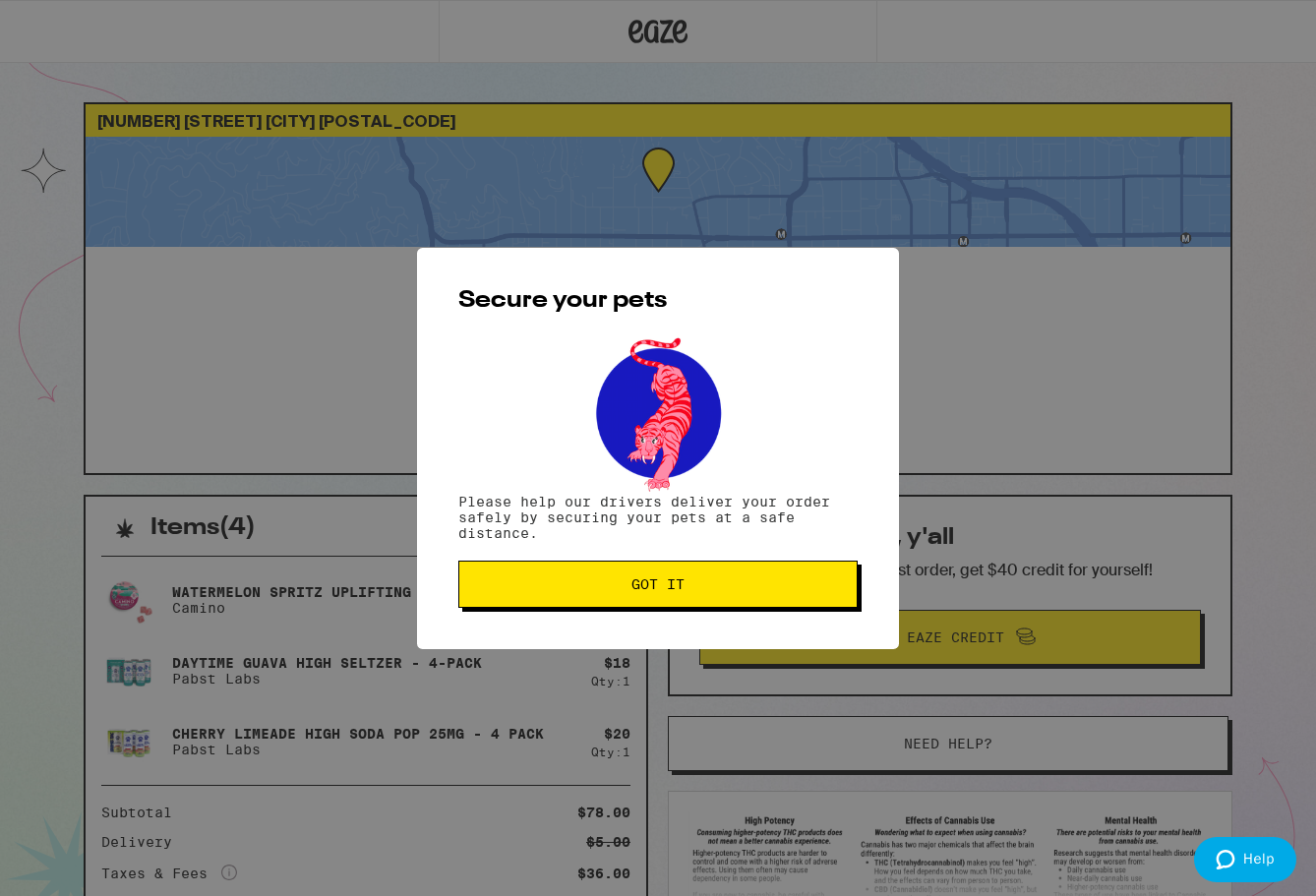 click on "Got it" at bounding box center (658, 584) 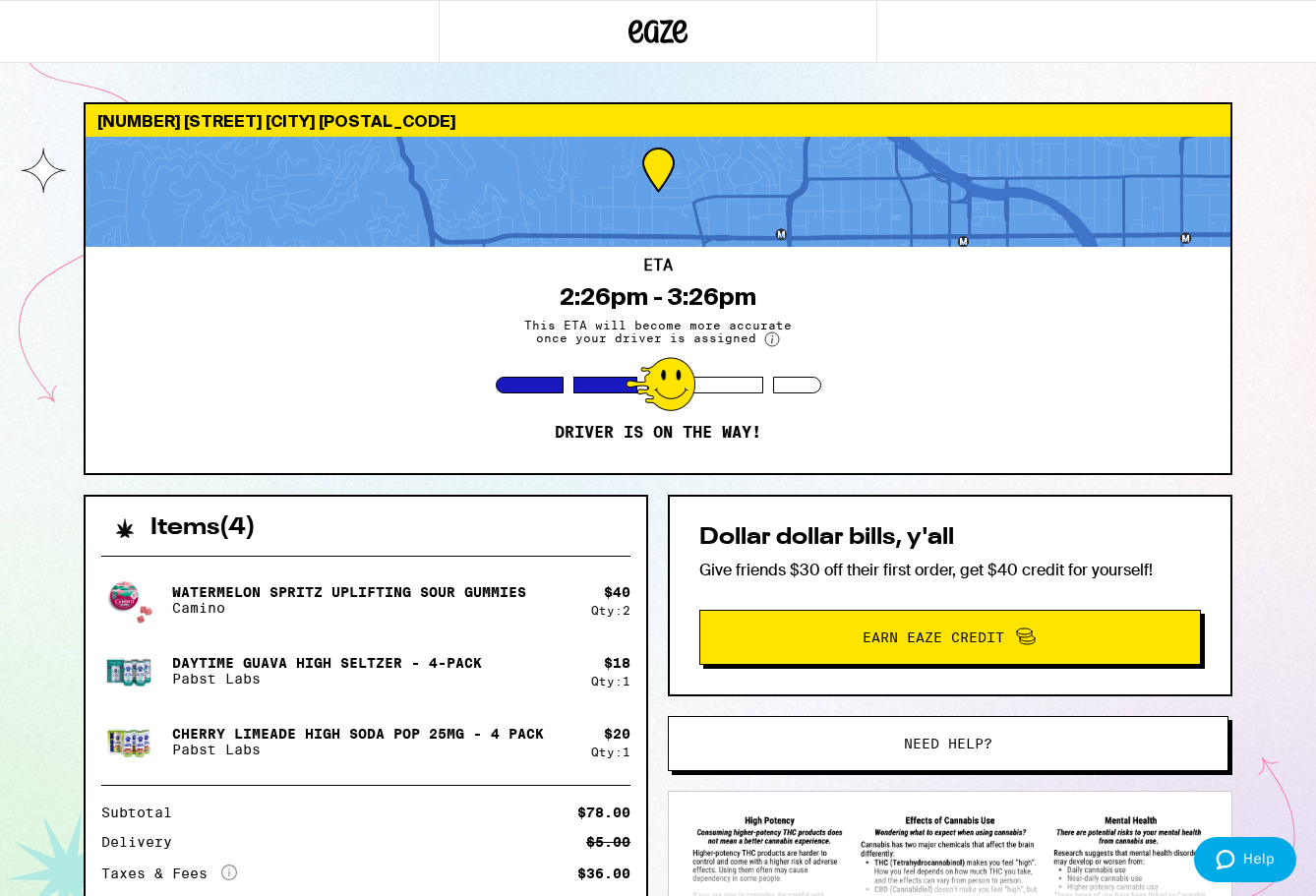 scroll, scrollTop: 0, scrollLeft: 0, axis: both 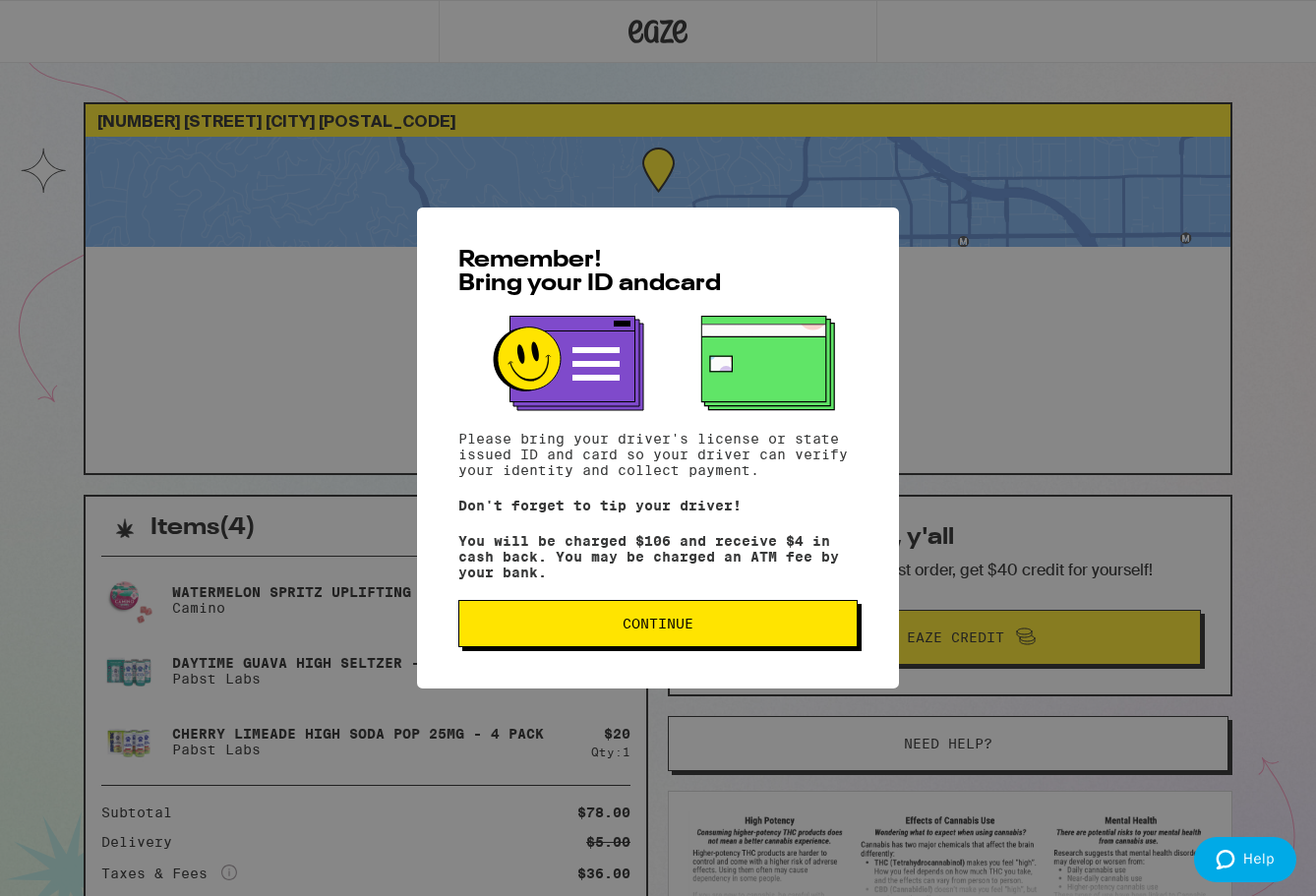 click on "Continue" at bounding box center (658, 624) 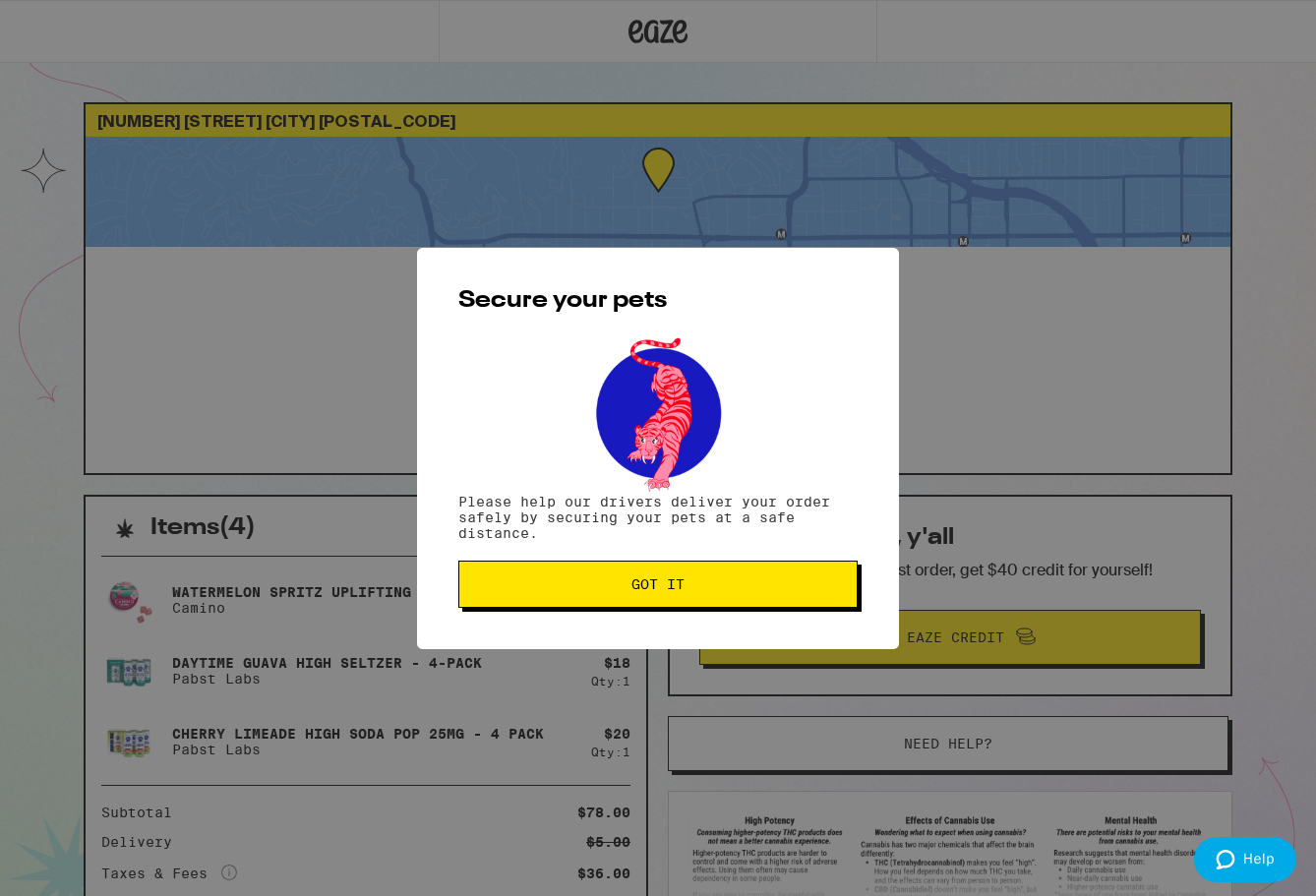 click on "Got it" at bounding box center (658, 584) 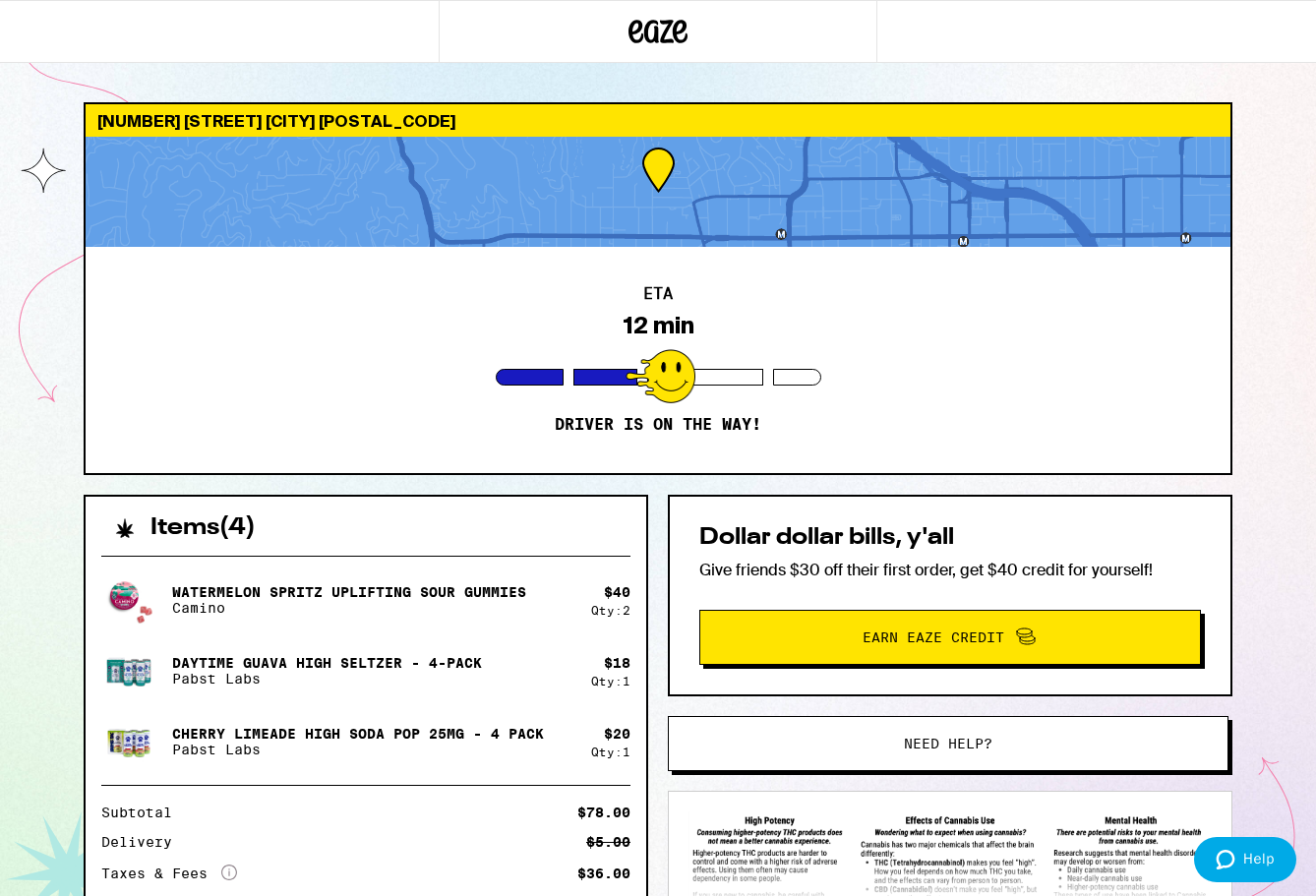 click on "Secure your pets Please help our drivers deliver your order safely by securing your pets at a safe distance. Got it" at bounding box center (658, 448) 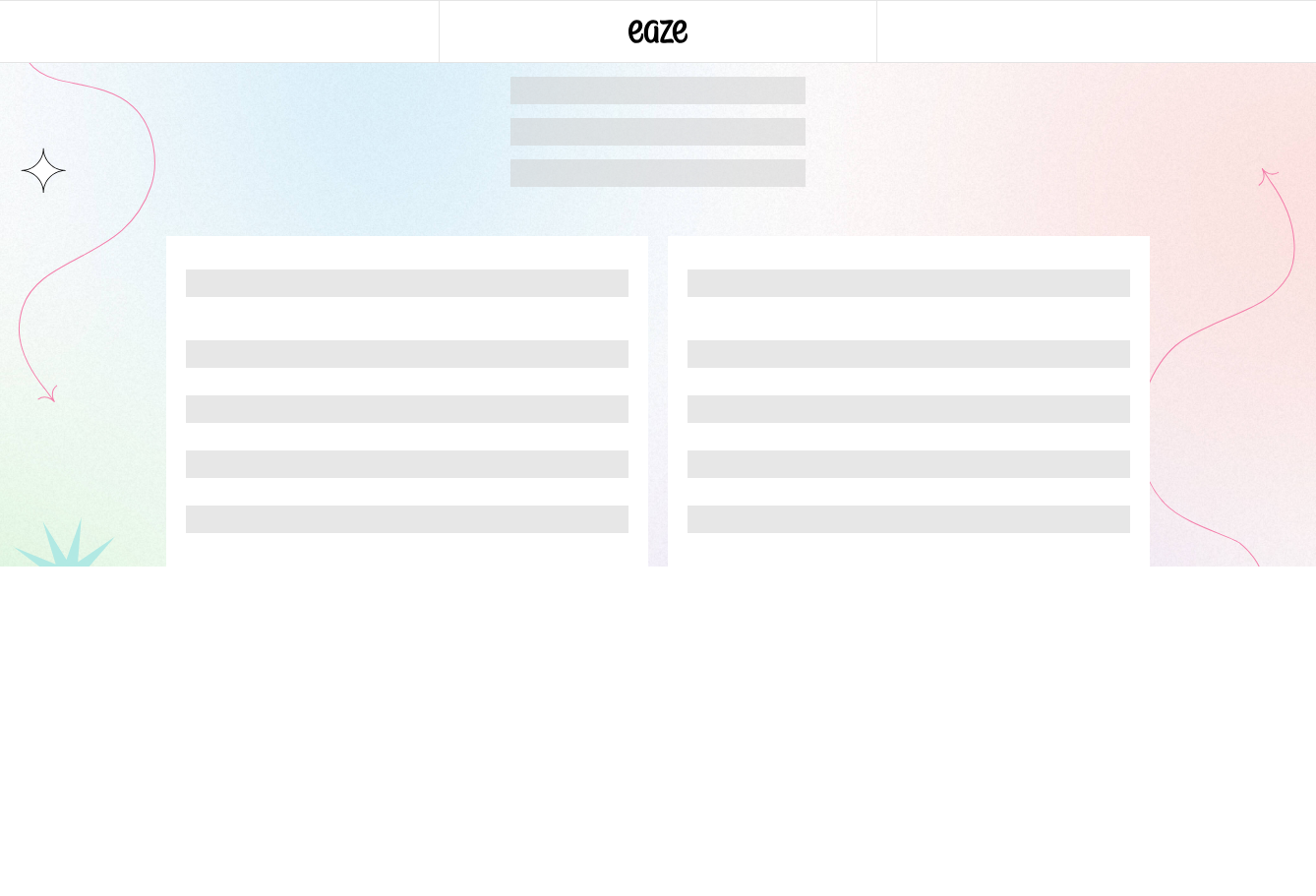 scroll, scrollTop: 0, scrollLeft: 0, axis: both 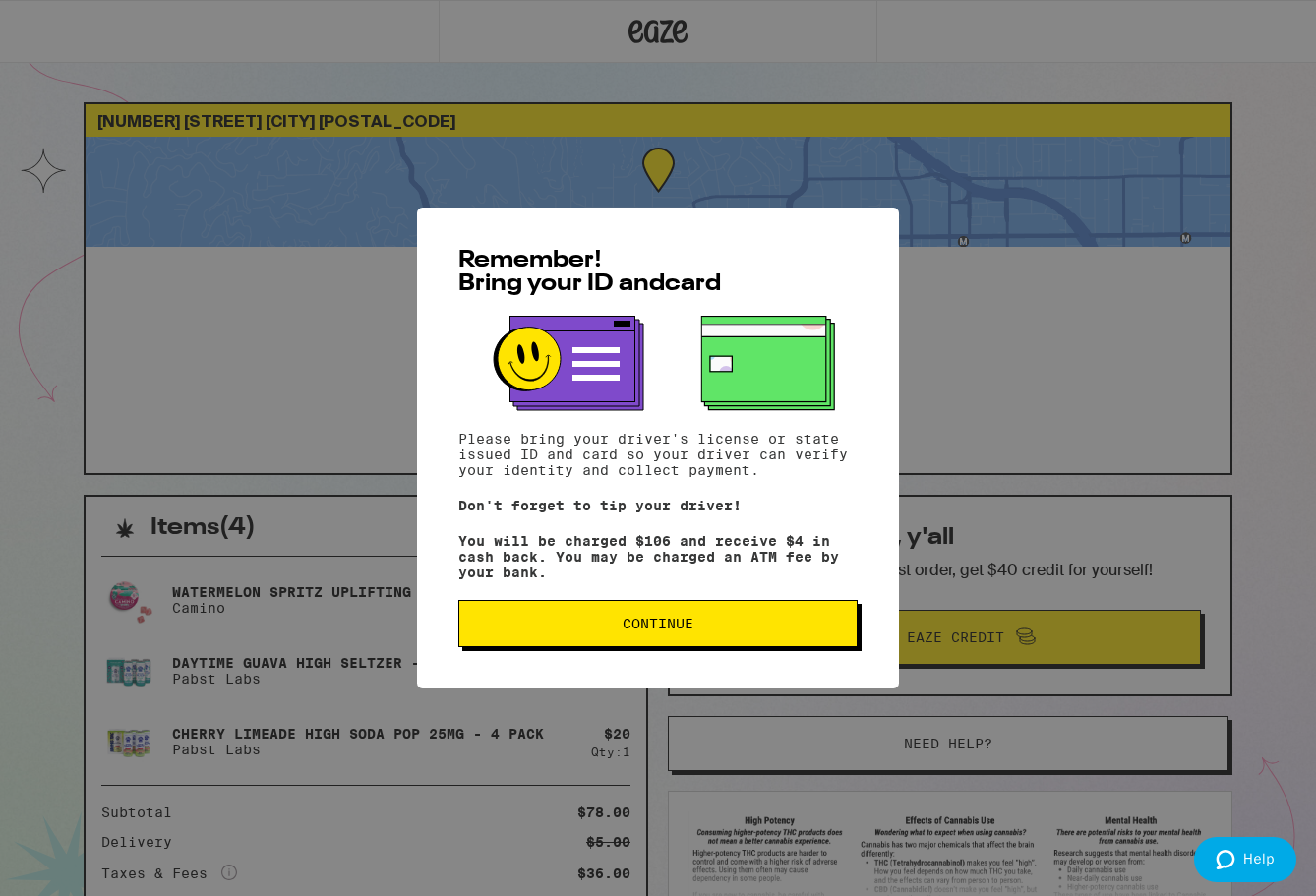 click on "Continue" at bounding box center [658, 624] 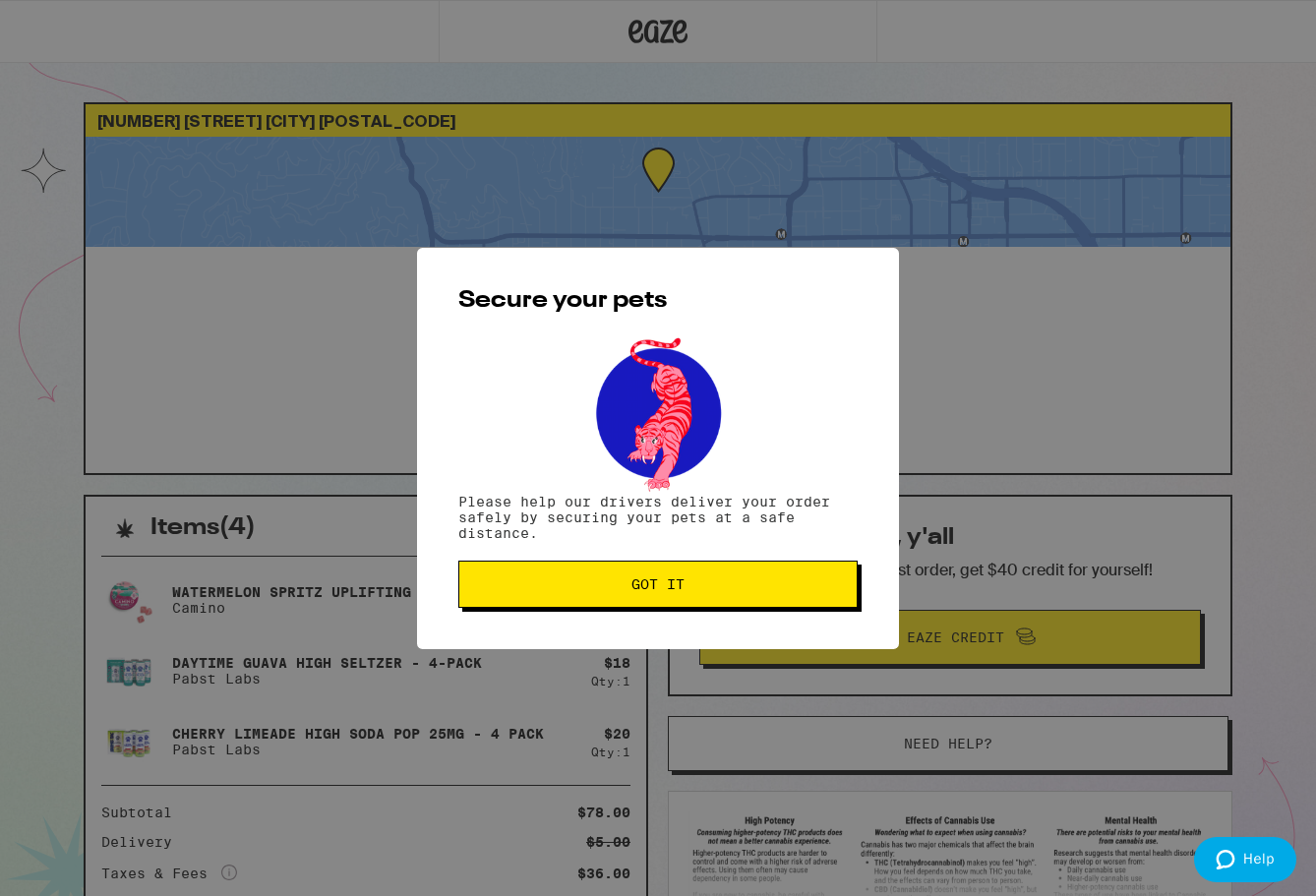 click on "Got it" at bounding box center (658, 584) 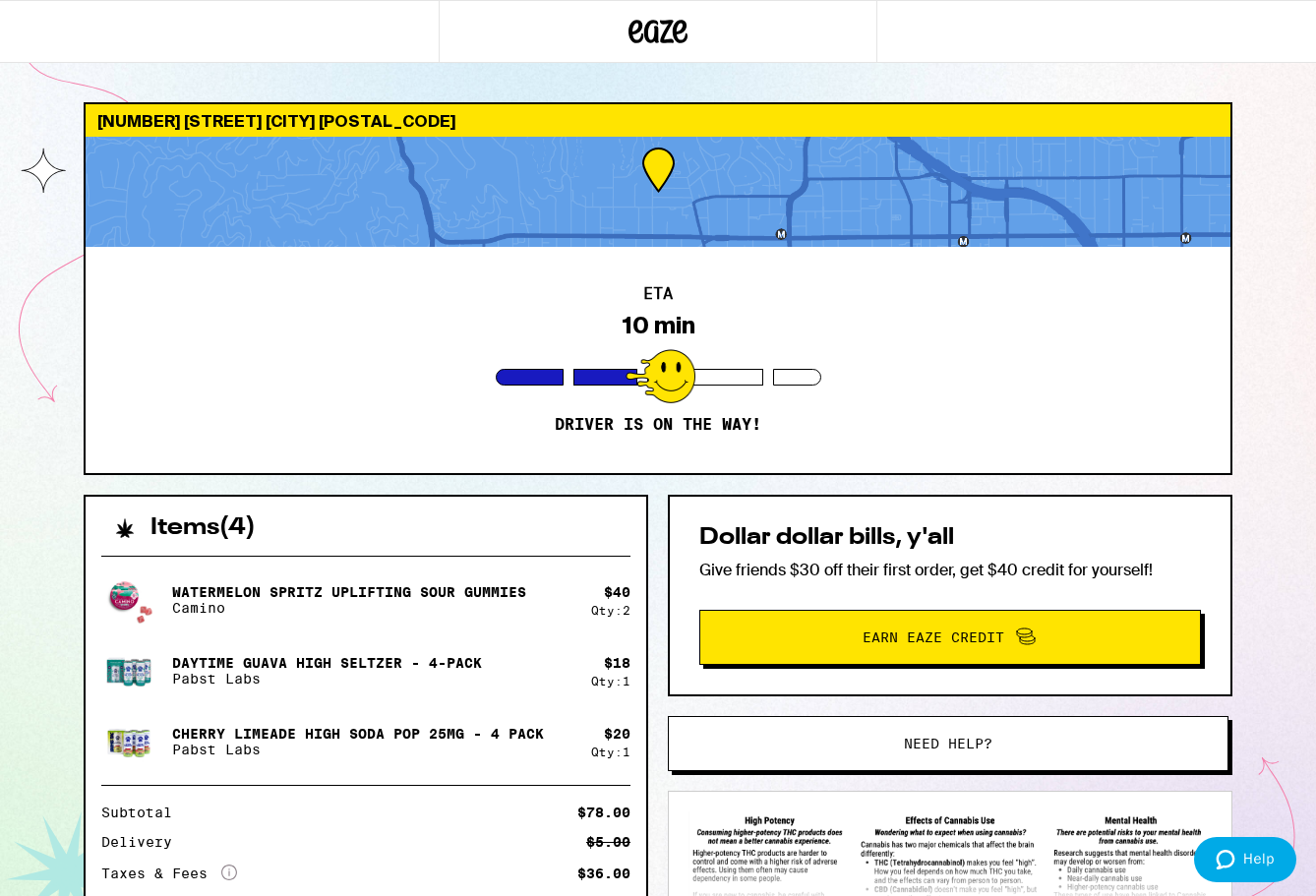 scroll, scrollTop: 0, scrollLeft: 0, axis: both 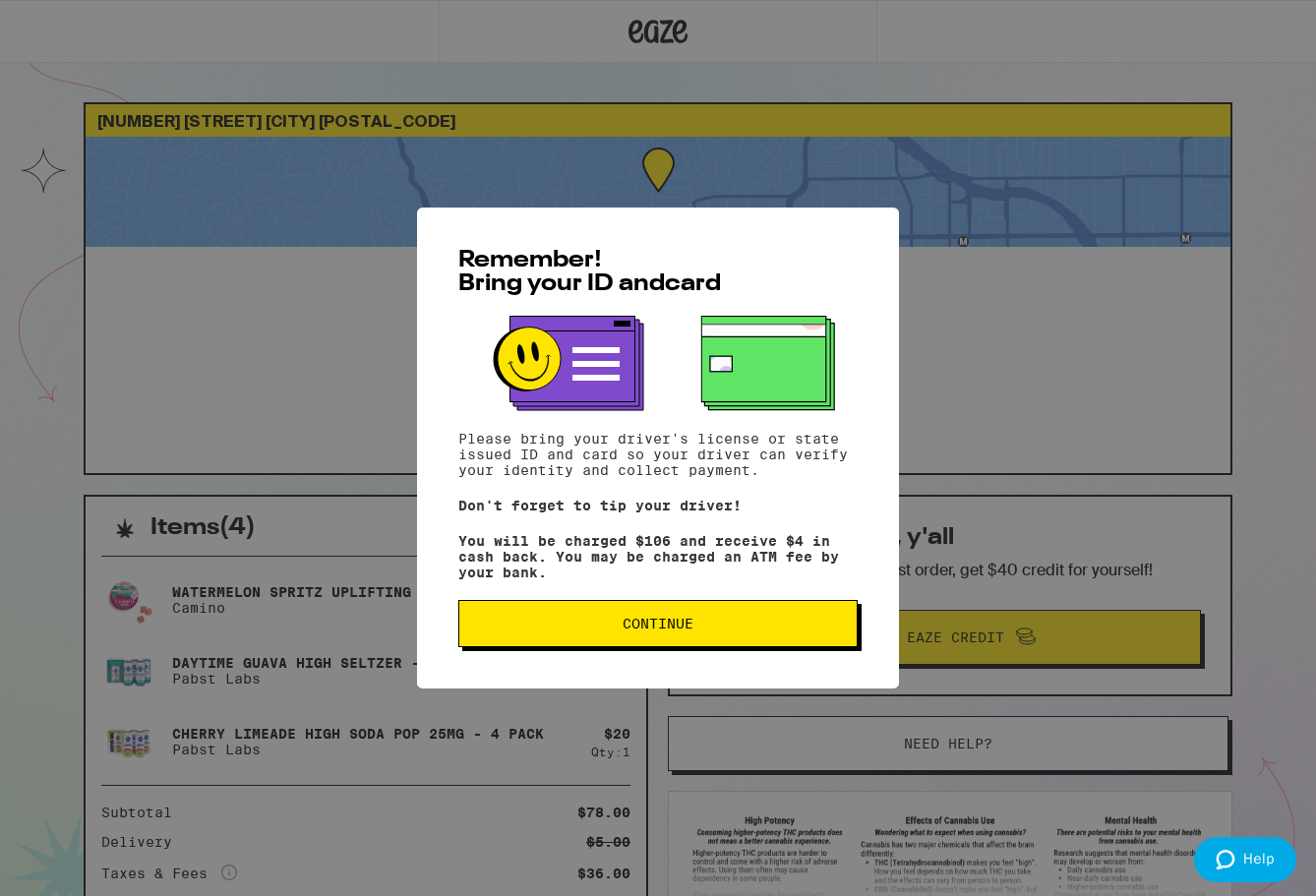 click on "Continue" at bounding box center (658, 624) 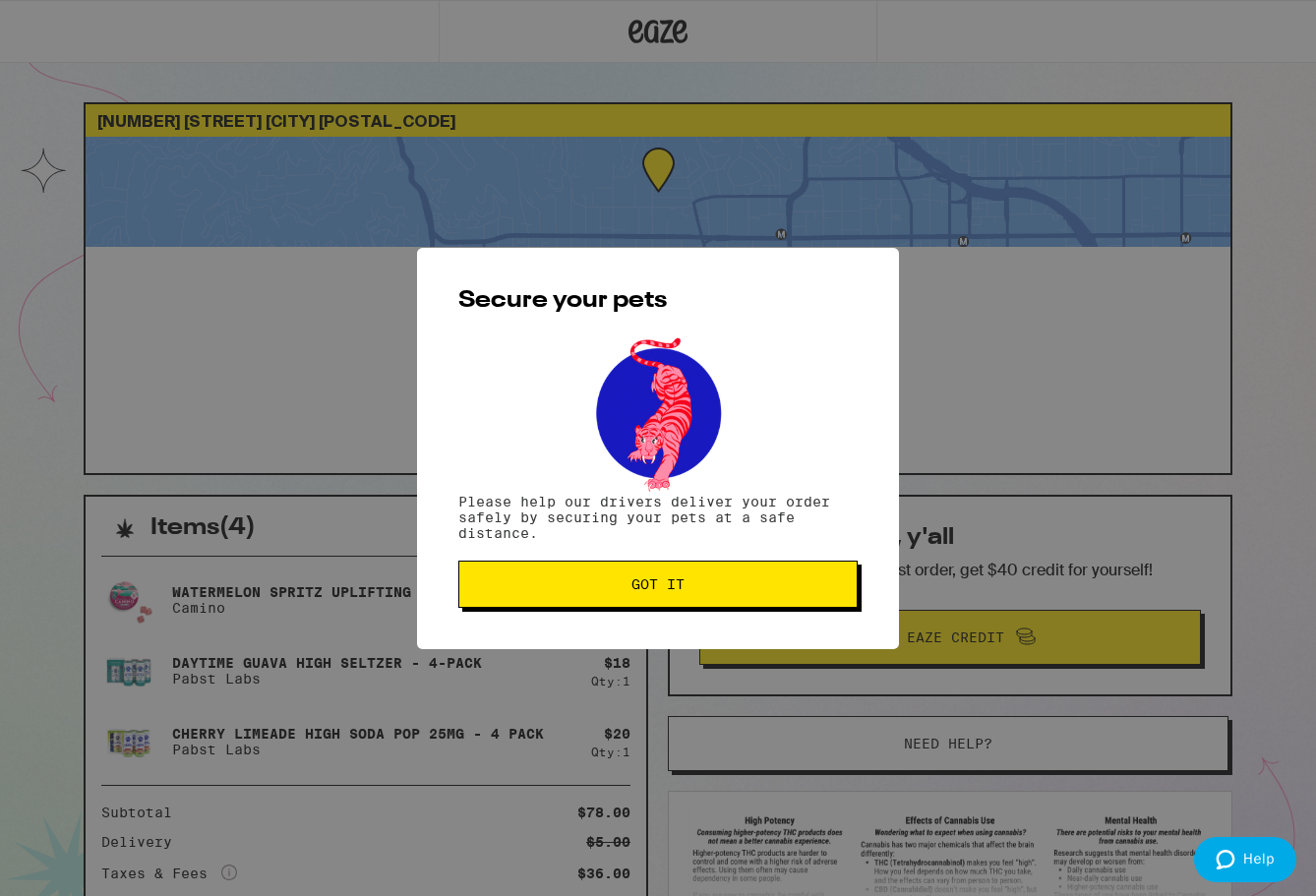 click on "Got it" at bounding box center (658, 584) 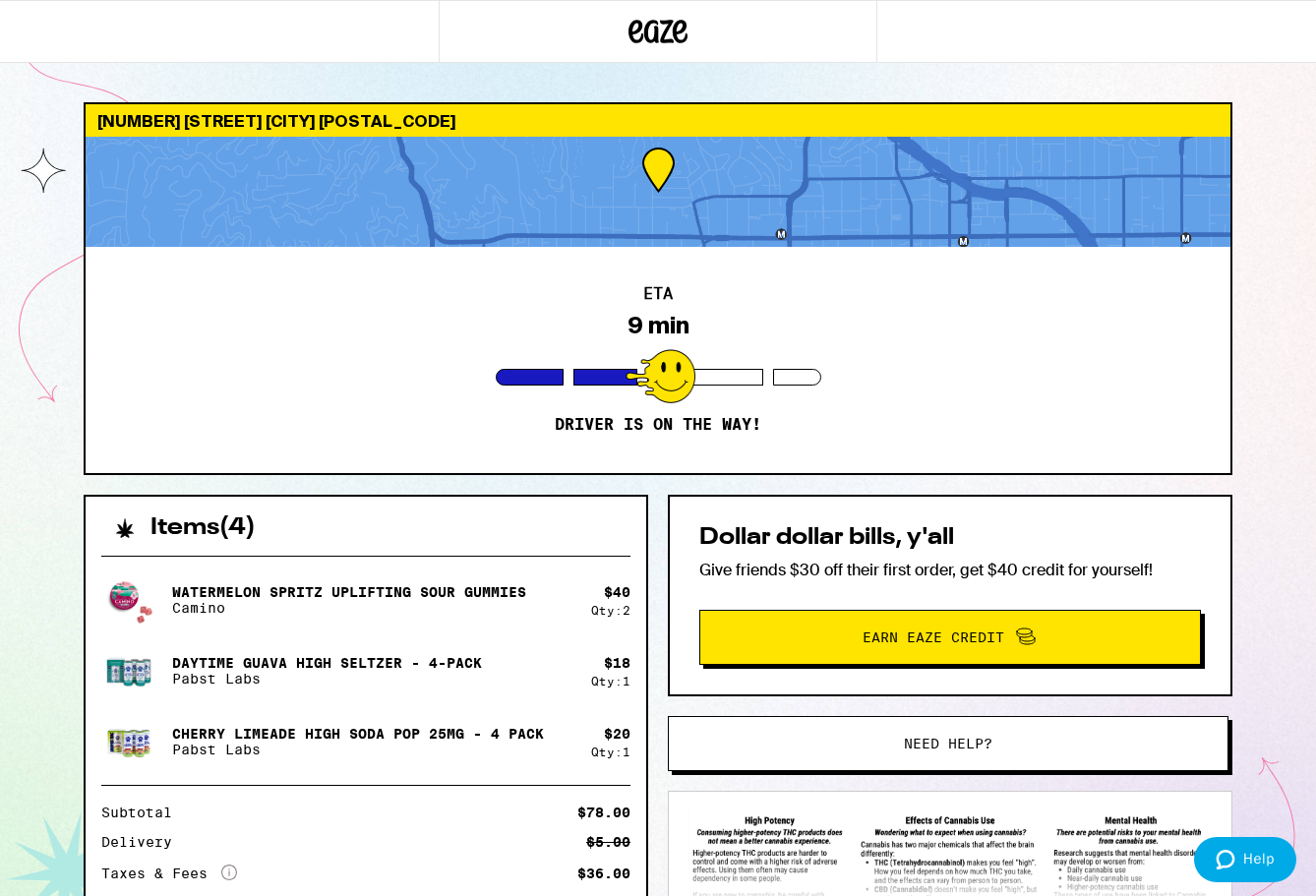 scroll, scrollTop: 0, scrollLeft: 0, axis: both 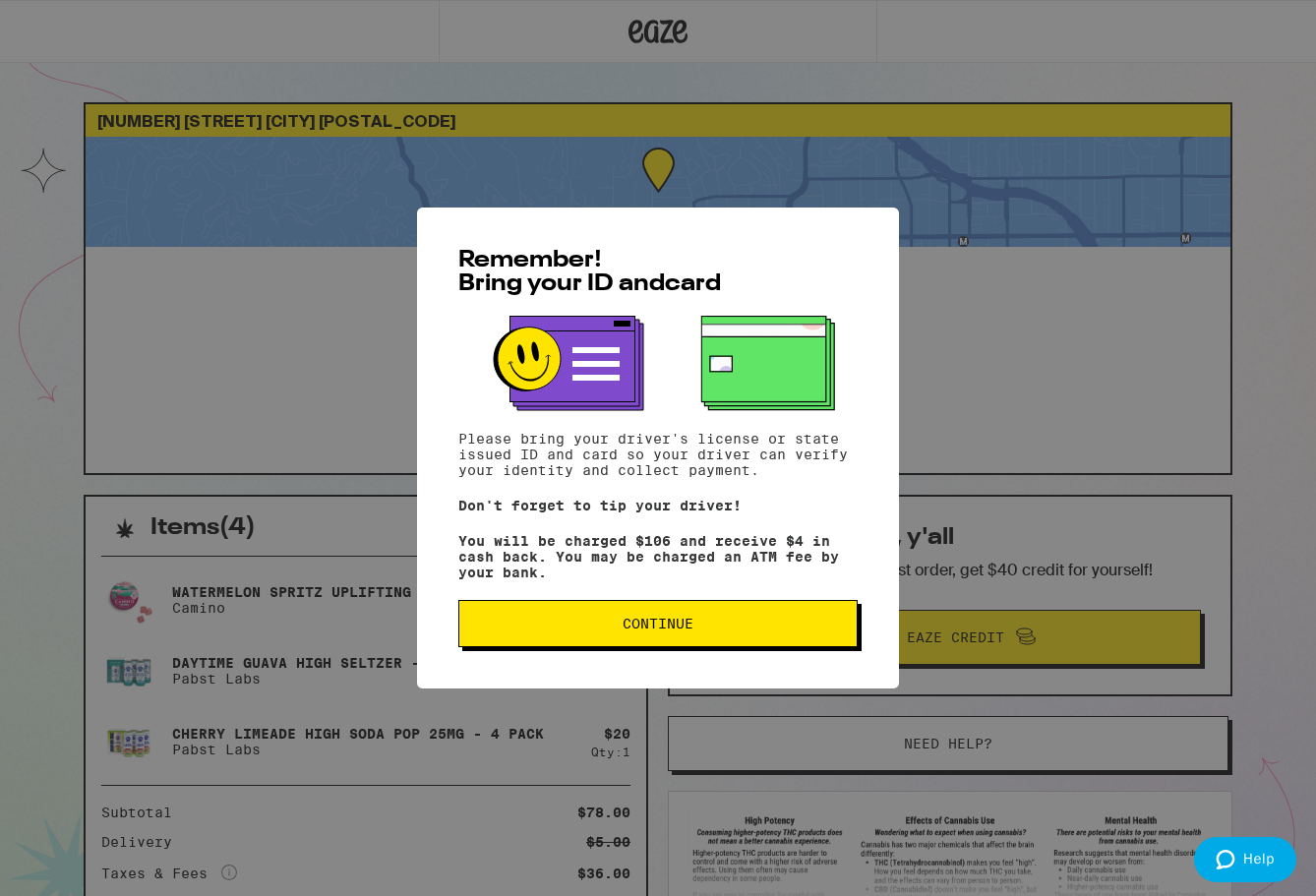 click on "Continue" at bounding box center (658, 624) 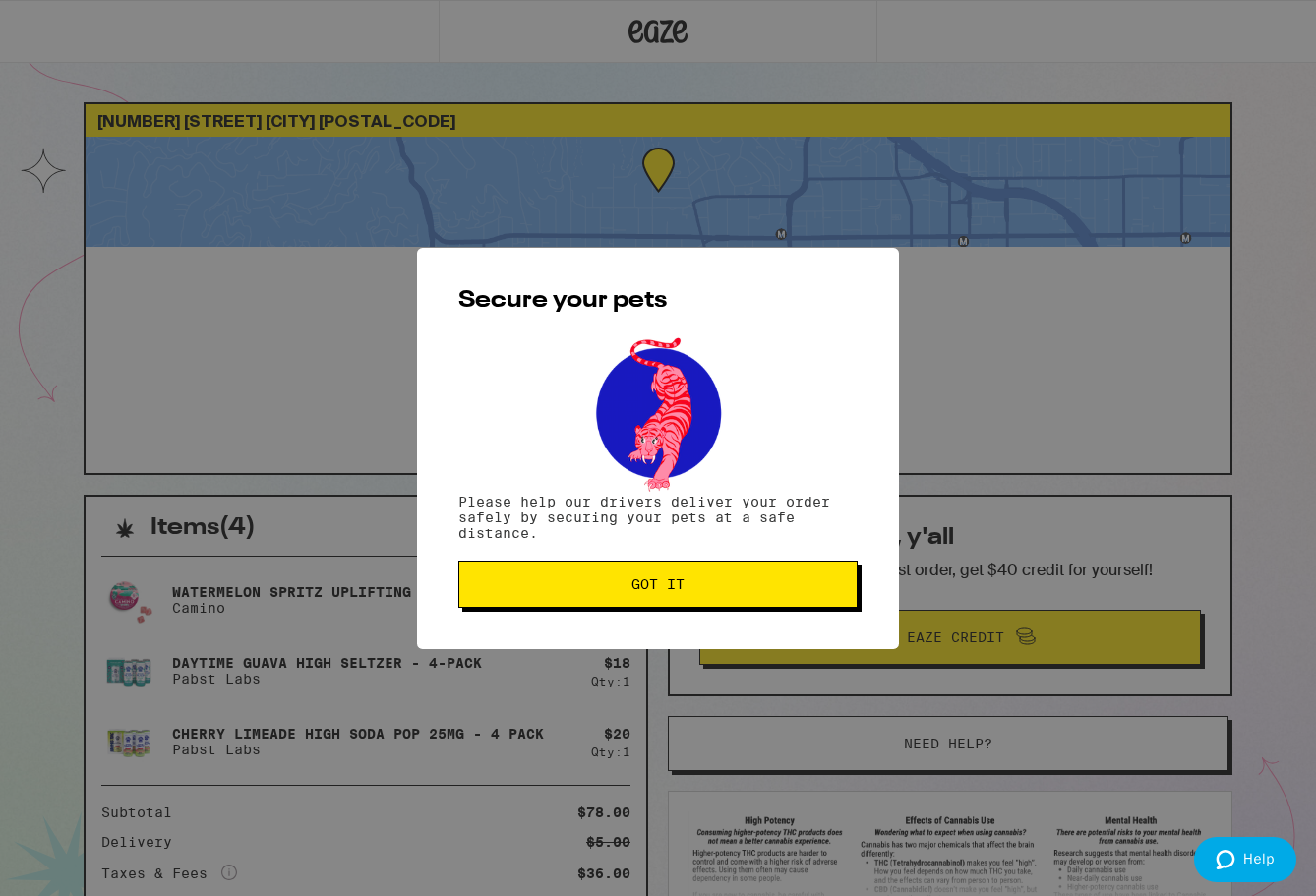 click on "Got it" at bounding box center [658, 584] 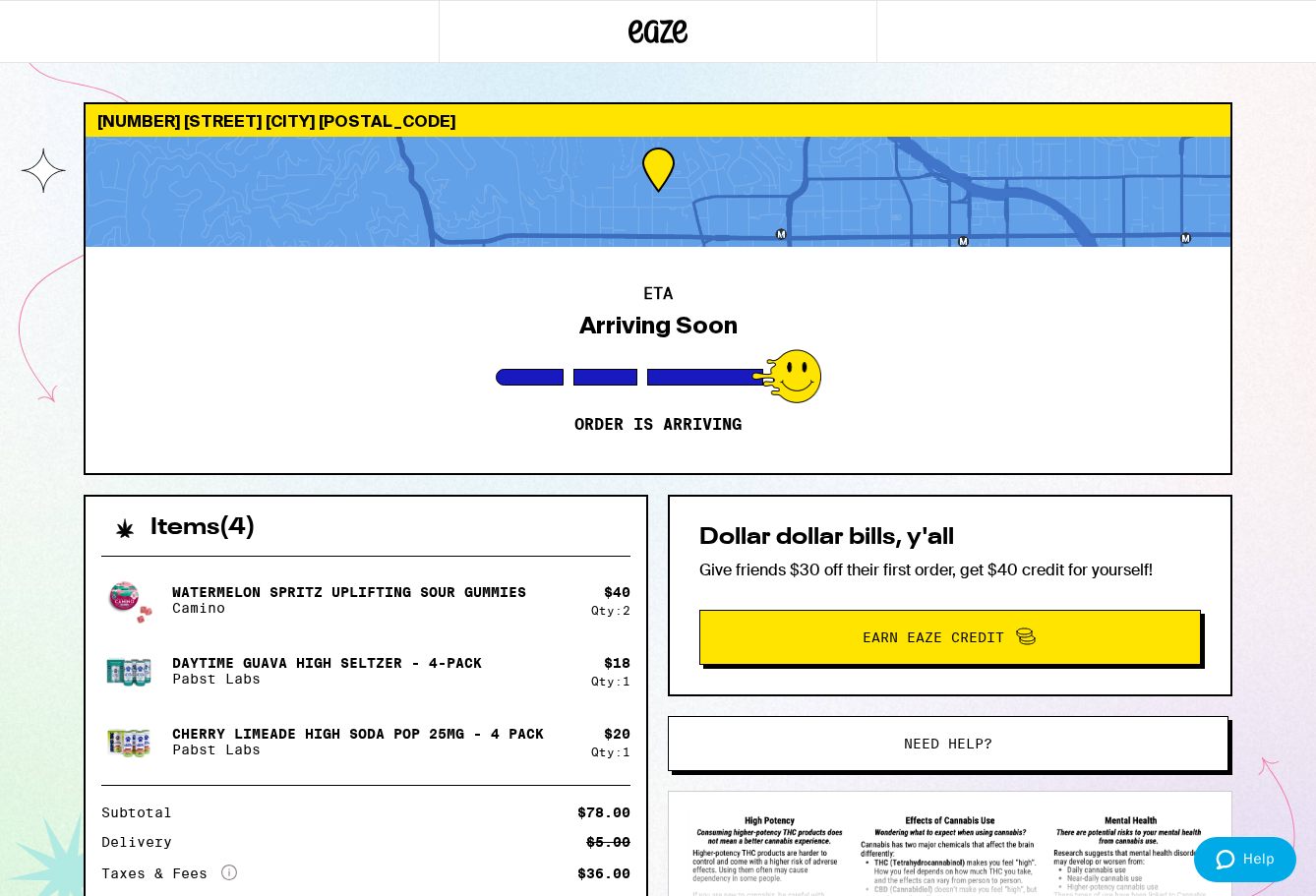 scroll, scrollTop: 4, scrollLeft: 0, axis: vertical 